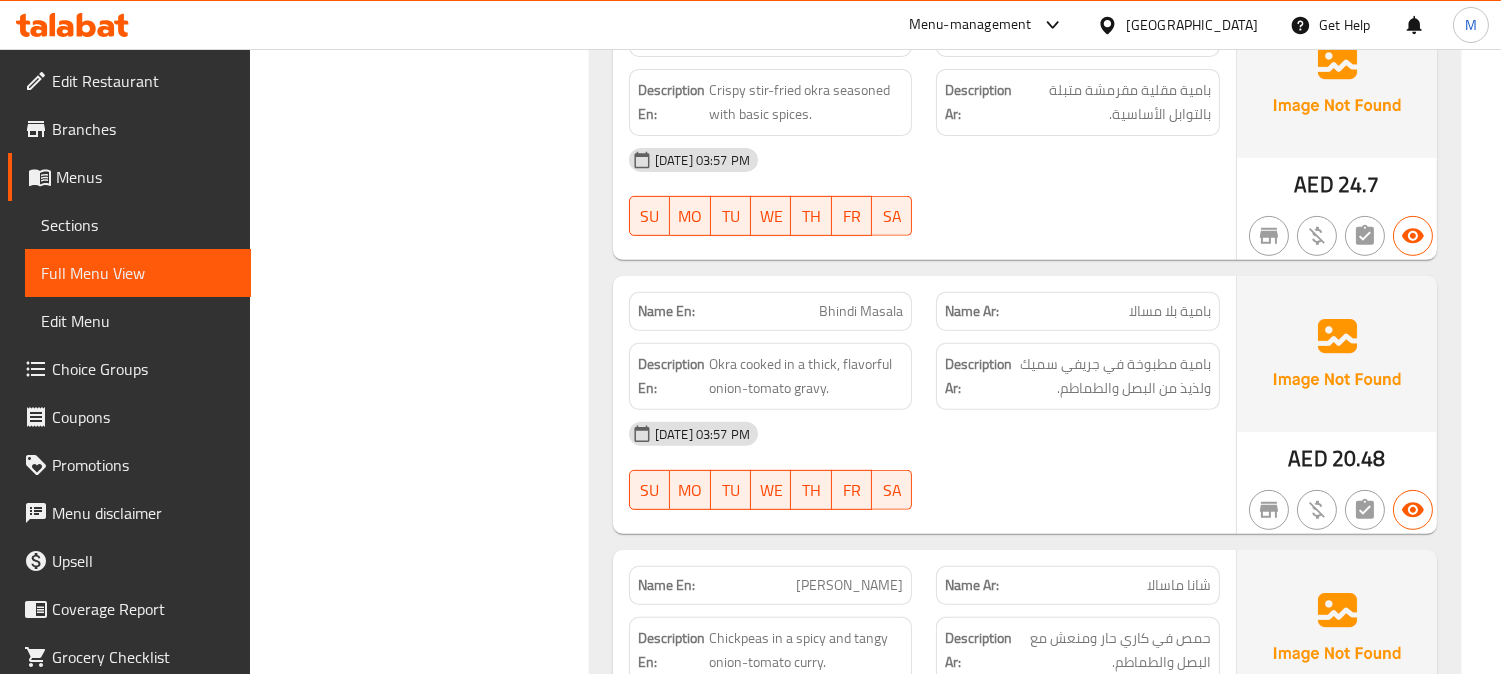 scroll, scrollTop: 1514, scrollLeft: 0, axis: vertical 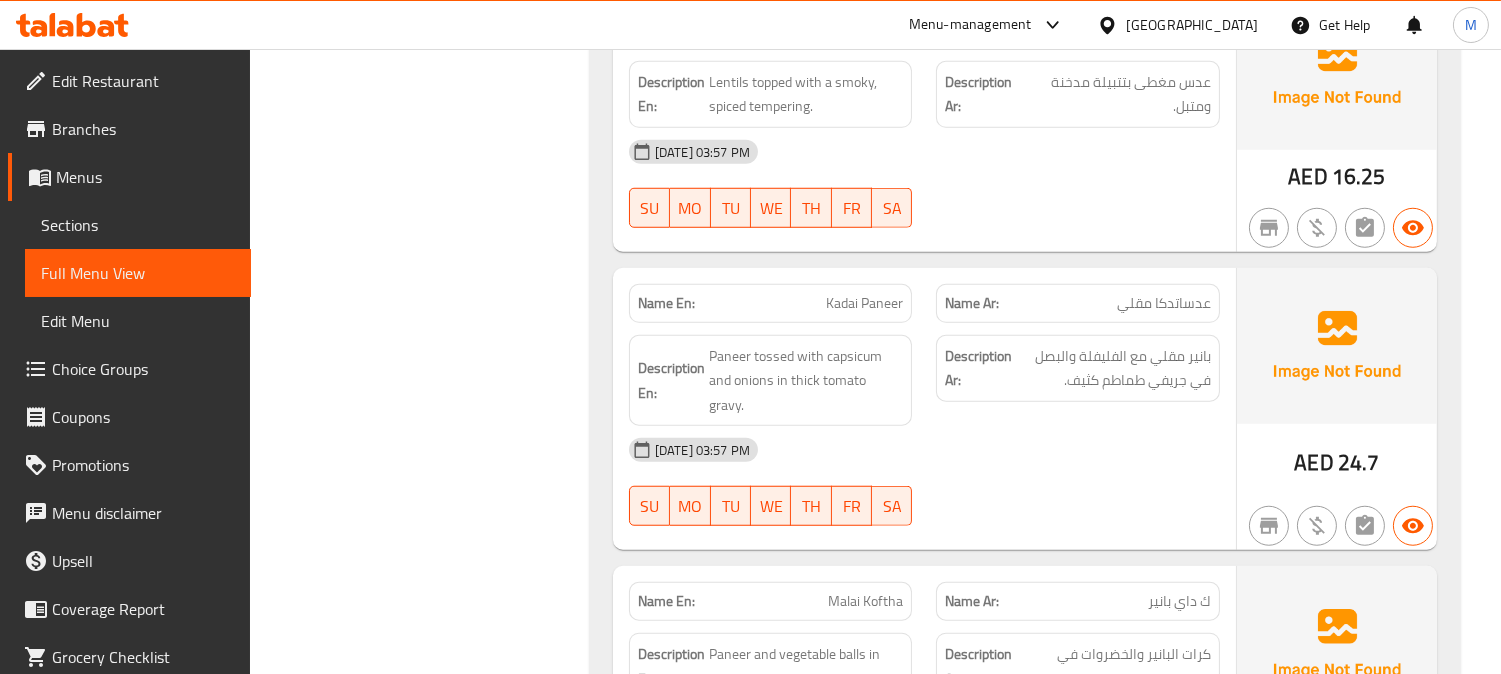 click on "16-07-2025 03:57 PM SU MO TU WE TH FR SA" at bounding box center (924, 482) 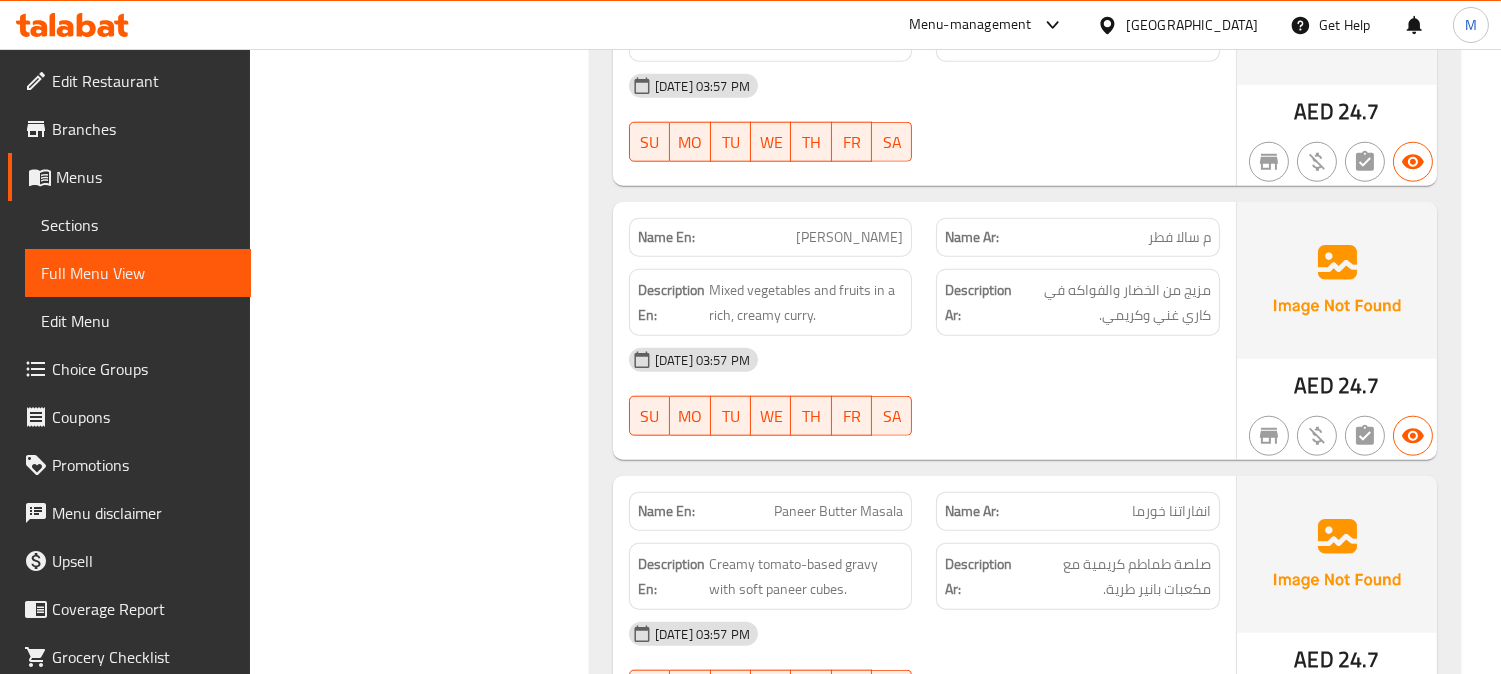 scroll, scrollTop: 3870, scrollLeft: 0, axis: vertical 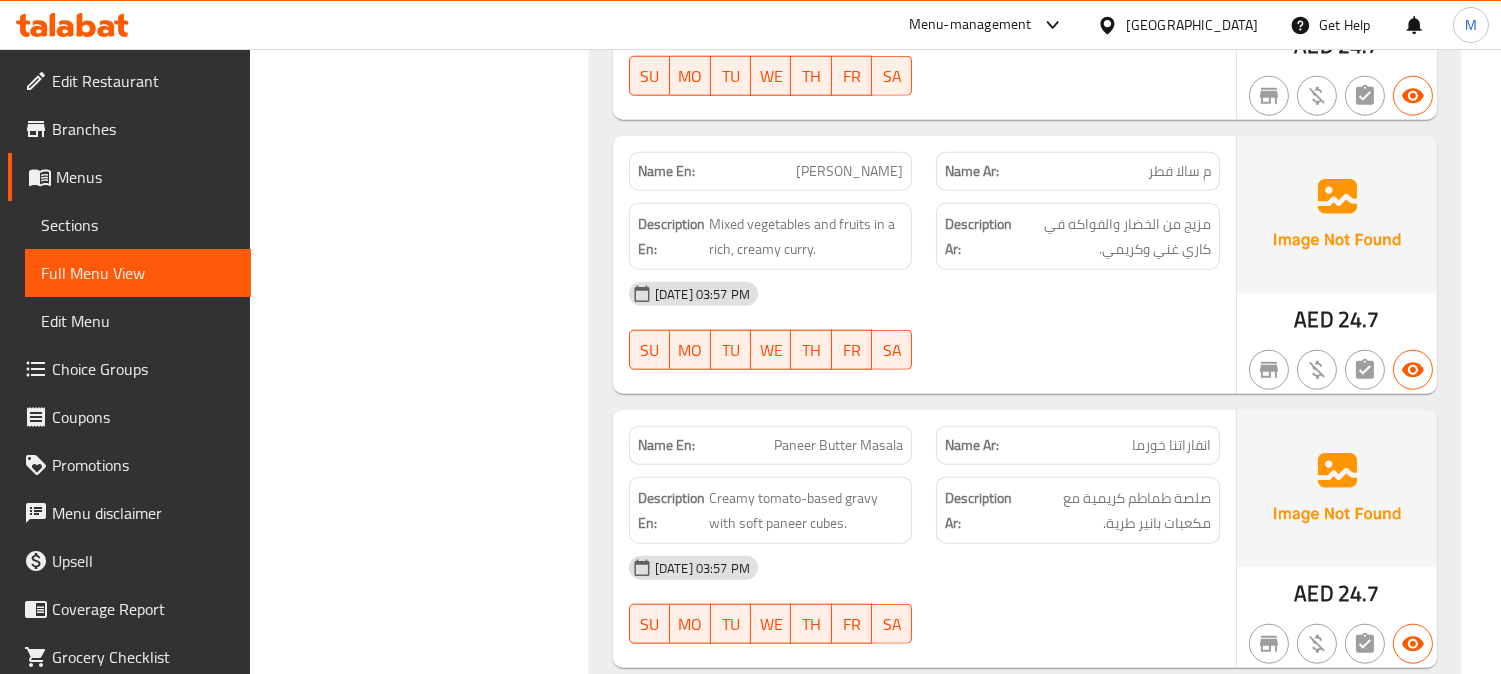 click on "AED 24.7" at bounding box center [1337, 265] 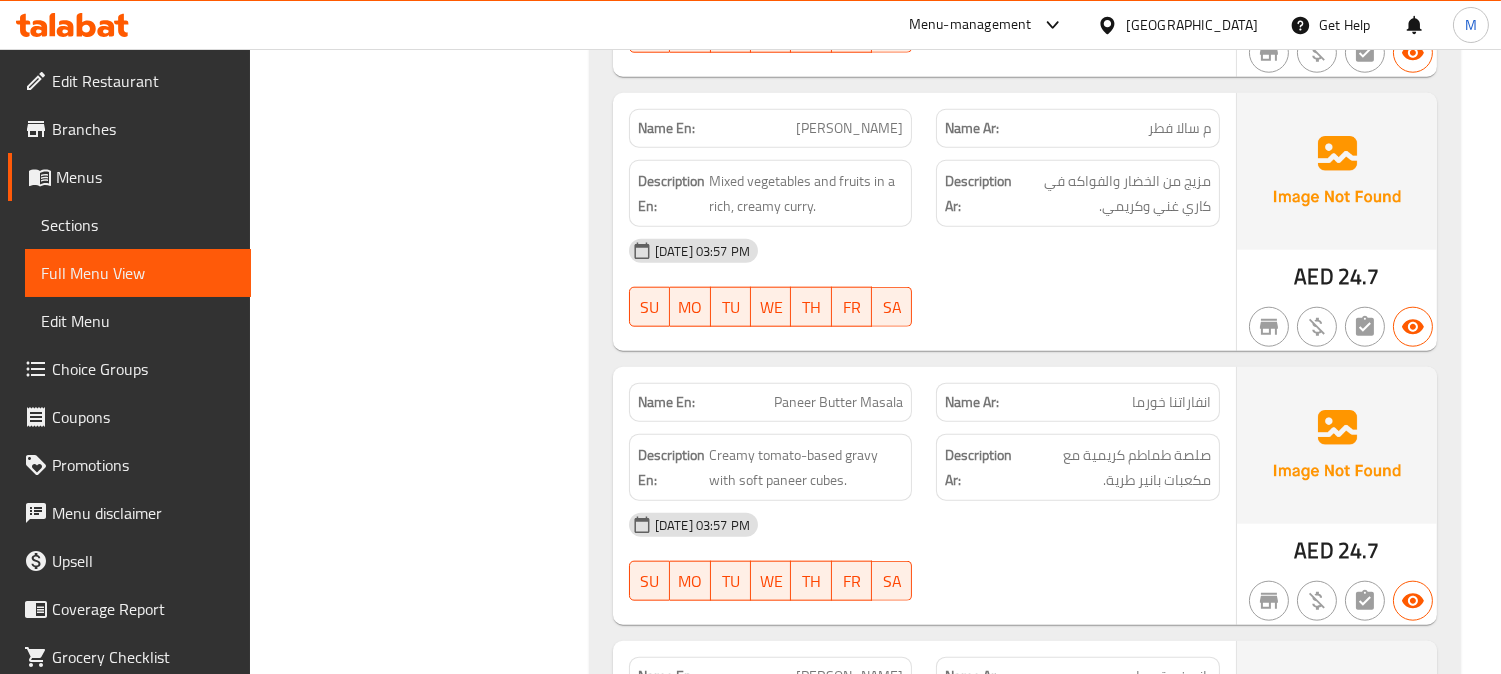 scroll, scrollTop: 3914, scrollLeft: 0, axis: vertical 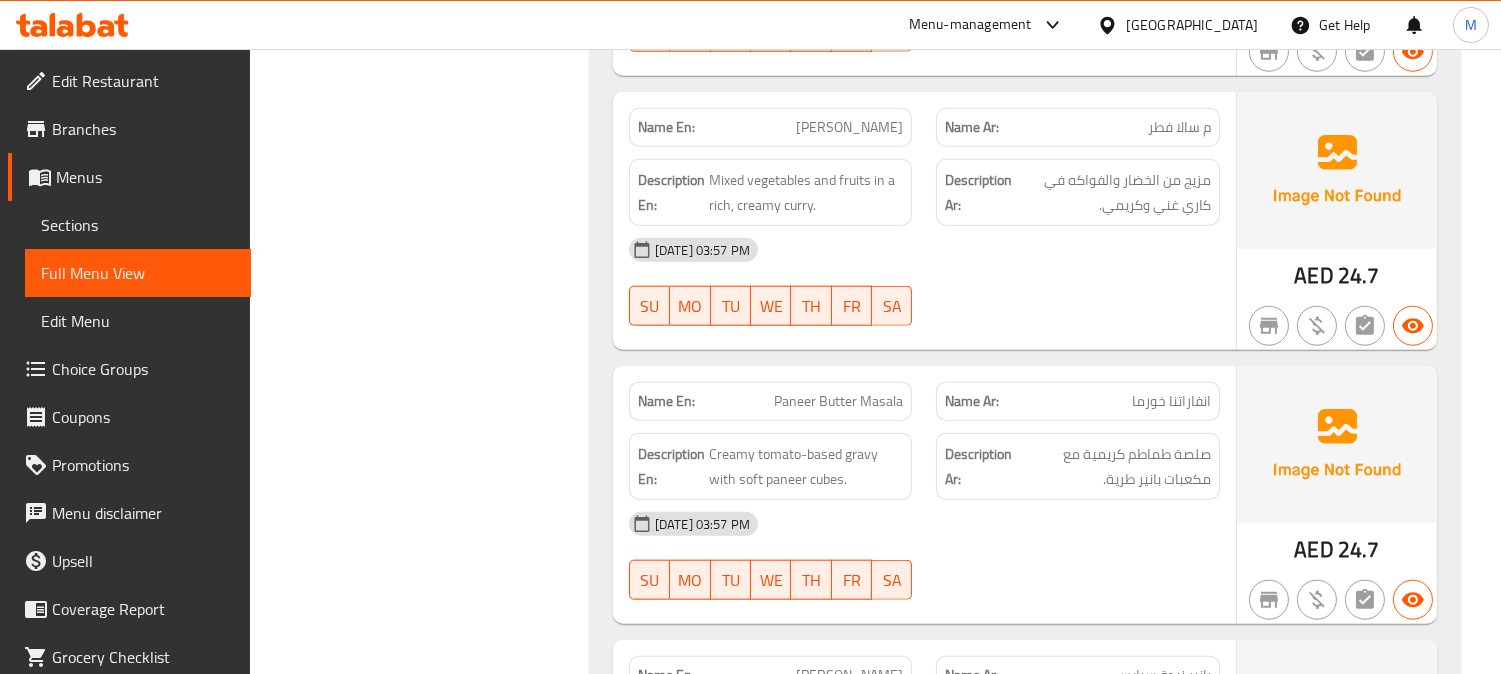 click on "م سالا فطر" at bounding box center (1179, 127) 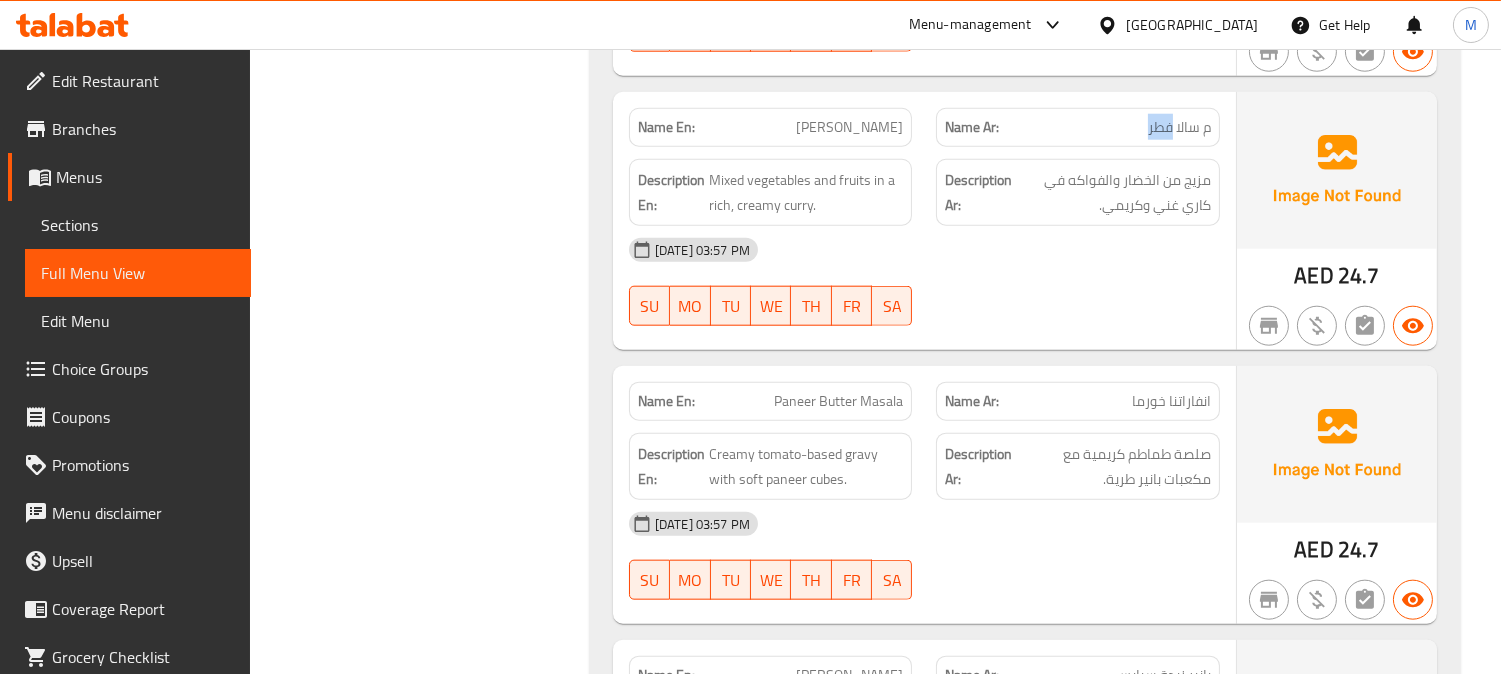 click on "م سالا فطر" at bounding box center [1179, 127] 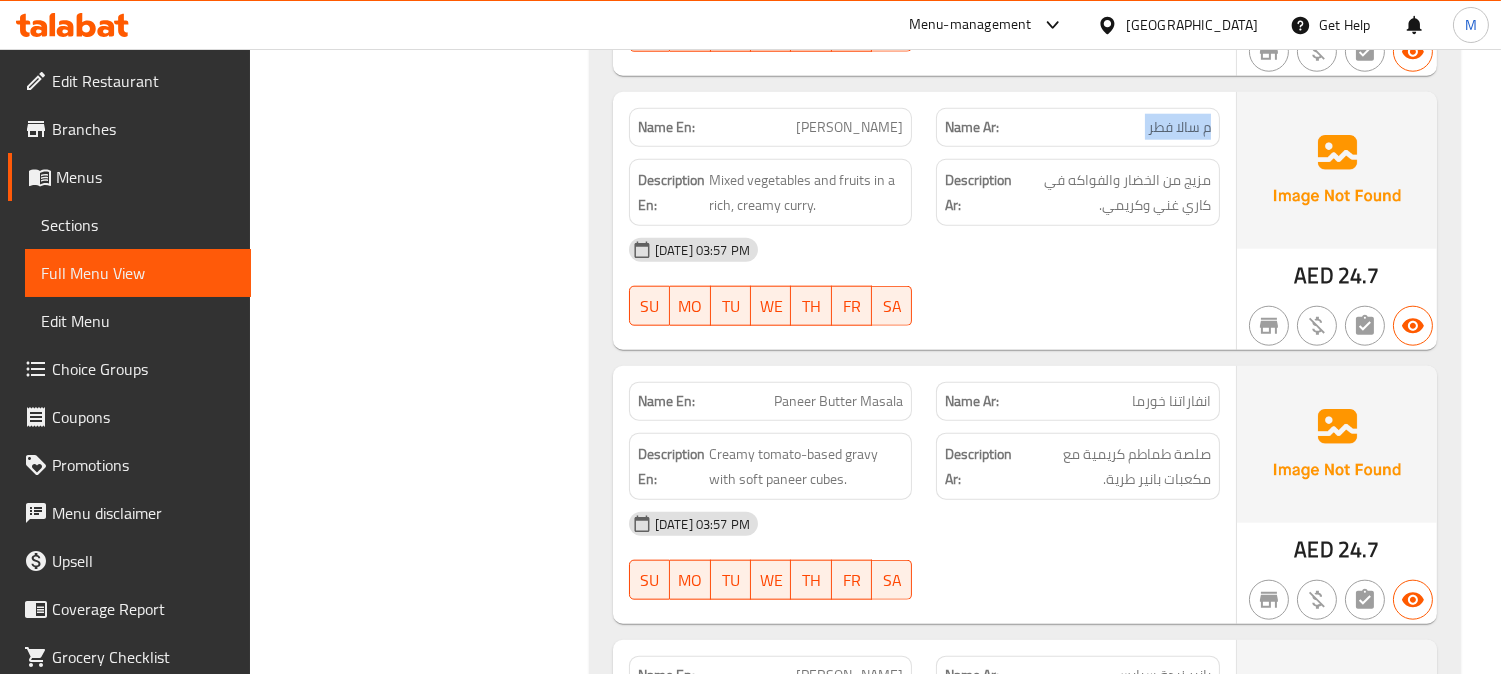 click on "م سالا فطر" at bounding box center [1179, 127] 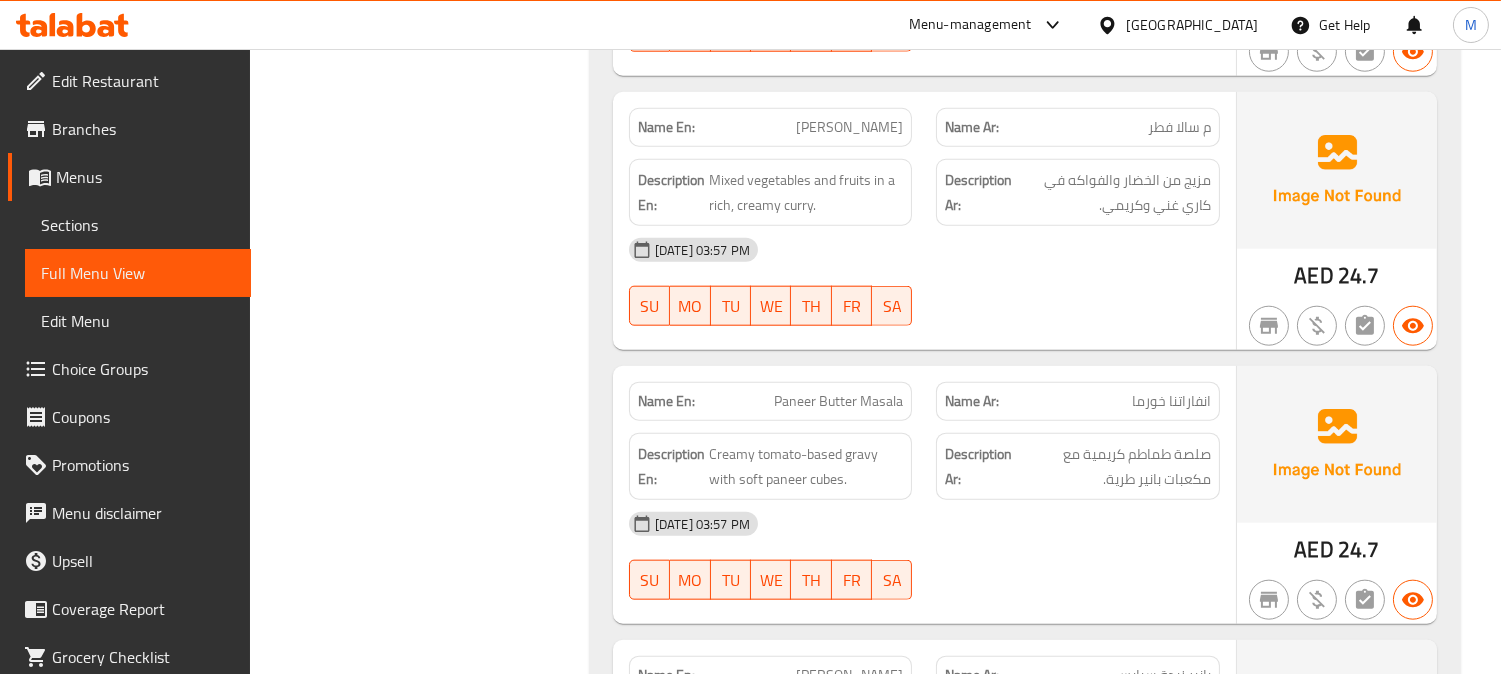 click on "انفاراتنا خورما" at bounding box center [1171, 401] 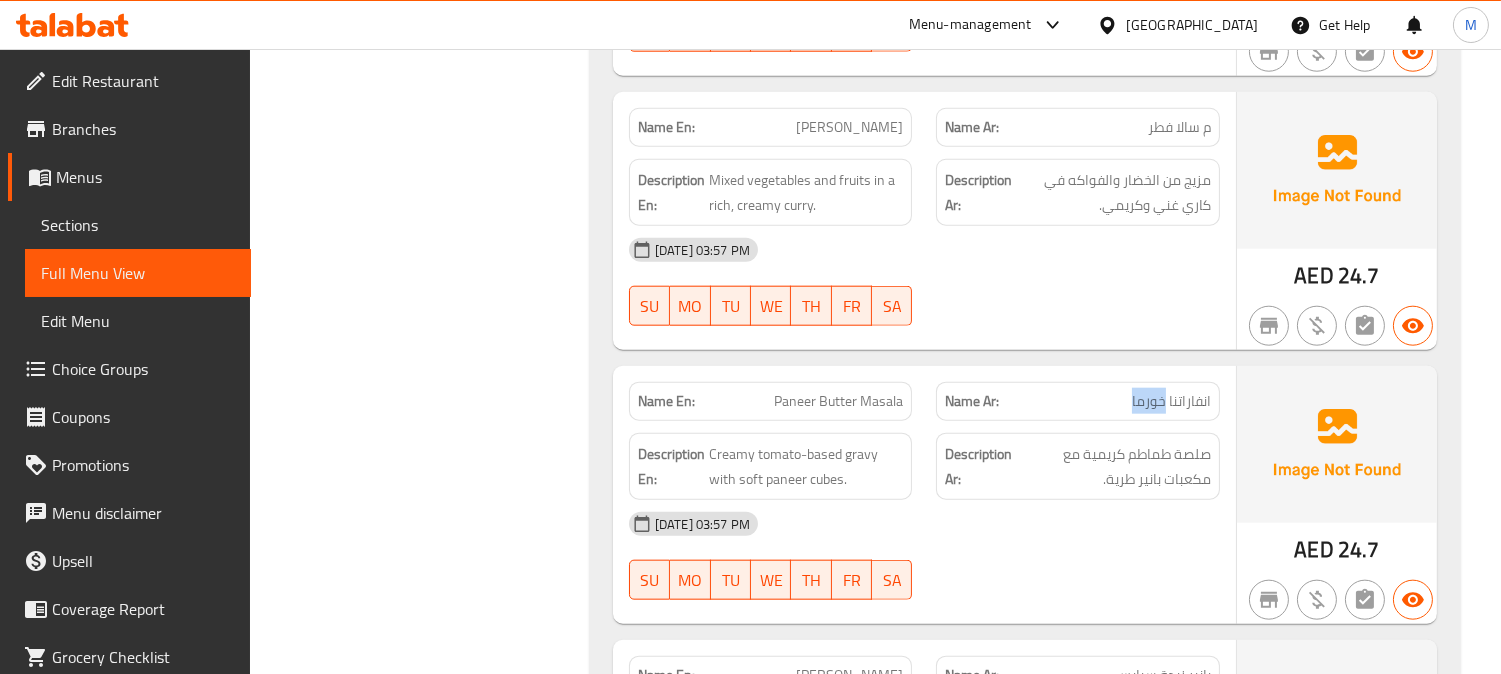 click on "انفاراتنا خورما" at bounding box center [1171, 401] 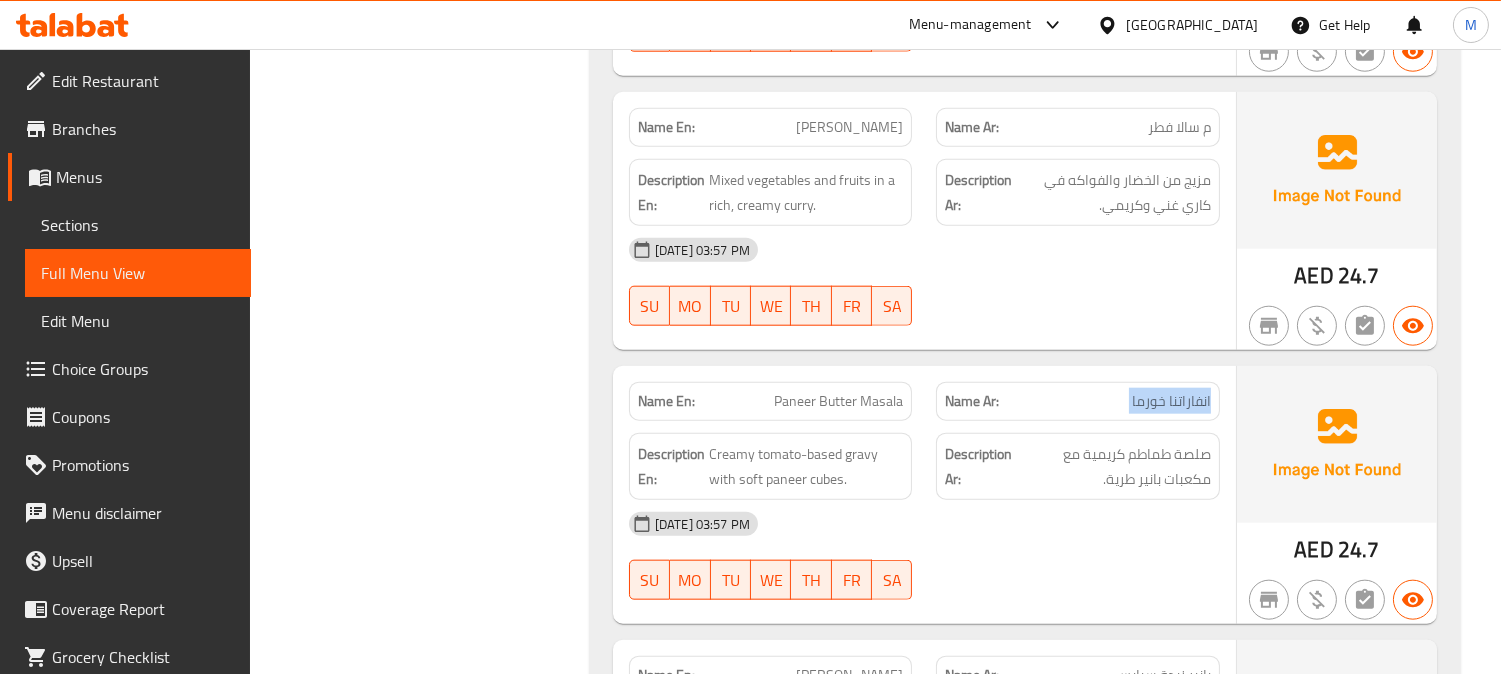 click on "انفاراتنا خورما" at bounding box center (1171, 401) 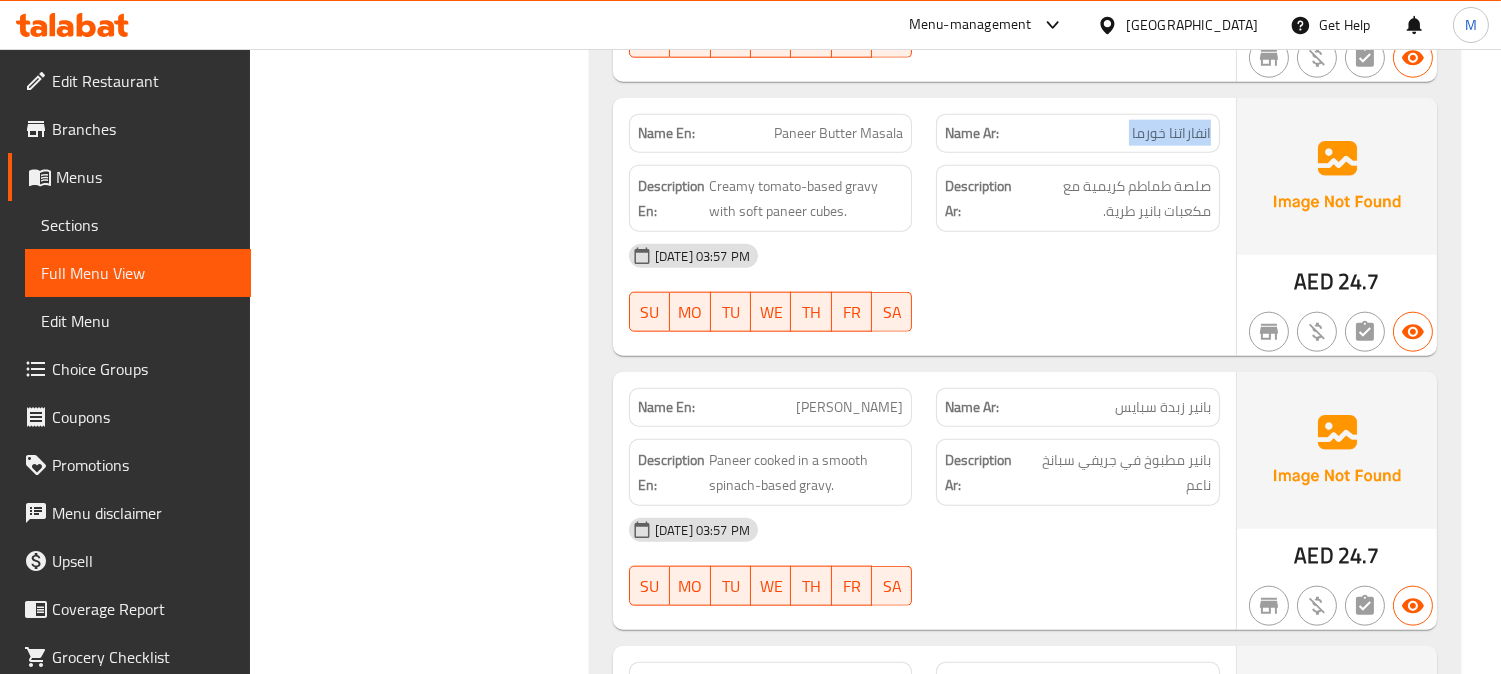 scroll, scrollTop: 4181, scrollLeft: 0, axis: vertical 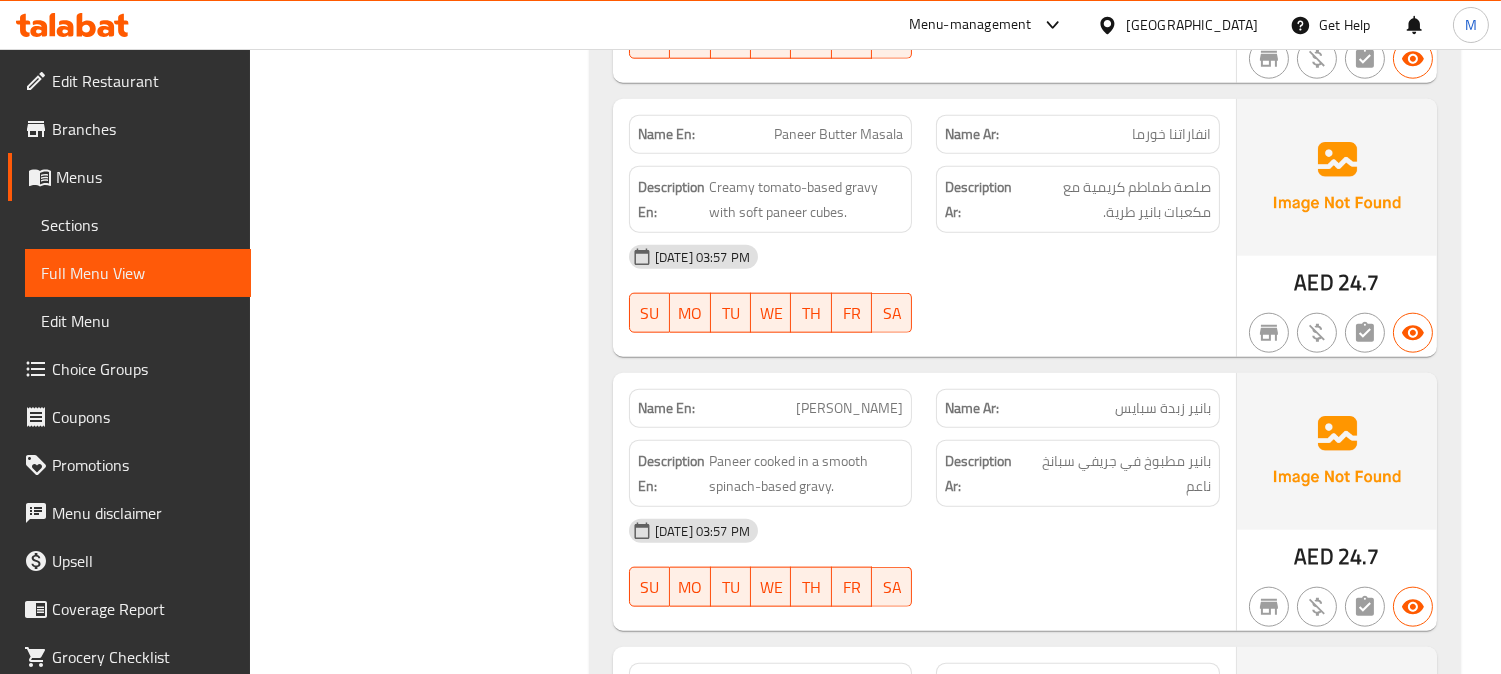 click on "بانير زبدة سبايس" at bounding box center [1163, 408] 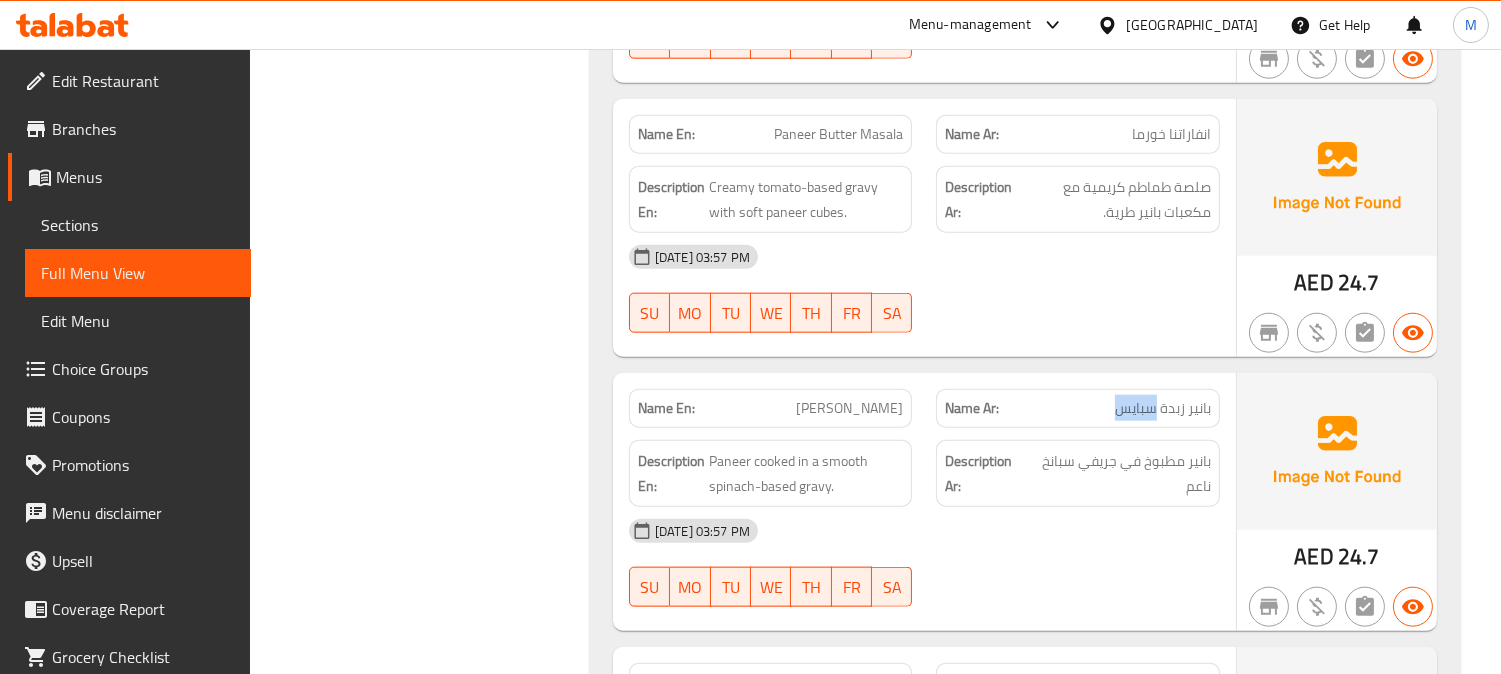 click on "بانير زبدة سبايس" at bounding box center (1163, 408) 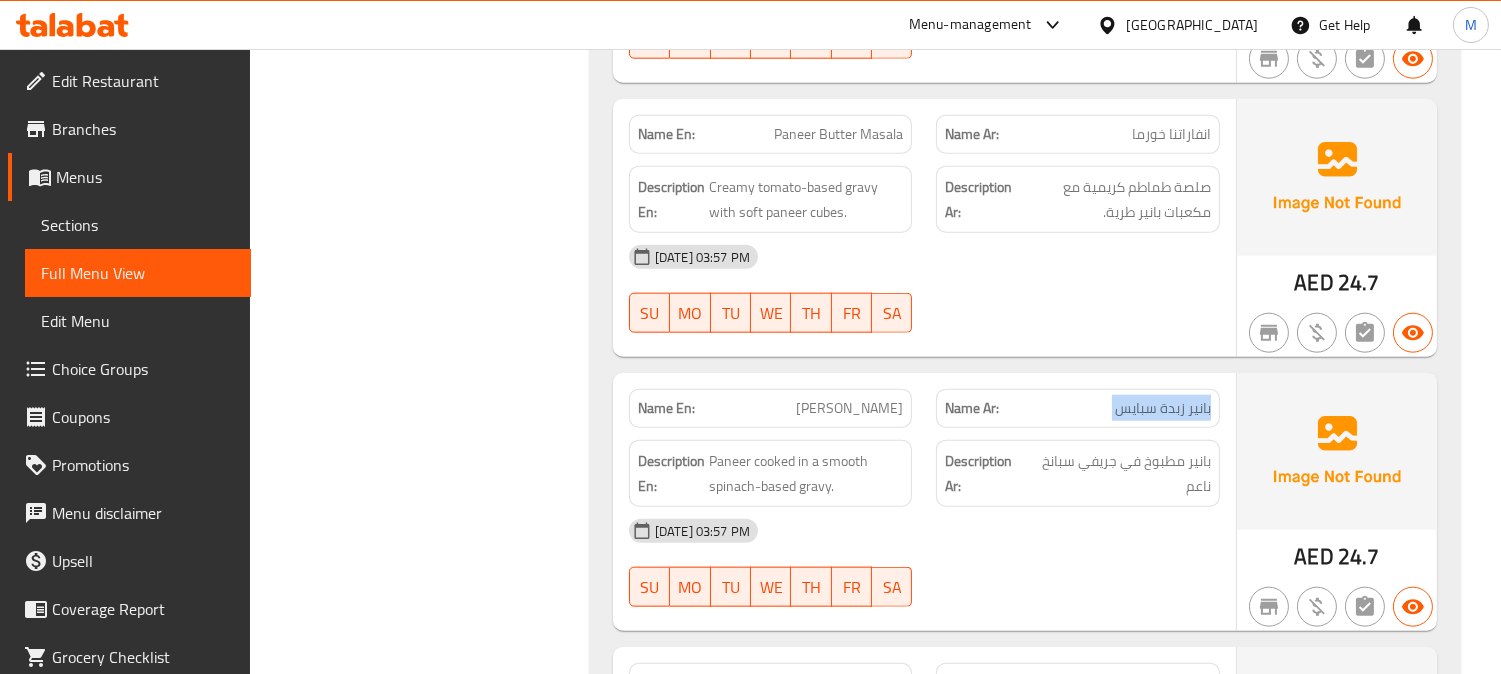 click on "بانير زبدة سبايس" at bounding box center (1163, 408) 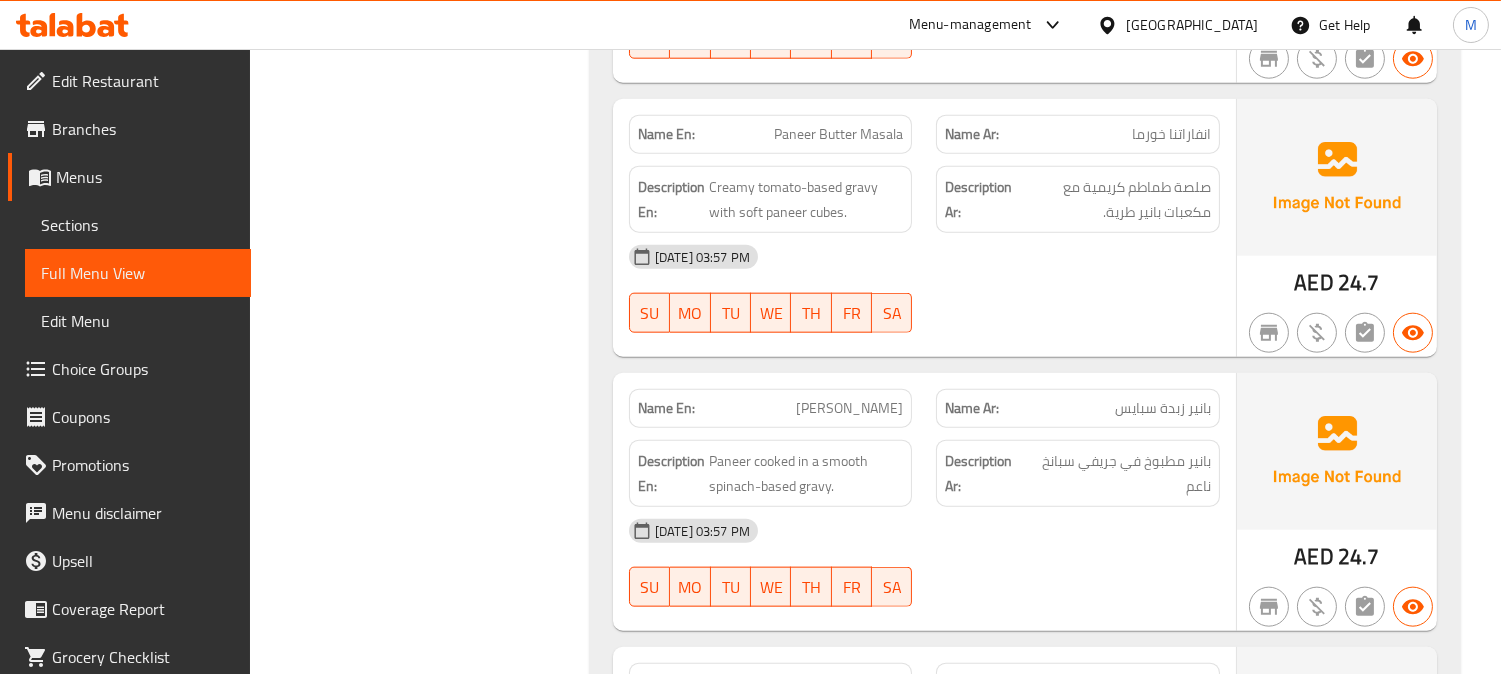 click on "Name En: Paneer Butter Masala Name Ar: انفاراتنا خورما Description En: Creamy tomato-based gravy with soft paneer cubes. Description Ar: صلصة طماطم كريمية مع مكعبات بانير طرية. 16-07-2025 03:57 PM SU MO TU WE TH FR SA" at bounding box center [924, 228] 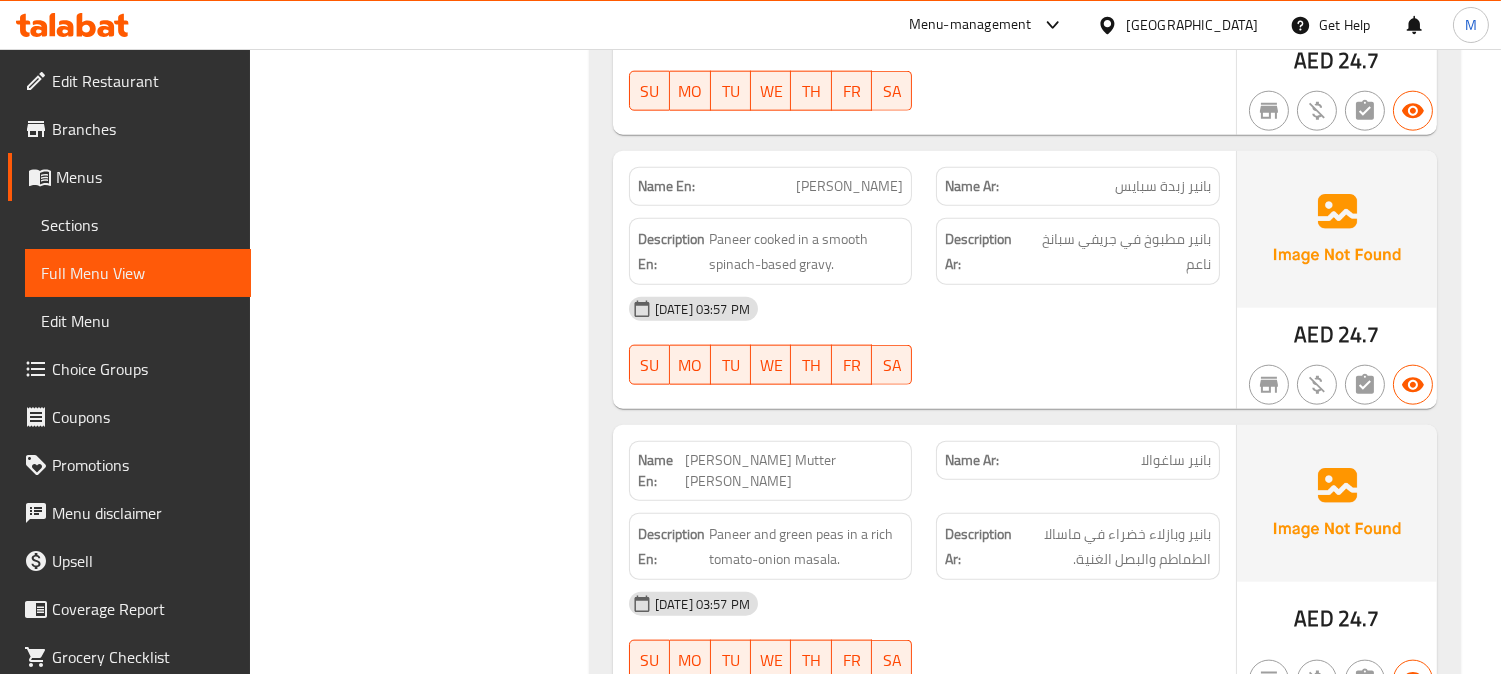 scroll, scrollTop: 4447, scrollLeft: 0, axis: vertical 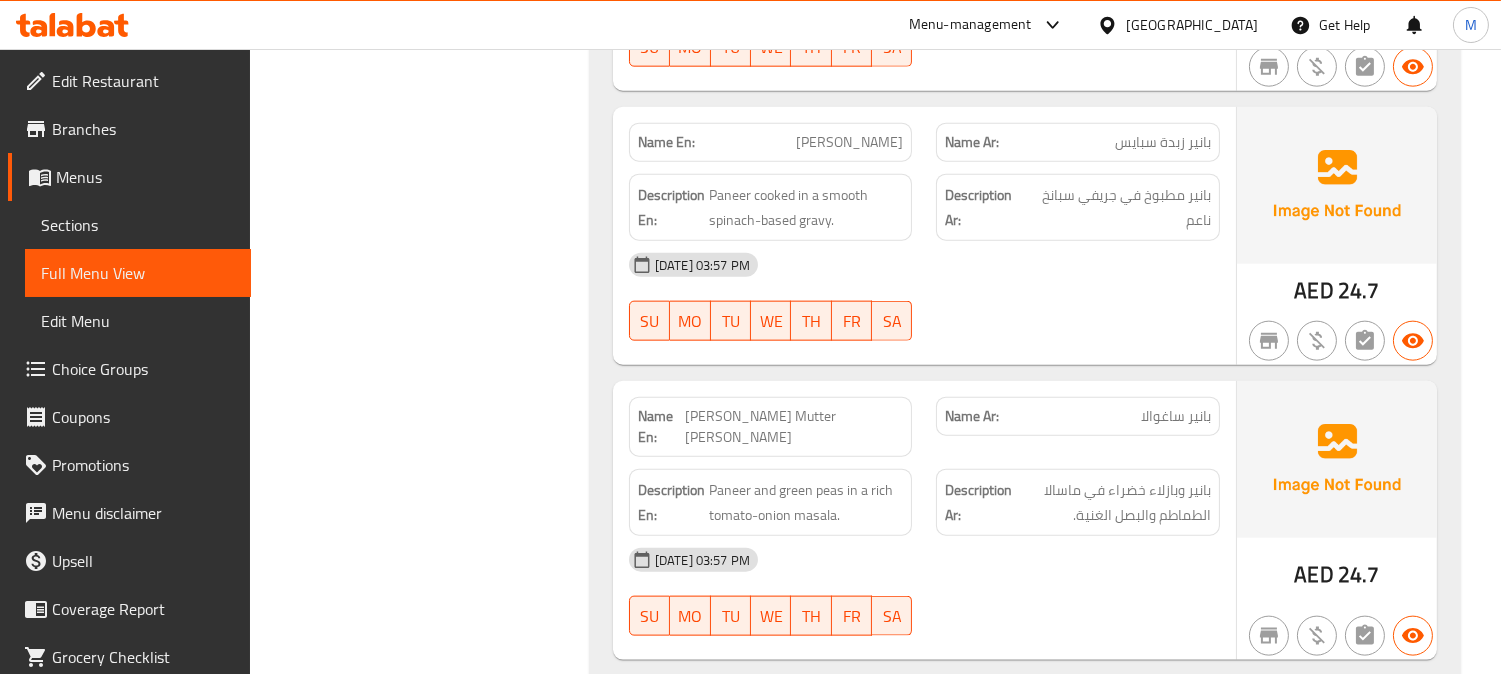 click on "بانير ساغوالا" at bounding box center [1176, 416] 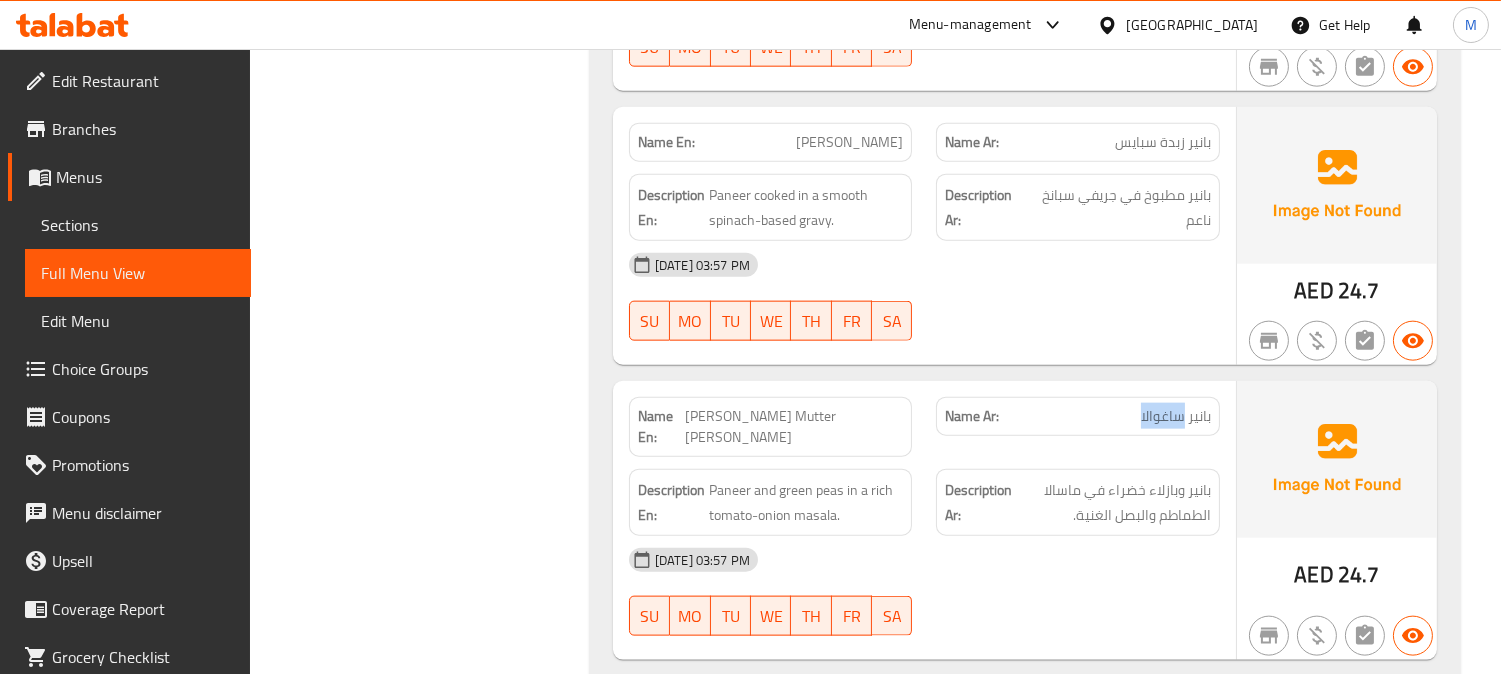 click on "بانير ساغوالا" at bounding box center [1176, 416] 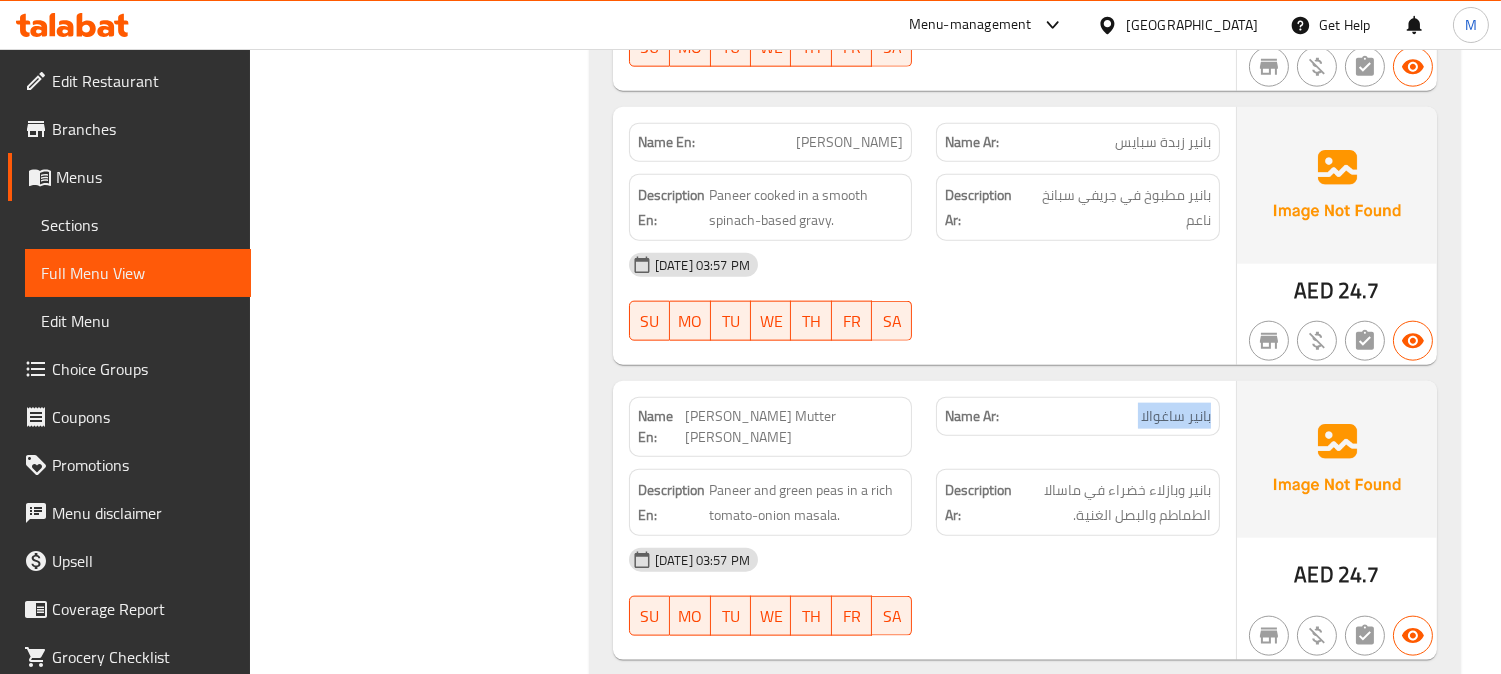click on "بانير ساغوالا" at bounding box center [1176, 416] 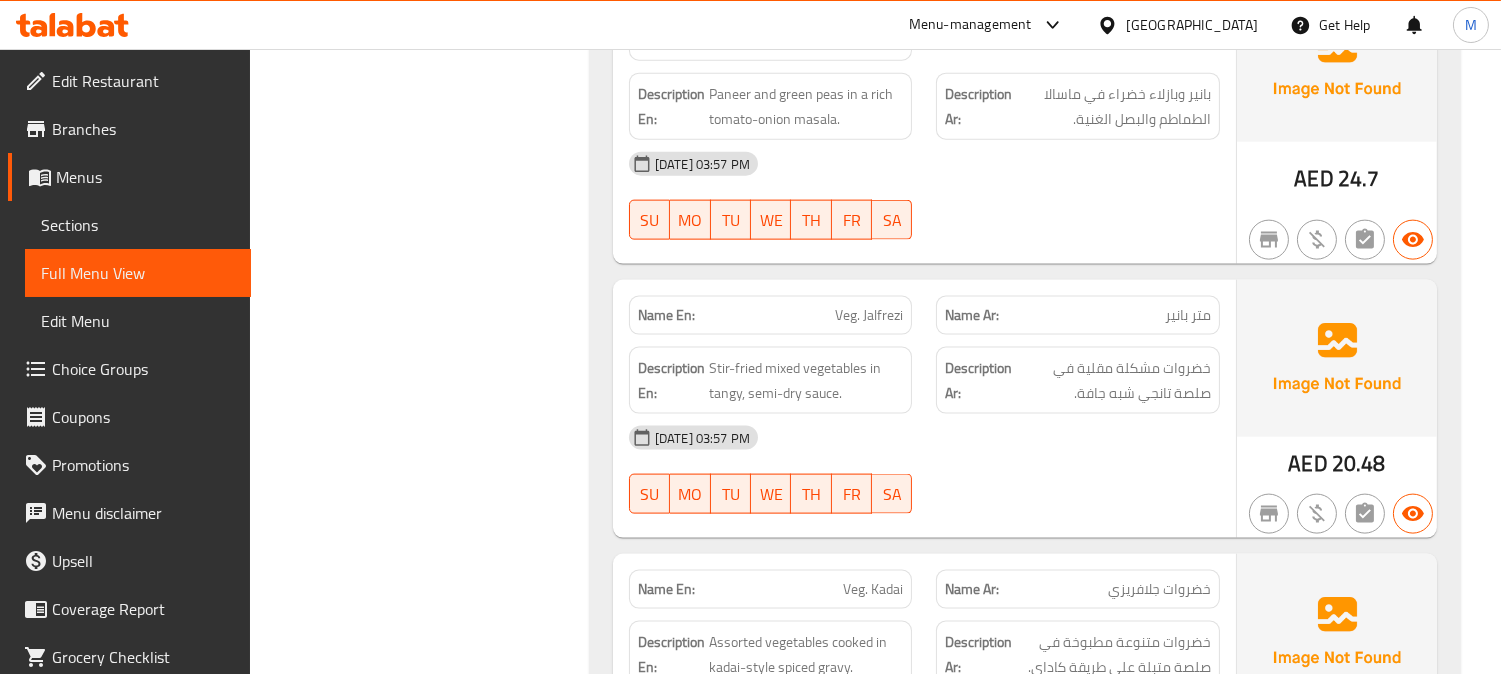 scroll, scrollTop: 4847, scrollLeft: 0, axis: vertical 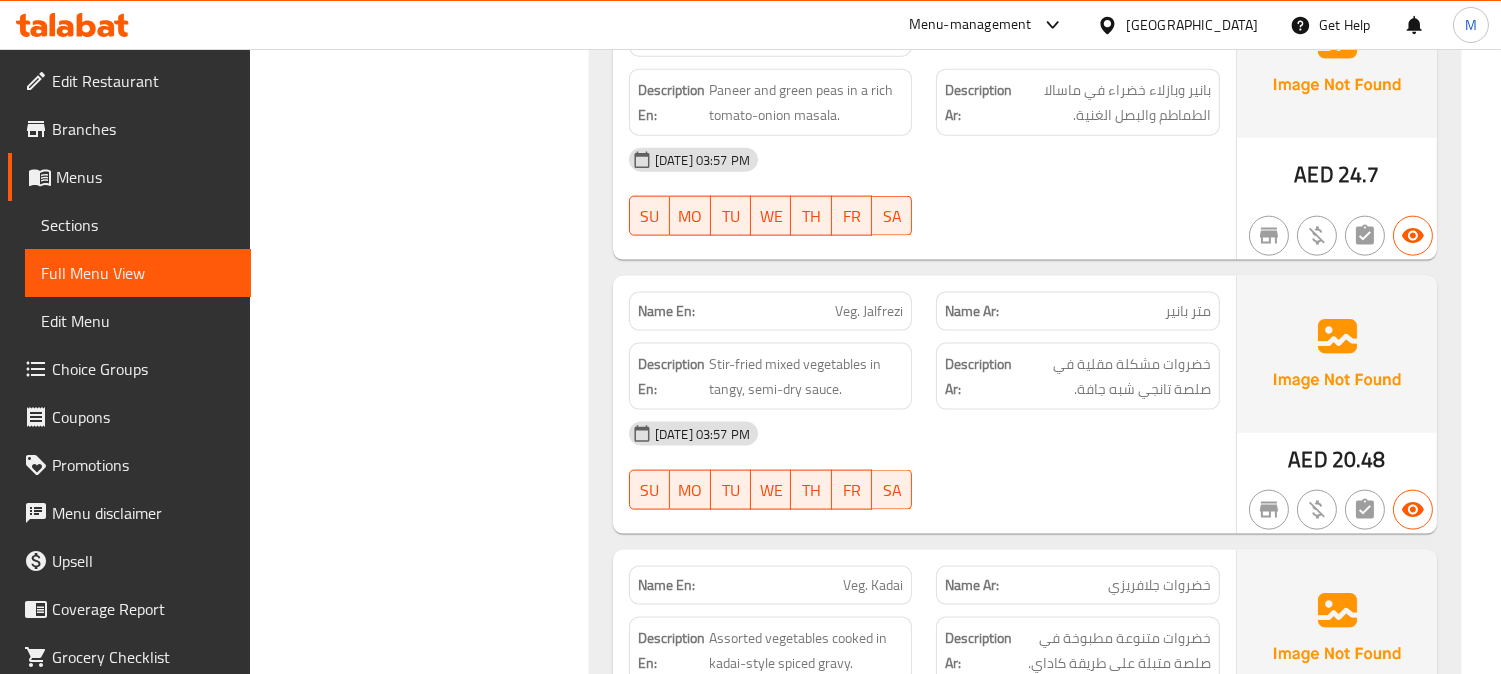 click on "خضروات جلافريزي" at bounding box center (1159, 585) 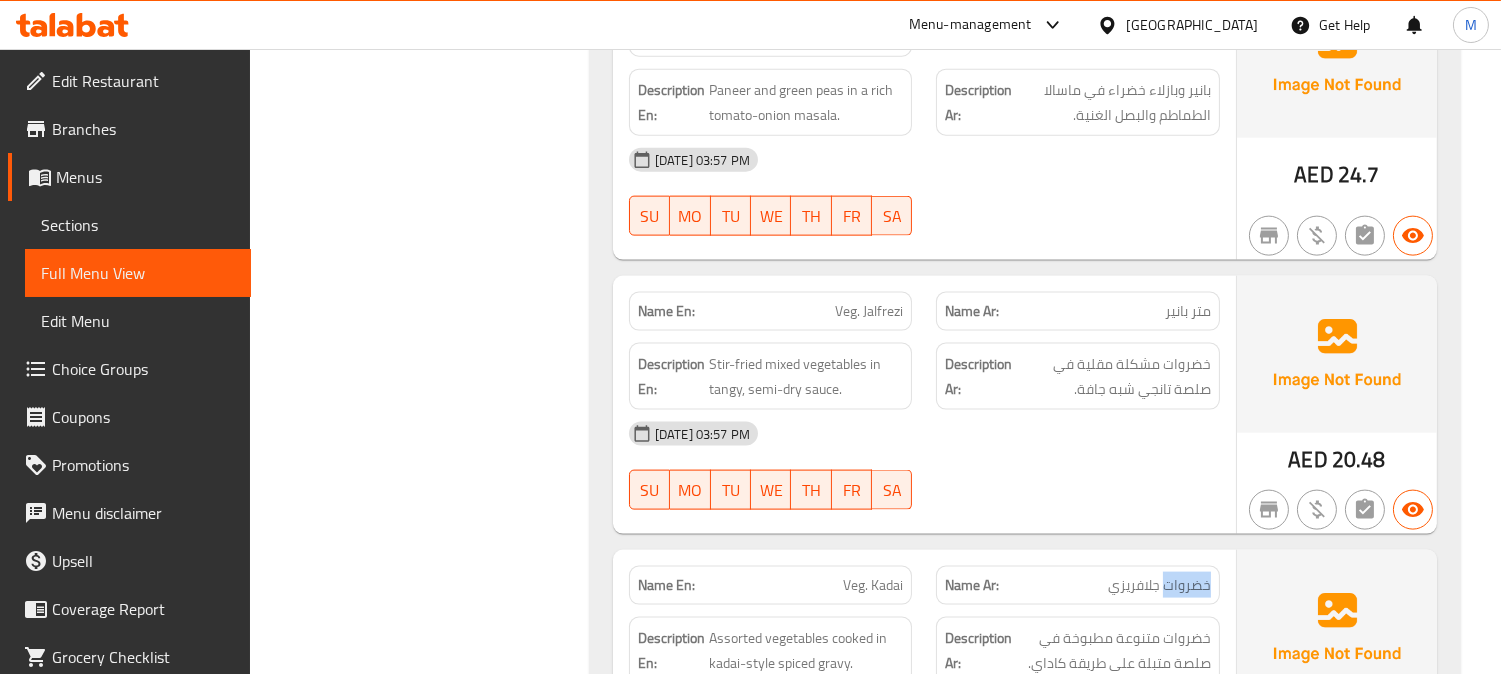 click on "خضروات جلافريزي" at bounding box center (1159, 585) 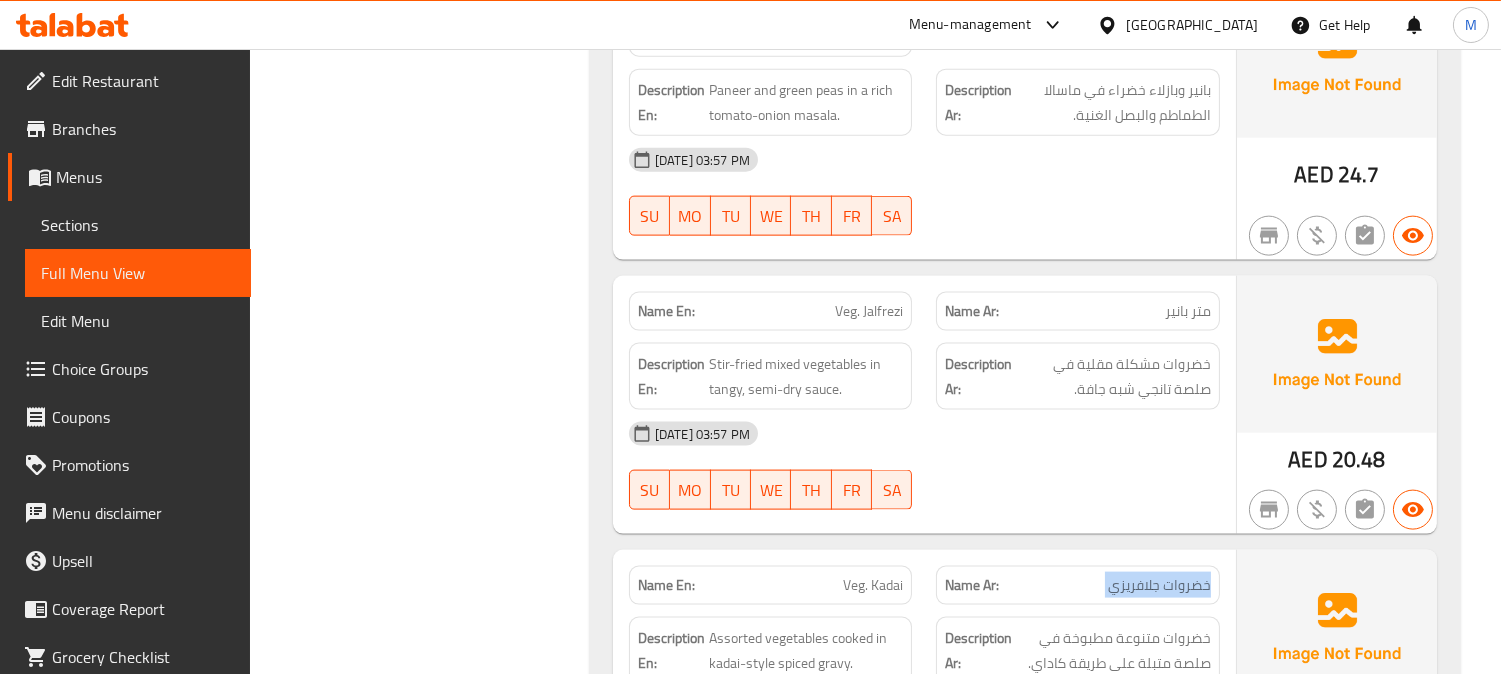 click on "خضروات جلافريزي" at bounding box center [1159, 585] 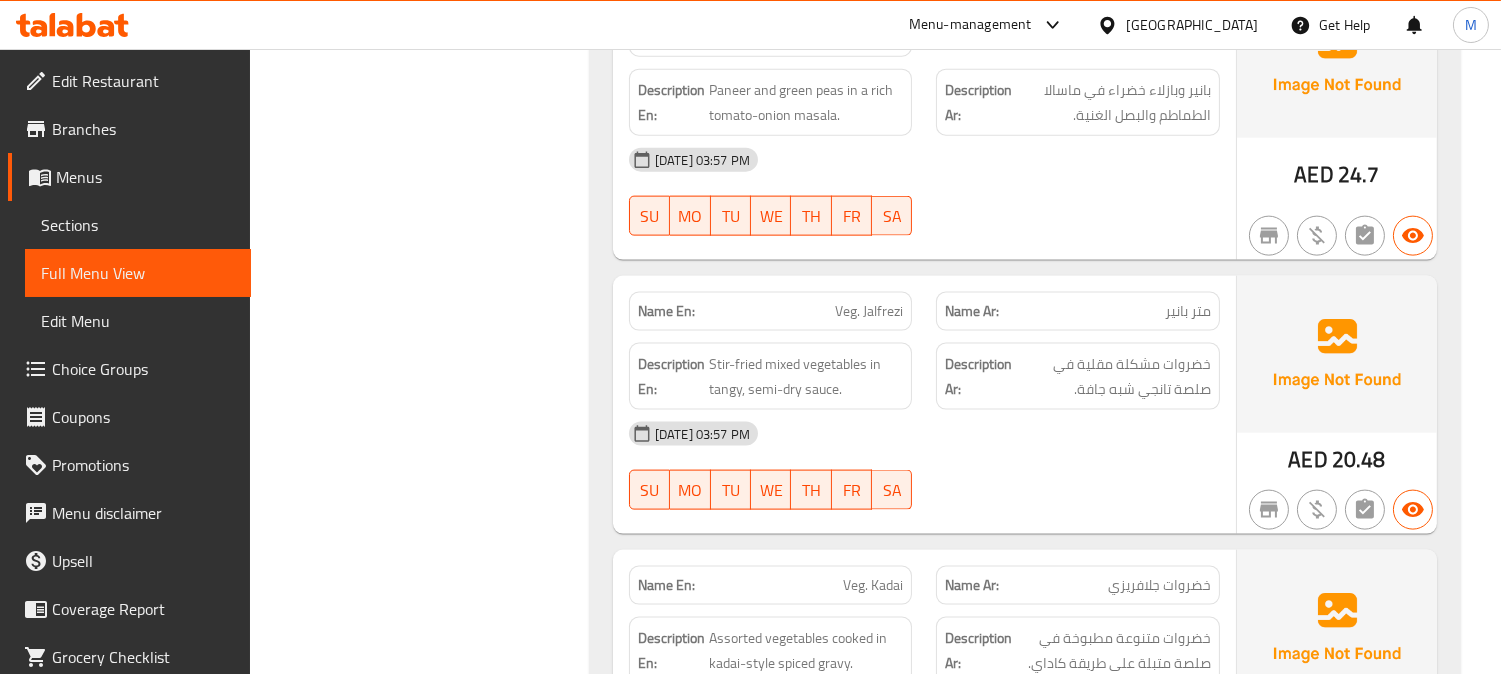 click on "[DATE] 03:57 PM" at bounding box center [924, 434] 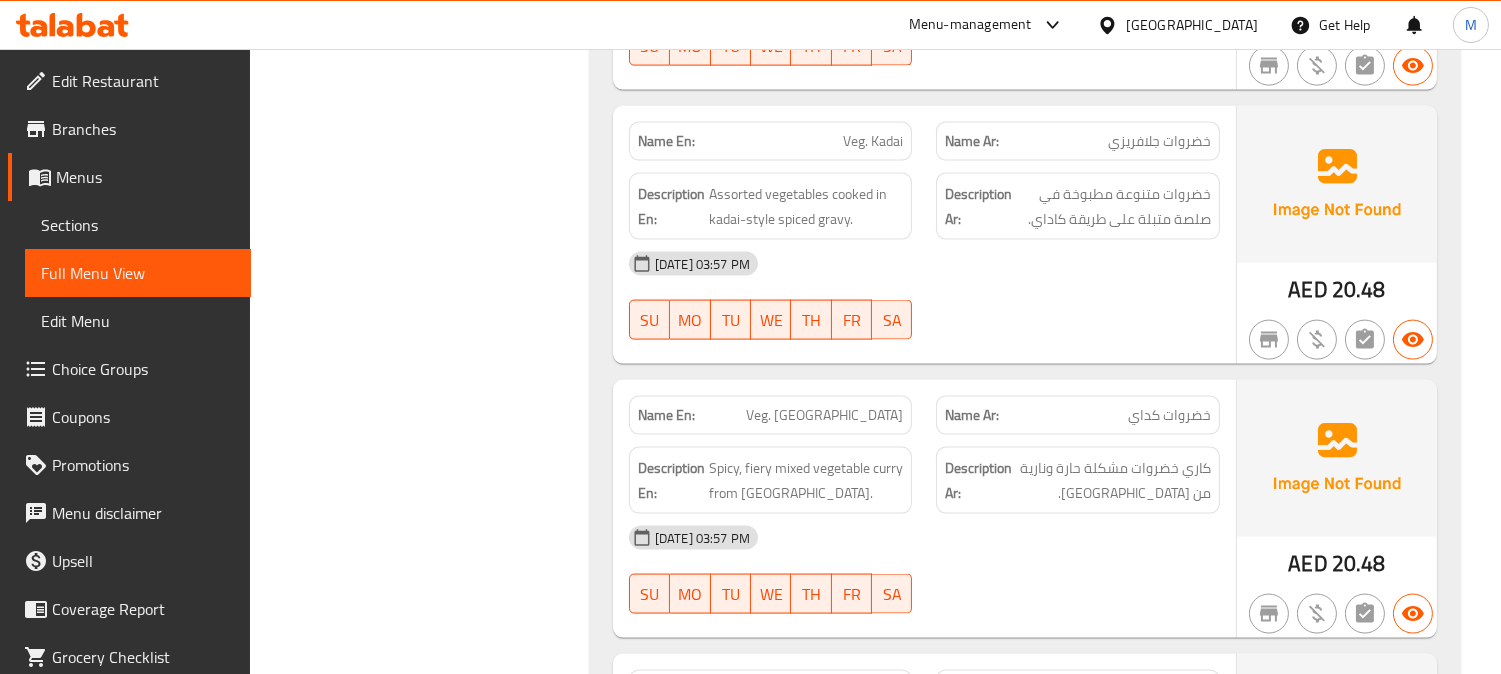 scroll, scrollTop: 5292, scrollLeft: 0, axis: vertical 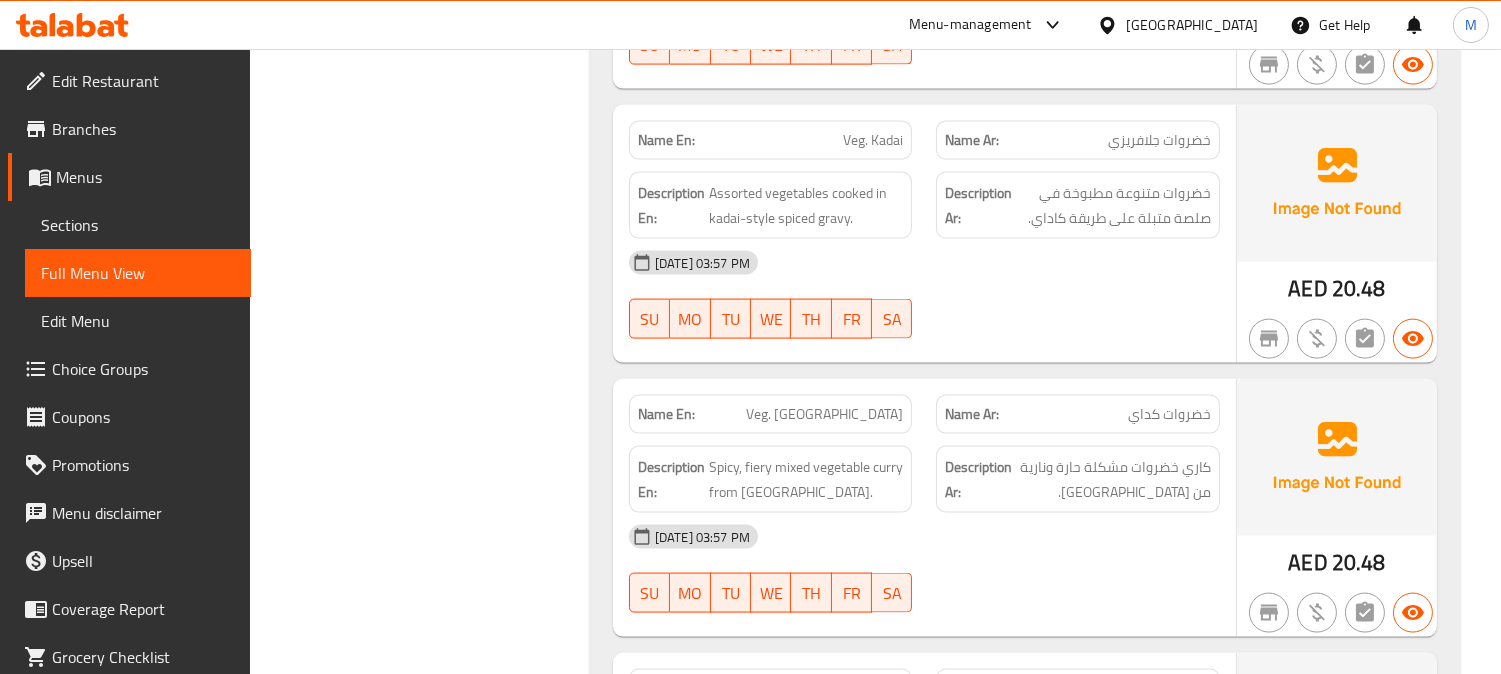 click on "خضروات كداي" at bounding box center (1169, 414) 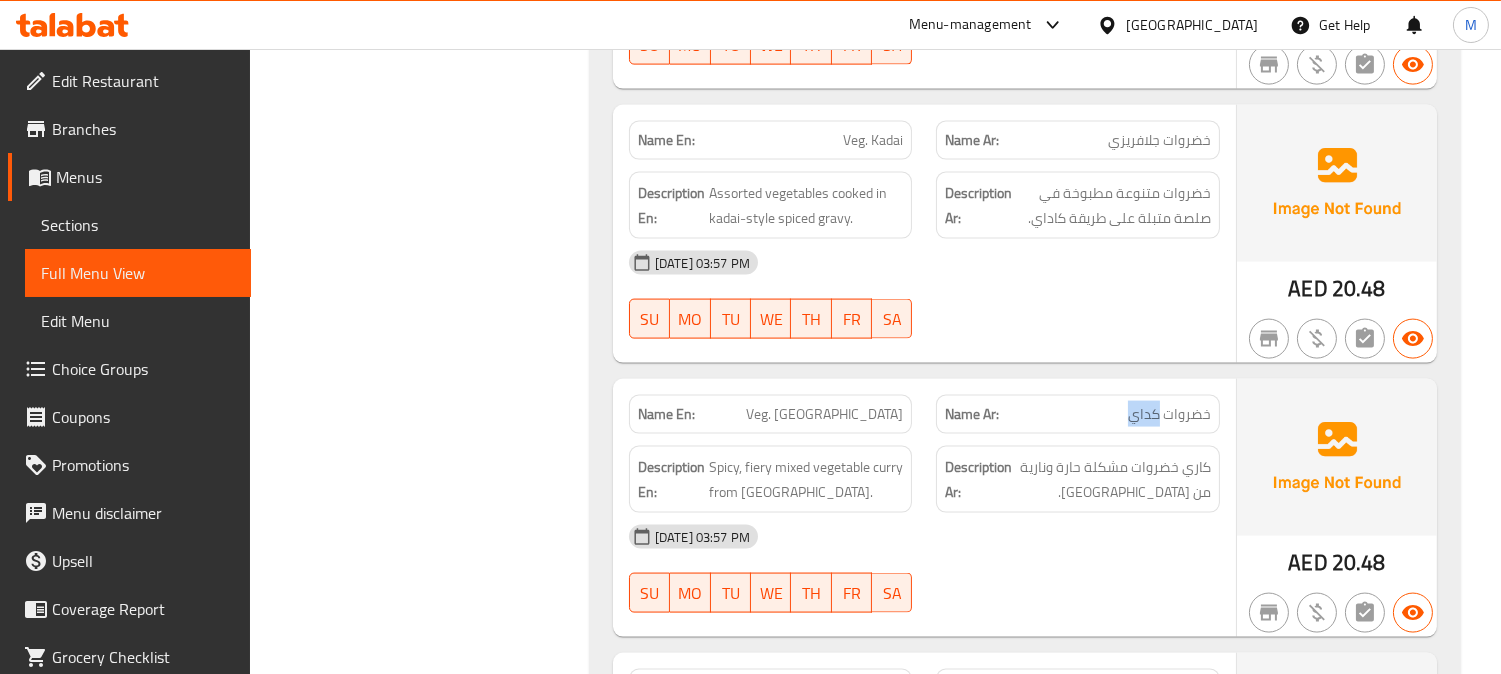 click on "خضروات كداي" at bounding box center (1169, 414) 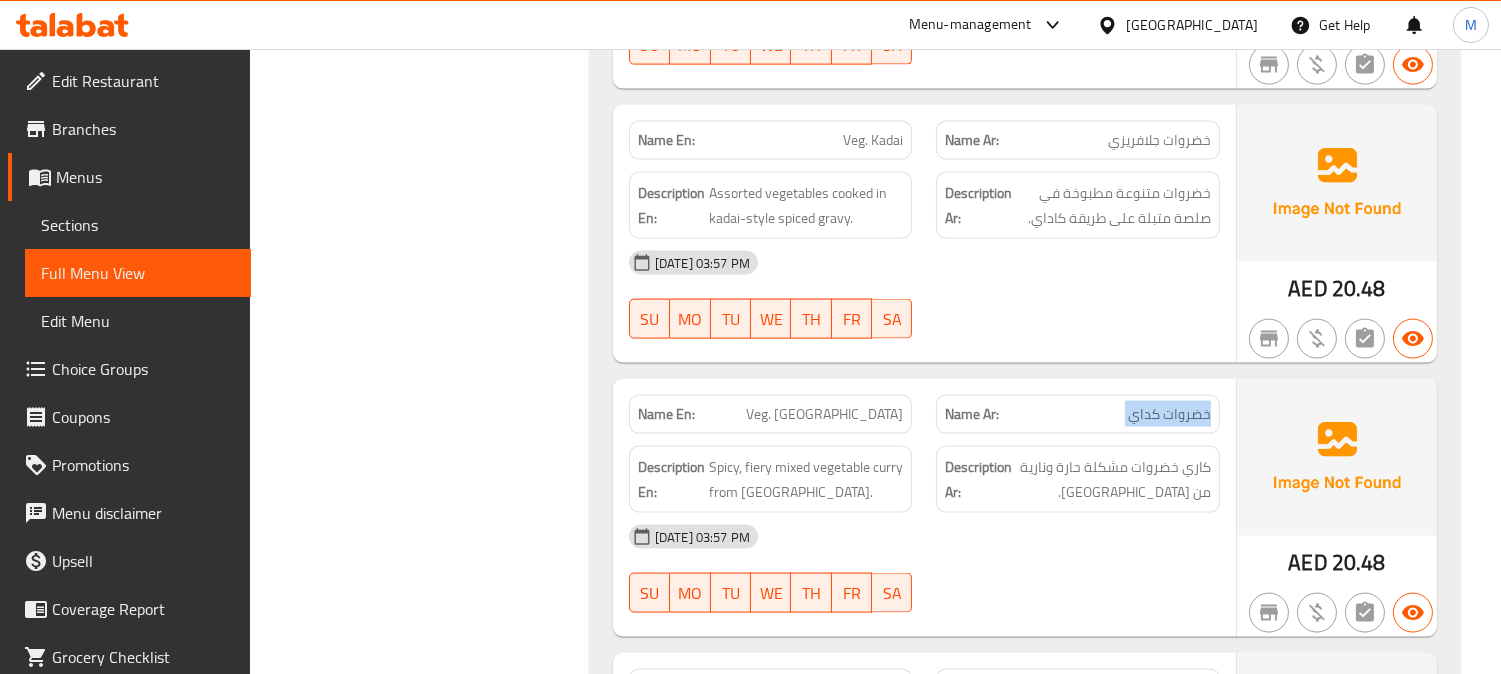 click on "خضروات كداي" at bounding box center [1169, 414] 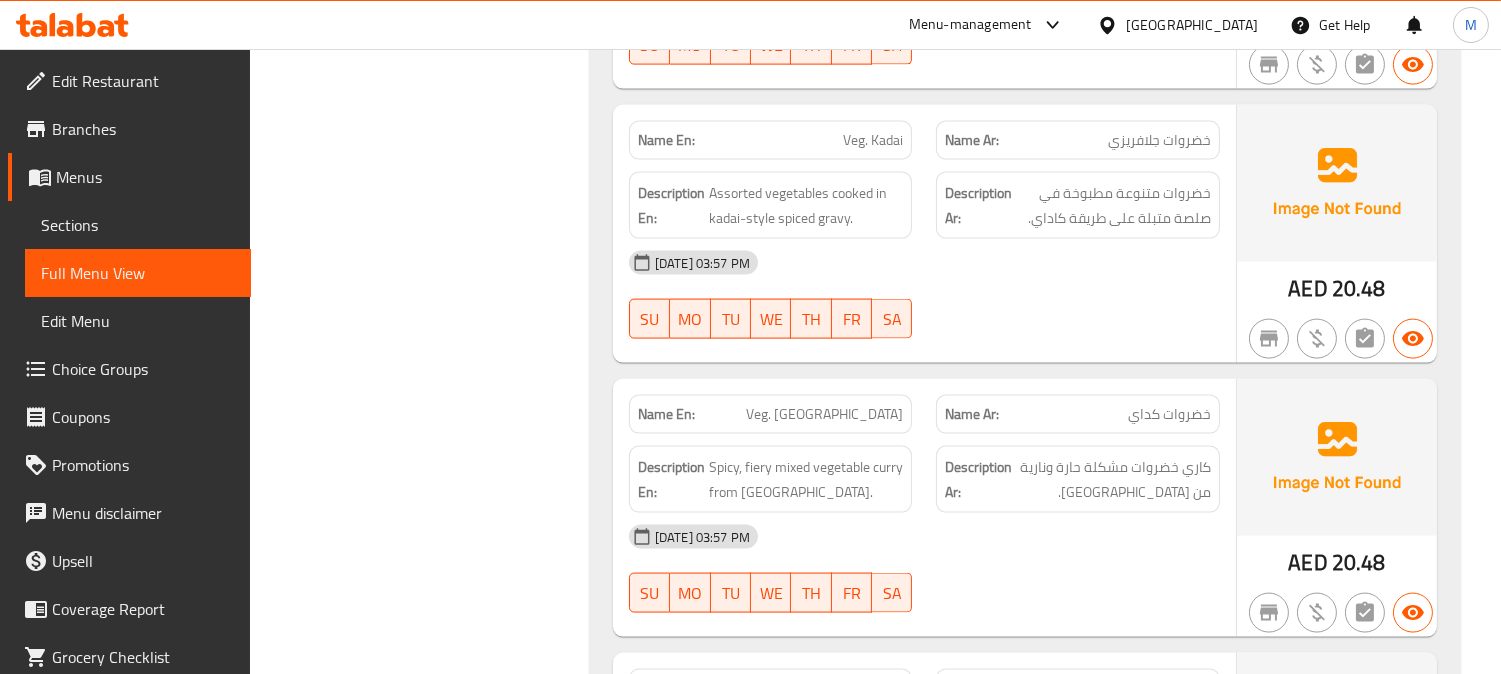 click on "Description Ar: كاري خضروات مشكلة حارة ونارية من ماهاراشترا." at bounding box center (1078, 479) 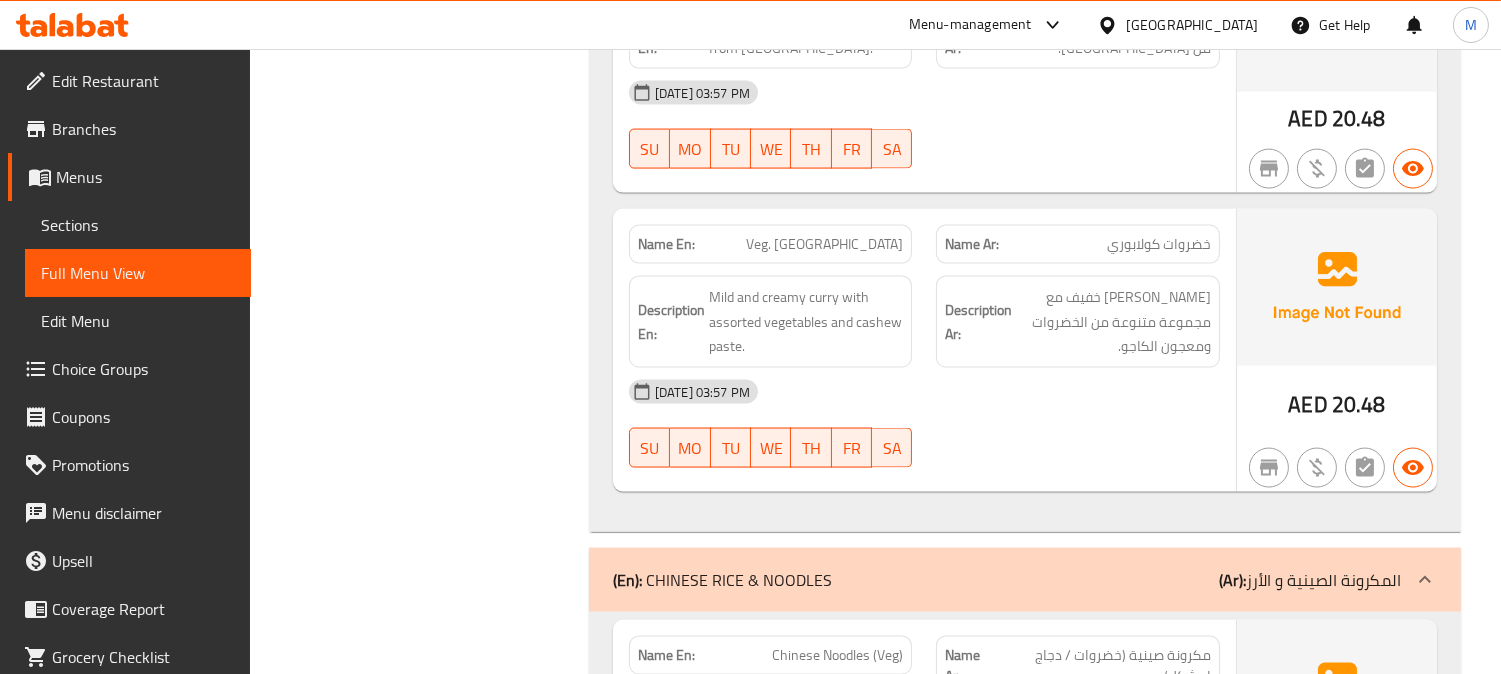 scroll, scrollTop: 5781, scrollLeft: 0, axis: vertical 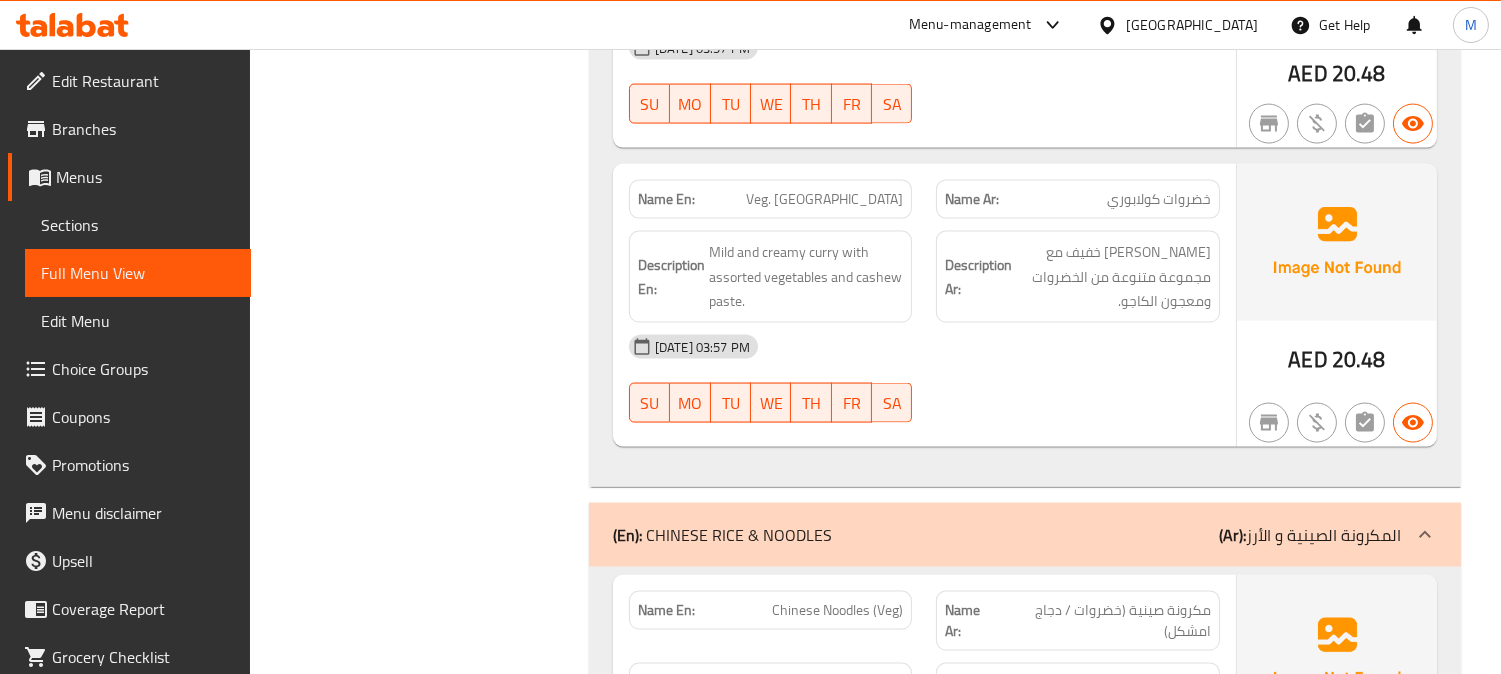 click on "خضروات كولابوري" at bounding box center (1159, 199) 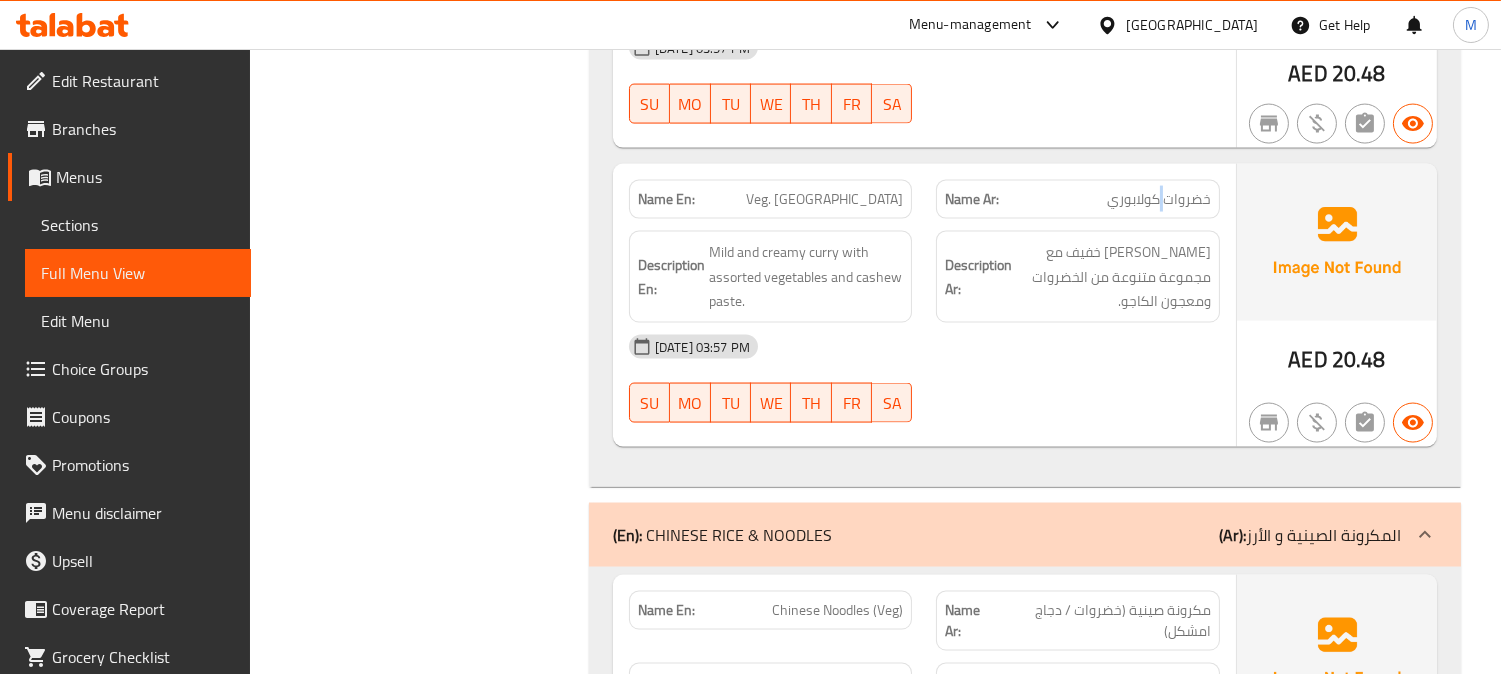 click on "خضروات كولابوري" at bounding box center [1159, 199] 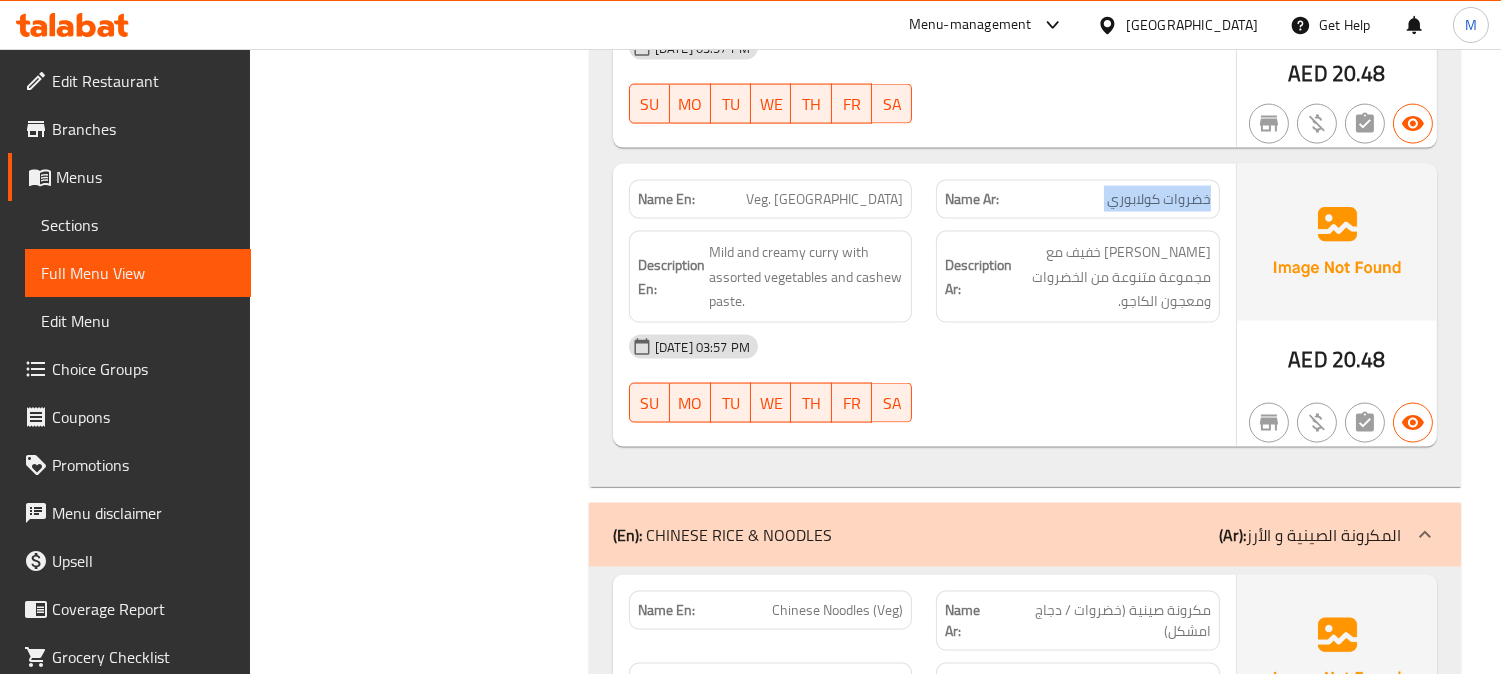click on "خضروات كولابوري" at bounding box center (1159, 199) 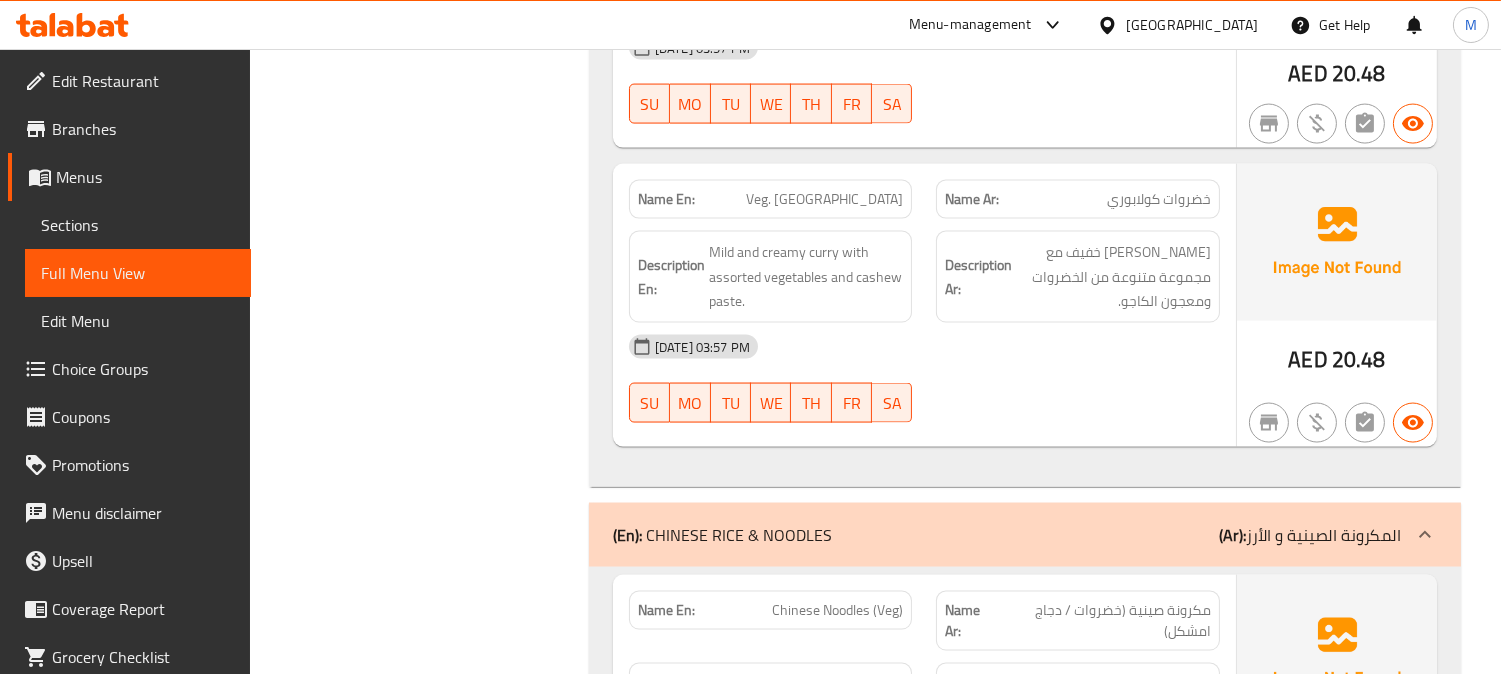 click on "16-07-2025 03:57 PM SU MO TU WE TH FR SA" at bounding box center [924, 379] 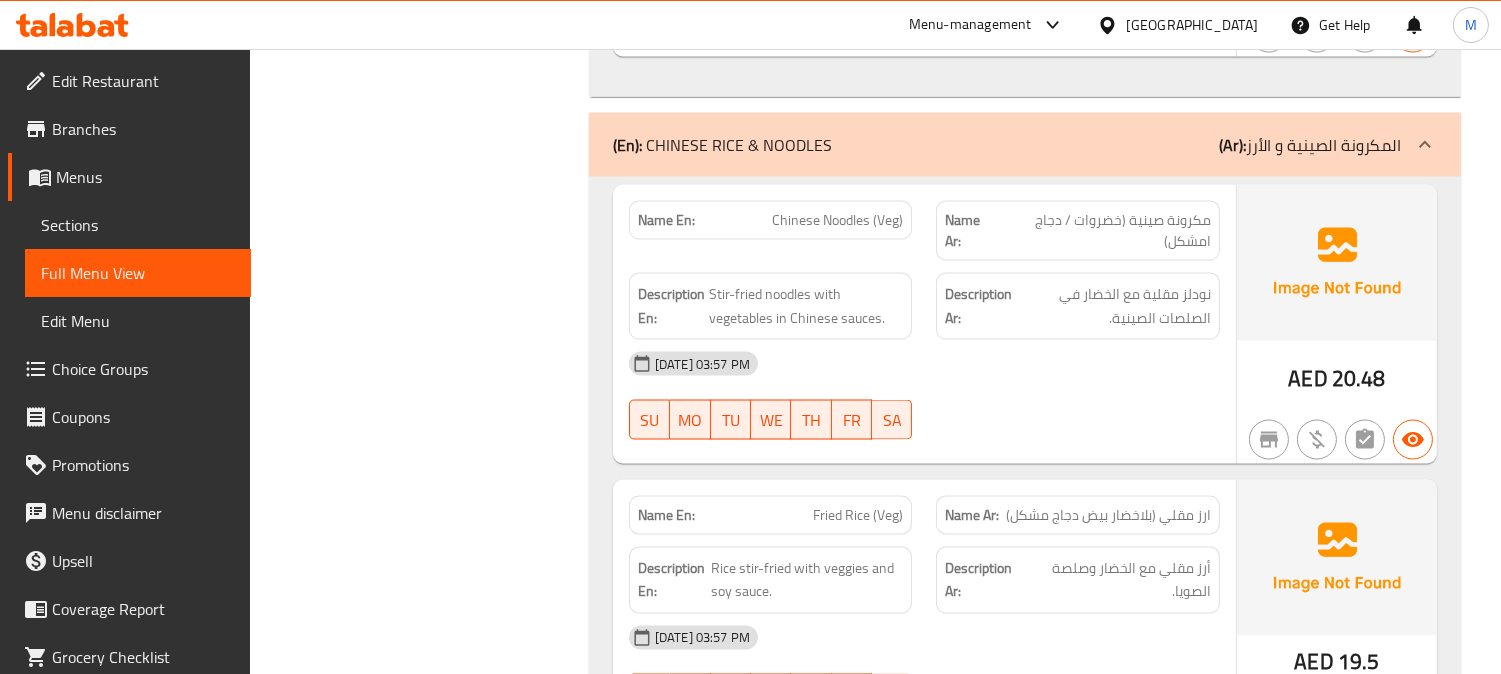 scroll, scrollTop: 6181, scrollLeft: 0, axis: vertical 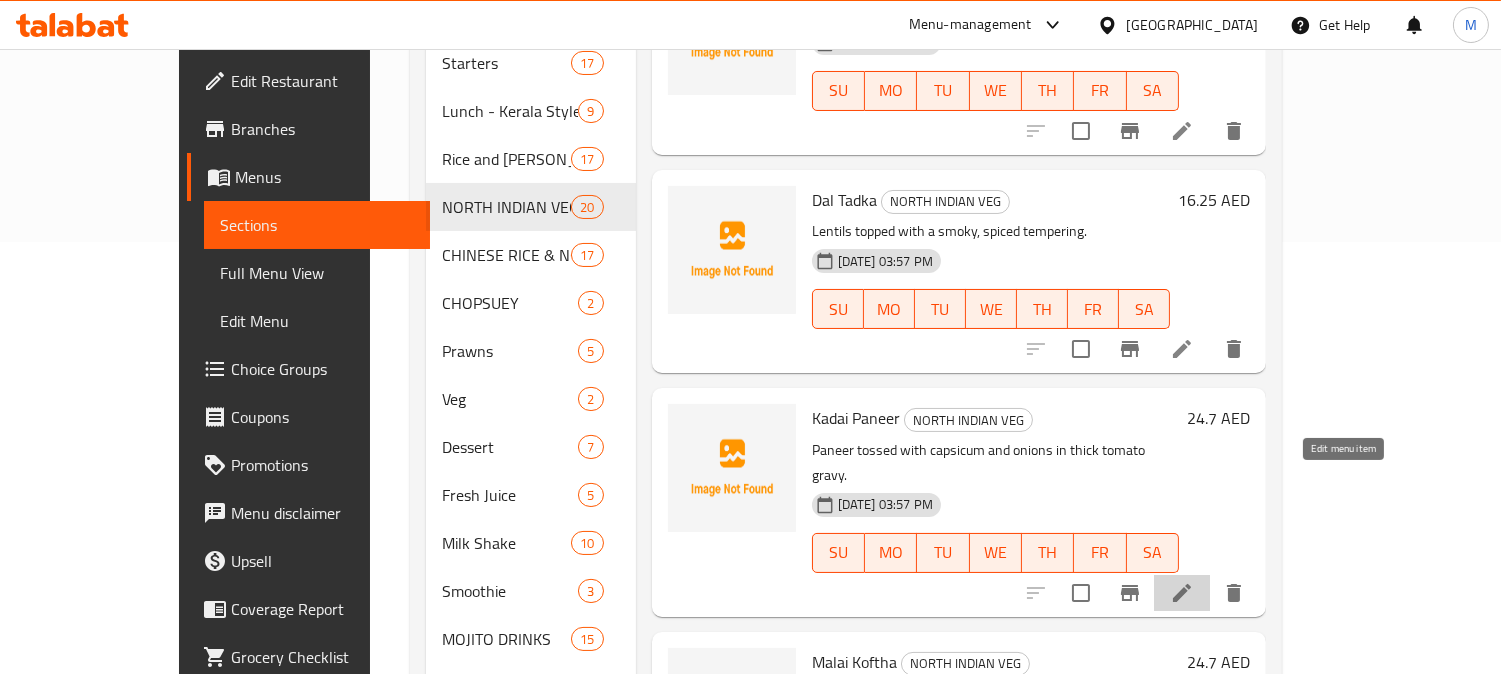 click 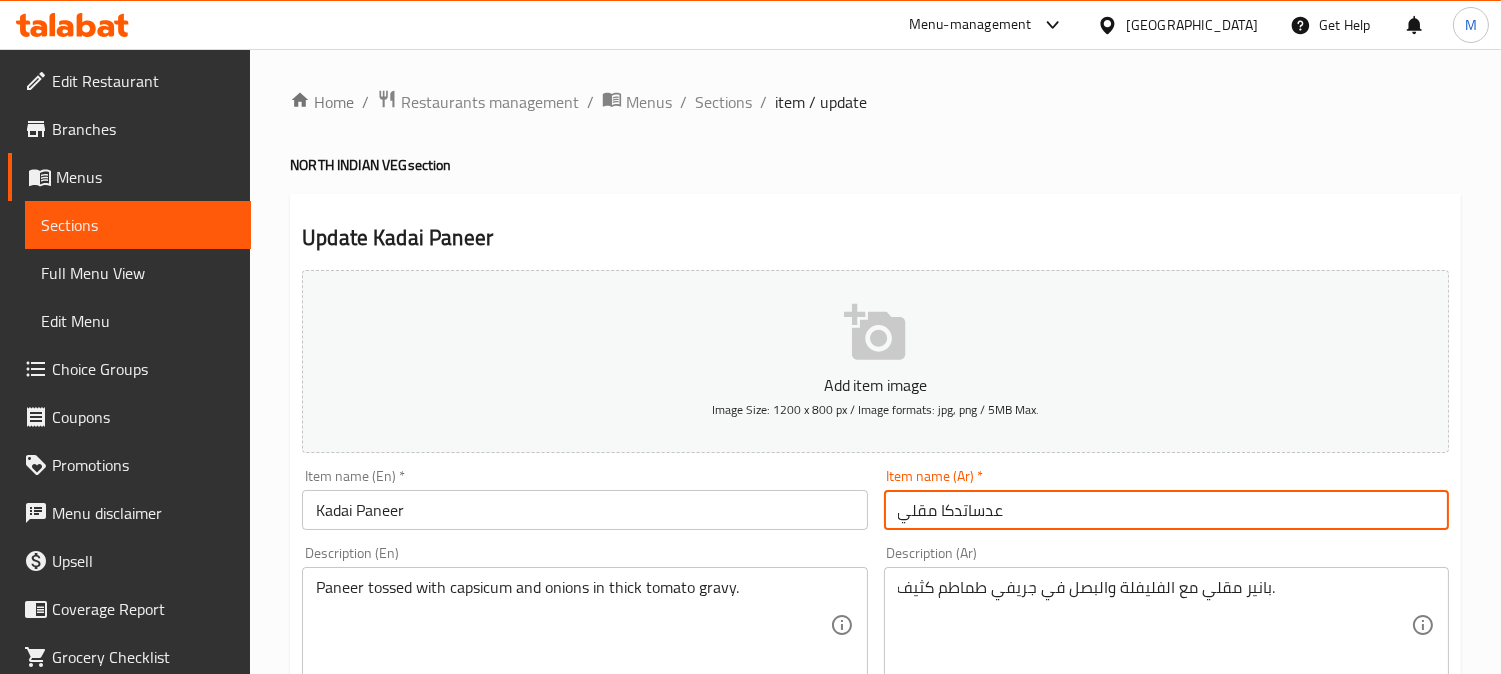 click on "عدساتدكا مقلي" at bounding box center (1166, 510) 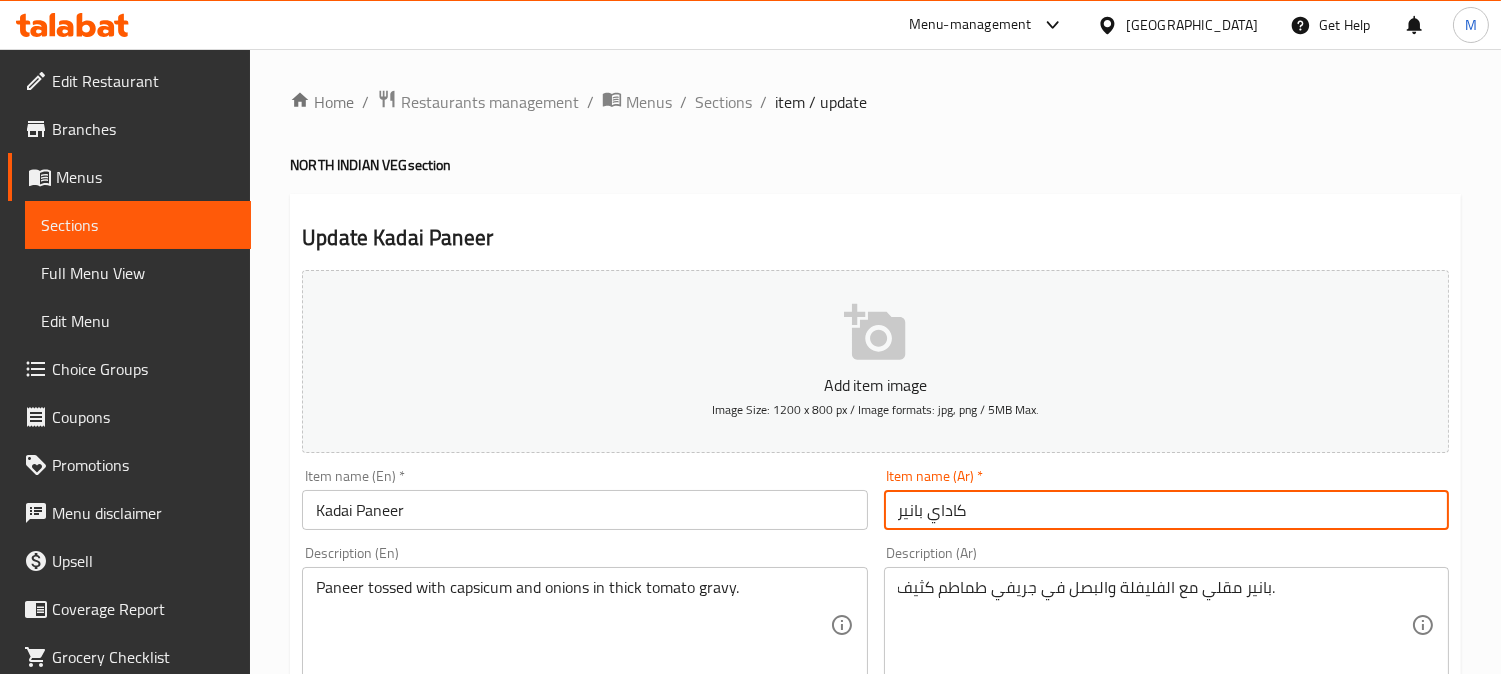 type on "كاداي بانير" 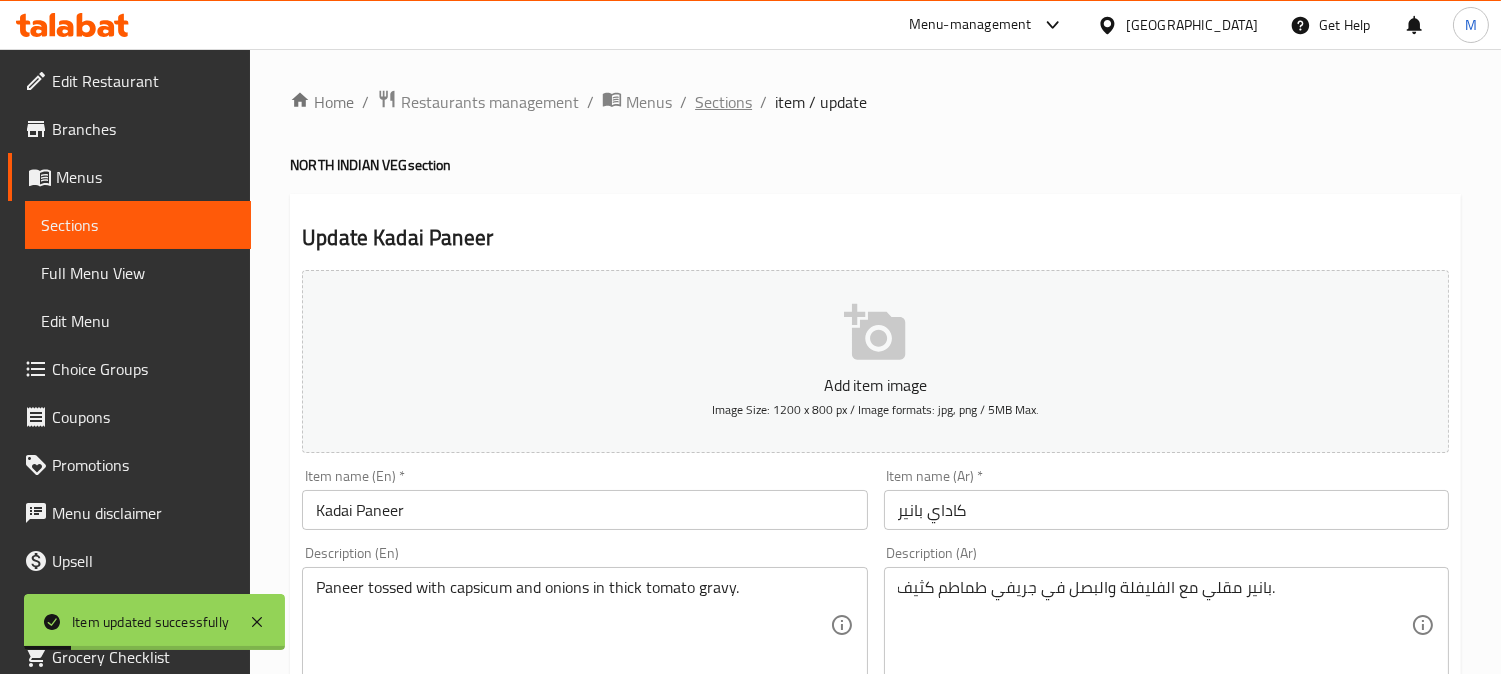 click on "Sections" at bounding box center [723, 102] 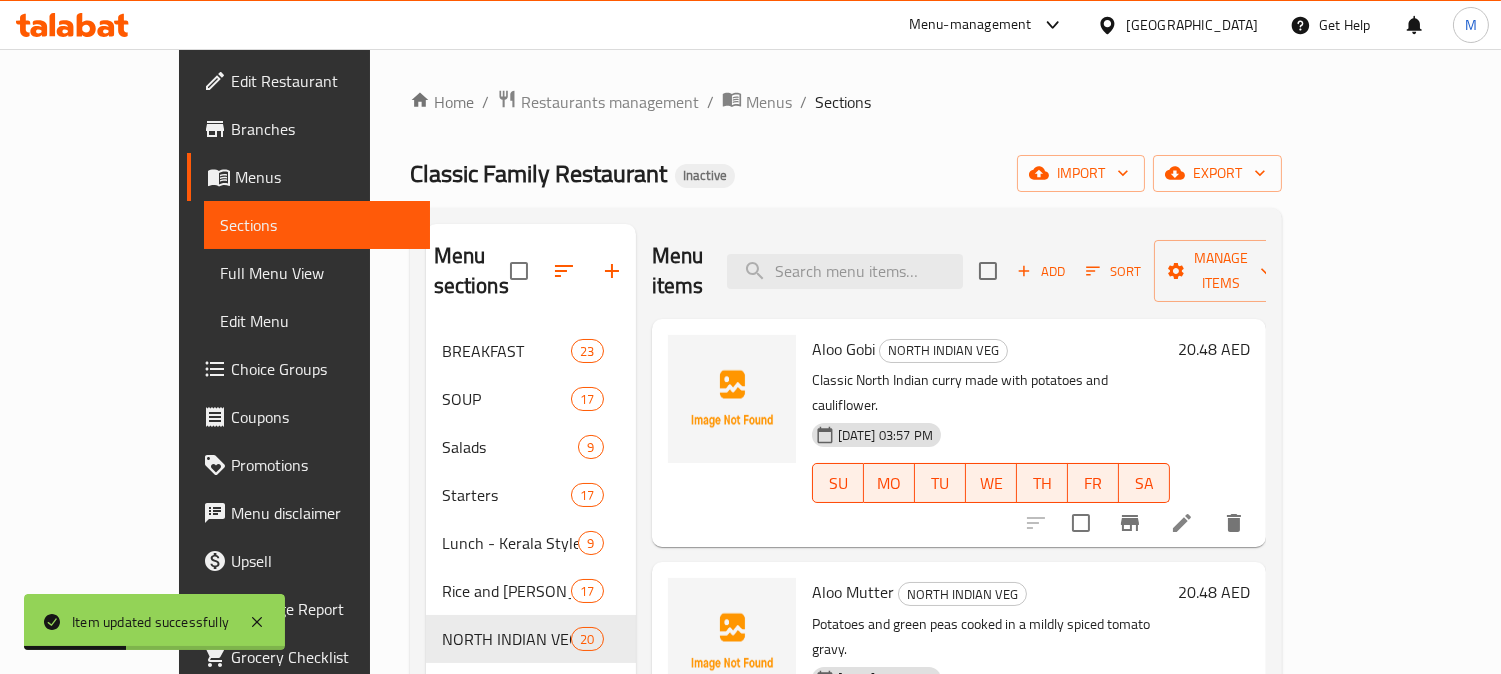 scroll, scrollTop: 590, scrollLeft: 0, axis: vertical 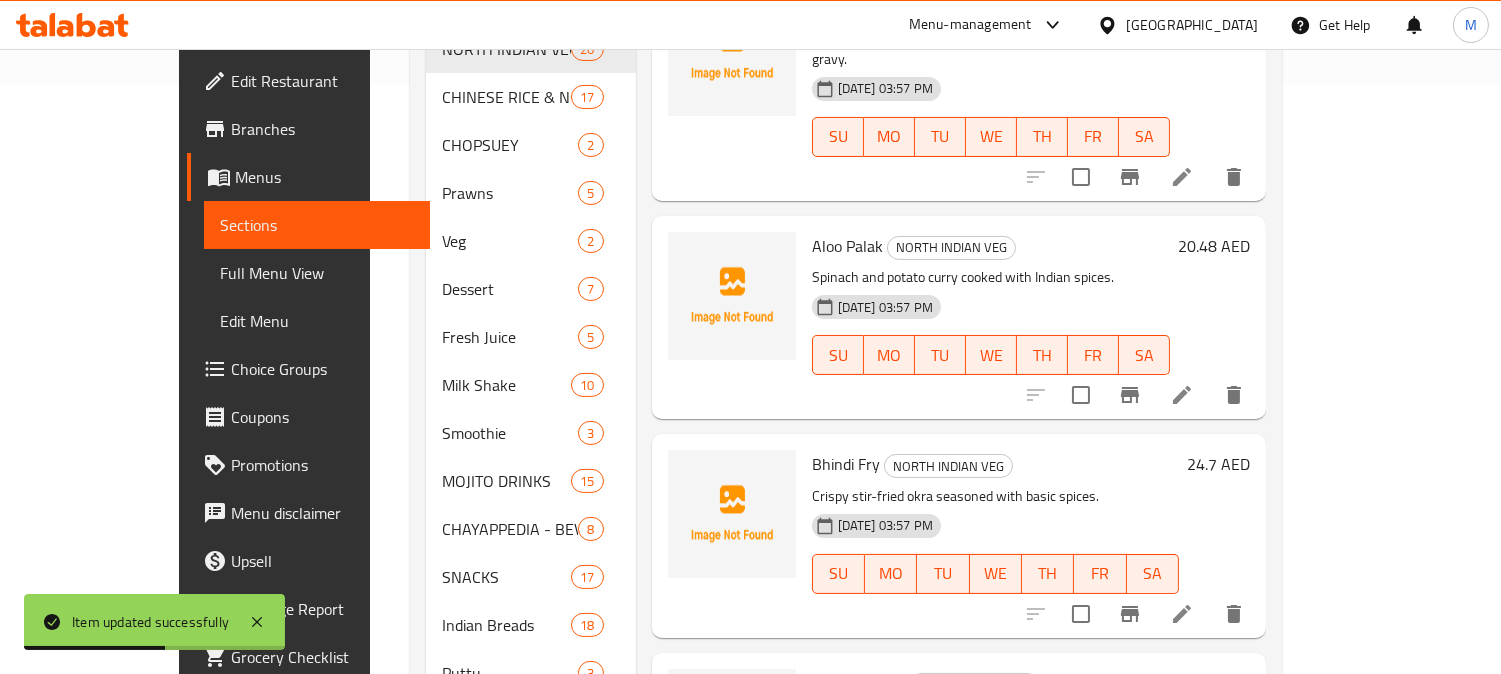 click on "Home / Restaurants management / Menus / Sections Classic Family Restaurant Inactive import export Menu sections BREAKFAST 23 SOUP 17 Salads 9 Starters 17 Lunch - Kerala Style 9 Rice and Biriyani 17 NORTH INDIAN VEG 20 CHINESE RICE & NOODLES 17 CHOPSUEY 2 Prawns 5 Veg 2 Dessert 7 Fresh Juice 5 Milk Shake 10 Smoothie 3 MOJITO DRINKS 15 CHAYAPPEDIA - BEVERAGES 8 SNACKS 17 Indian Breads 18 Puttu 3 Vegetable 3 Menu items Add Sort Manage items Aloo Gobi   NORTH INDIAN VEG Classic North Indian curry made with potatoes and cauliflower. 16-07-2025 03:57 PM SU MO TU WE TH FR SA 20.48   AED Aloo Mutter   NORTH INDIAN VEG Potatoes and green peas cooked in a mildly spiced tomato gravy. 16-07-2025 03:57 PM SU MO TU WE TH FR SA 20.48   AED Aloo Palak   NORTH INDIAN VEG Spinach and potato curry cooked with Indian spices. 16-07-2025 03:57 PM SU MO TU WE TH FR SA 20.48   AED Bhindi Fry   NORTH INDIAN VEG Crispy stir-fried okra seasoned with basic spices. 16-07-2025 03:57 PM SU MO TU WE TH FR SA 24.7   AED Bhindi Masala   SU MO" at bounding box center (846, 134) 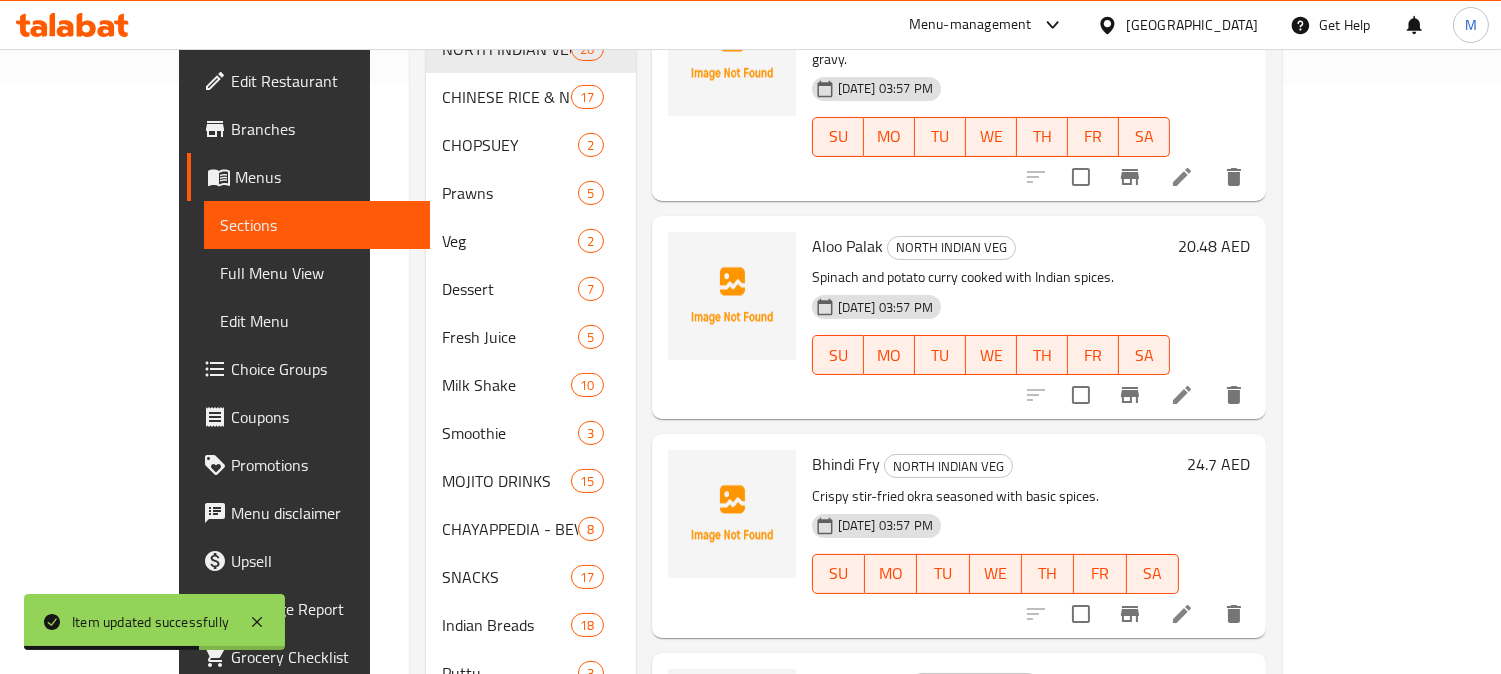 click on "Menu sections BREAKFAST 23 SOUP 17 Salads 9 Starters 17 Lunch - Kerala Style 9 Rice and Biriyani 17 NORTH INDIAN VEG 20 CHINESE RICE & NOODLES 17 CHOPSUEY 2 Prawns 5 Veg 2 Dessert 7 Fresh Juice 5 Milk Shake 10 Smoothie 3 MOJITO DRINKS 15 CHAYAPPEDIA - BEVERAGES 8 SNACKS 17 Indian Breads 18 Puttu 3 Vegetable 3 Menu items Add Sort Manage items Aloo Gobi   NORTH INDIAN VEG Classic North Indian curry made with potatoes and cauliflower. 16-07-2025 03:57 PM SU MO TU WE TH FR SA 20.48   AED Aloo Mutter   NORTH INDIAN VEG Potatoes and green peas cooked in a mildly spiced tomato gravy. 16-07-2025 03:57 PM SU MO TU WE TH FR SA 20.48   AED Aloo Palak   NORTH INDIAN VEG Spinach and potato curry cooked with Indian spices. 16-07-2025 03:57 PM SU MO TU WE TH FR SA 20.48   AED Bhindi Fry   NORTH INDIAN VEG Crispy stir-fried okra seasoned with basic spices. 16-07-2025 03:57 PM SU MO TU WE TH FR SA 24.7   AED Bhindi Masala   NORTH INDIAN VEG Okra cooked in a thick, flavorful onion-tomato gravy. 16-07-2025 03:57 PM SU MO TU WE" at bounding box center [846, 193] 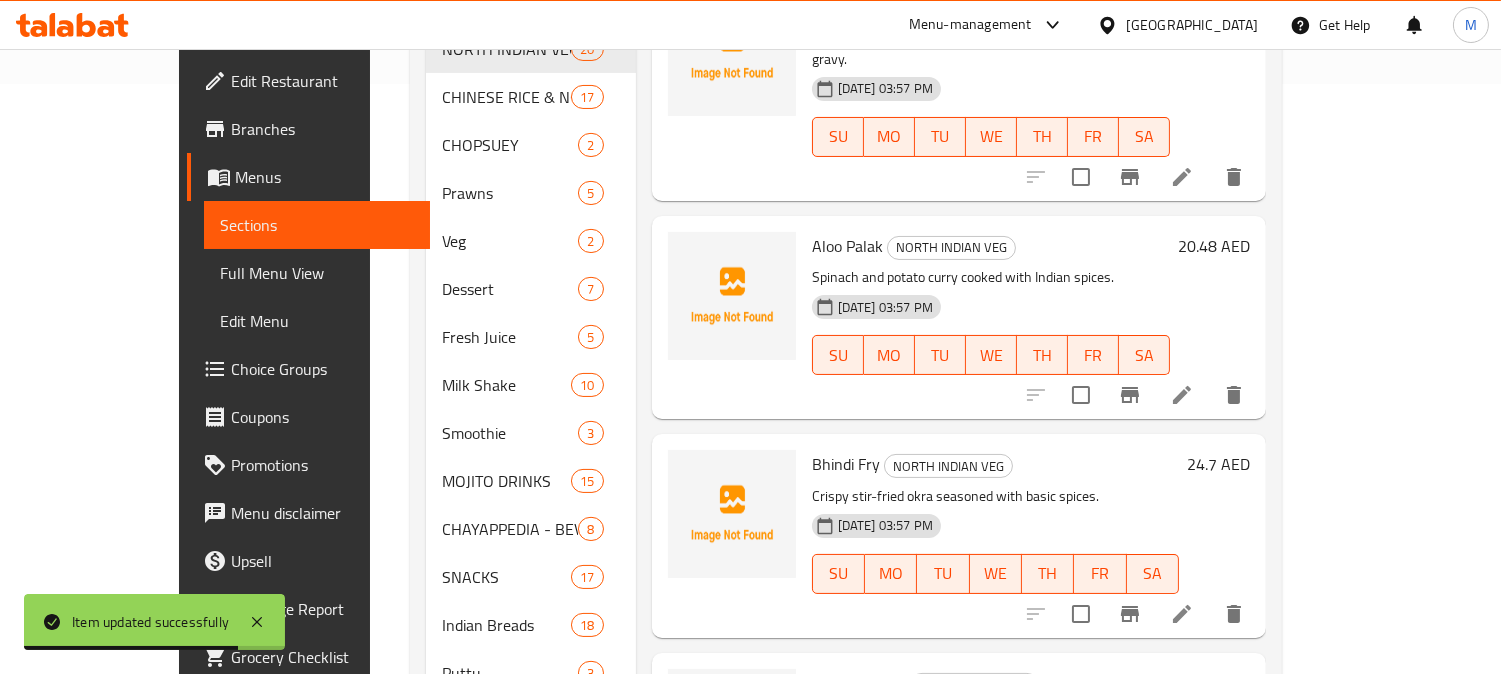 click on "Menu sections BREAKFAST 23 SOUP 17 Salads 9 Starters 17 Lunch - Kerala Style 9 Rice and Biriyani 17 NORTH INDIAN VEG 20 CHINESE RICE & NOODLES 17 CHOPSUEY 2 Prawns 5 Veg 2 Dessert 7 Fresh Juice 5 Milk Shake 10 Smoothie 3 MOJITO DRINKS 15 CHAYAPPEDIA - BEVERAGES 8 SNACKS 17 Indian Breads 18 Puttu 3 Vegetable 3 Menu items Add Sort Manage items Aloo Gobi   NORTH INDIAN VEG Classic North Indian curry made with potatoes and cauliflower. 16-07-2025 03:57 PM SU MO TU WE TH FR SA 20.48   AED Aloo Mutter   NORTH INDIAN VEG Potatoes and green peas cooked in a mildly spiced tomato gravy. 16-07-2025 03:57 PM SU MO TU WE TH FR SA 20.48   AED Aloo Palak   NORTH INDIAN VEG Spinach and potato curry cooked with Indian spices. 16-07-2025 03:57 PM SU MO TU WE TH FR SA 20.48   AED Bhindi Fry   NORTH INDIAN VEG Crispy stir-fried okra seasoned with basic spices. 16-07-2025 03:57 PM SU MO TU WE TH FR SA 24.7   AED Bhindi Masala   NORTH INDIAN VEG Okra cooked in a thick, flavorful onion-tomato gravy. 16-07-2025 03:57 PM SU MO TU WE" at bounding box center (846, 193) 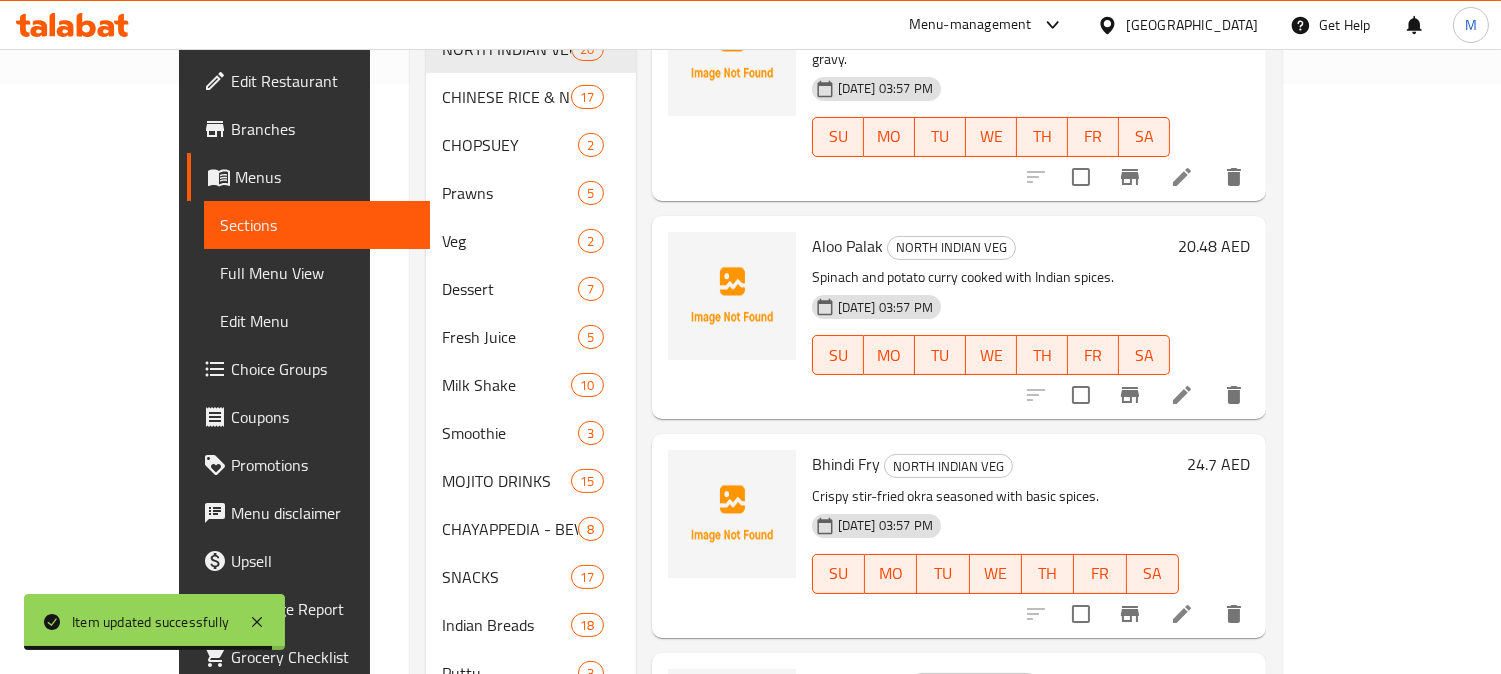 click on "Menu sections BREAKFAST 23 SOUP 17 Salads 9 Starters 17 Lunch - Kerala Style 9 Rice and Biriyani 17 NORTH INDIAN VEG 20 CHINESE RICE & NOODLES 17 CHOPSUEY 2 Prawns 5 Veg 2 Dessert 7 Fresh Juice 5 Milk Shake 10 Smoothie 3 MOJITO DRINKS 15 CHAYAPPEDIA - BEVERAGES 8 SNACKS 17 Indian Breads 18 Puttu 3 Vegetable 3 Menu items Add Sort Manage items Aloo Gobi   NORTH INDIAN VEG Classic North Indian curry made with potatoes and cauliflower. 16-07-2025 03:57 PM SU MO TU WE TH FR SA 20.48   AED Aloo Mutter   NORTH INDIAN VEG Potatoes and green peas cooked in a mildly spiced tomato gravy. 16-07-2025 03:57 PM SU MO TU WE TH FR SA 20.48   AED Aloo Palak   NORTH INDIAN VEG Spinach and potato curry cooked with Indian spices. 16-07-2025 03:57 PM SU MO TU WE TH FR SA 20.48   AED Bhindi Fry   NORTH INDIAN VEG Crispy stir-fried okra seasoned with basic spices. 16-07-2025 03:57 PM SU MO TU WE TH FR SA 24.7   AED Bhindi Masala   NORTH INDIAN VEG Okra cooked in a thick, flavorful onion-tomato gravy. 16-07-2025 03:57 PM SU MO TU WE" at bounding box center (846, 193) 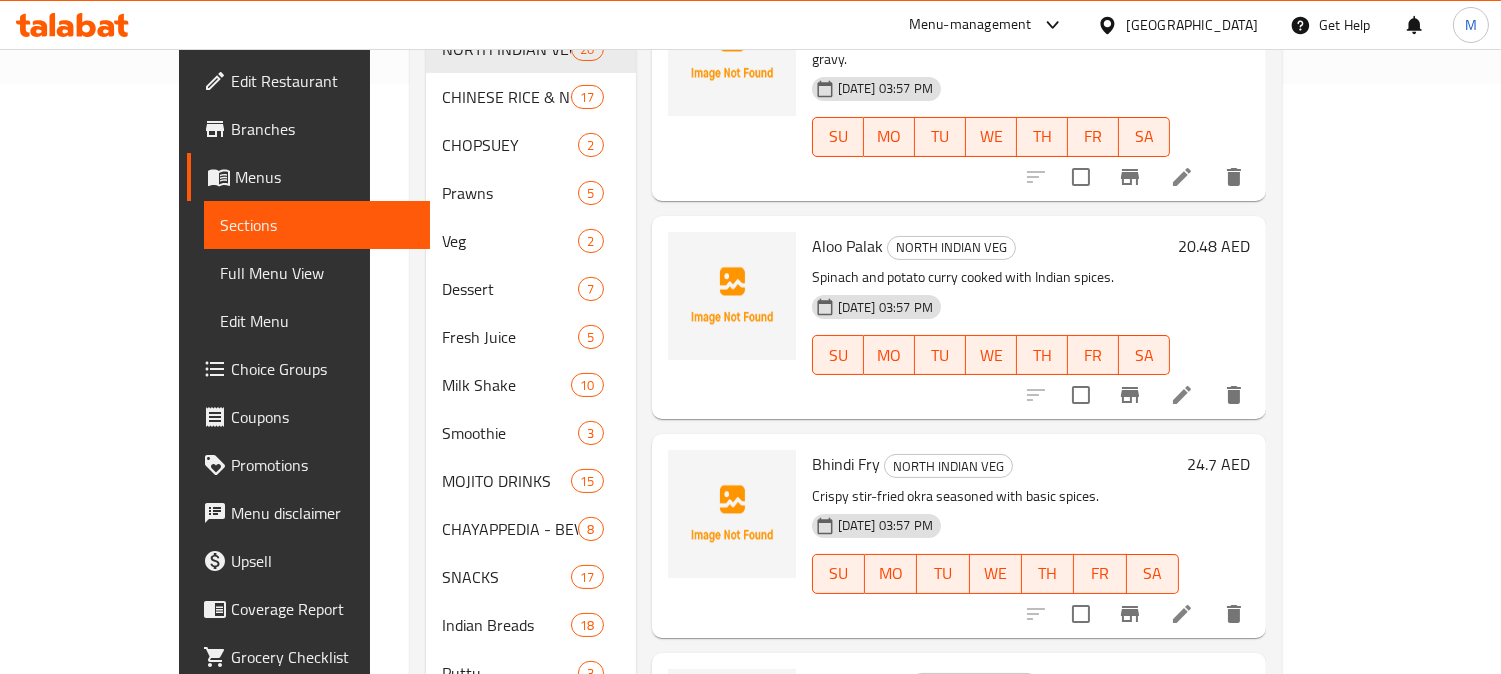 click on "Menu sections BREAKFAST 23 SOUP 17 Salads 9 Starters 17 Lunch - Kerala Style 9 Rice and Biriyani 17 NORTH INDIAN VEG 20 CHINESE RICE & NOODLES 17 CHOPSUEY 2 Prawns 5 Veg 2 Dessert 7 Fresh Juice 5 Milk Shake 10 Smoothie 3 MOJITO DRINKS 15 CHAYAPPEDIA - BEVERAGES 8 SNACKS 17 Indian Breads 18 Puttu 3 Vegetable 3 Menu items Add Sort Manage items Aloo Gobi   NORTH INDIAN VEG Classic North Indian curry made with potatoes and cauliflower. 16-07-2025 03:57 PM SU MO TU WE TH FR SA 20.48   AED Aloo Mutter   NORTH INDIAN VEG Potatoes and green peas cooked in a mildly spiced tomato gravy. 16-07-2025 03:57 PM SU MO TU WE TH FR SA 20.48   AED Aloo Palak   NORTH INDIAN VEG Spinach and potato curry cooked with Indian spices. 16-07-2025 03:57 PM SU MO TU WE TH FR SA 20.48   AED Bhindi Fry   NORTH INDIAN VEG Crispy stir-fried okra seasoned with basic spices. 16-07-2025 03:57 PM SU MO TU WE TH FR SA 24.7   AED Bhindi Masala   NORTH INDIAN VEG Okra cooked in a thick, flavorful onion-tomato gravy. 16-07-2025 03:57 PM SU MO TU WE" at bounding box center (846, 193) 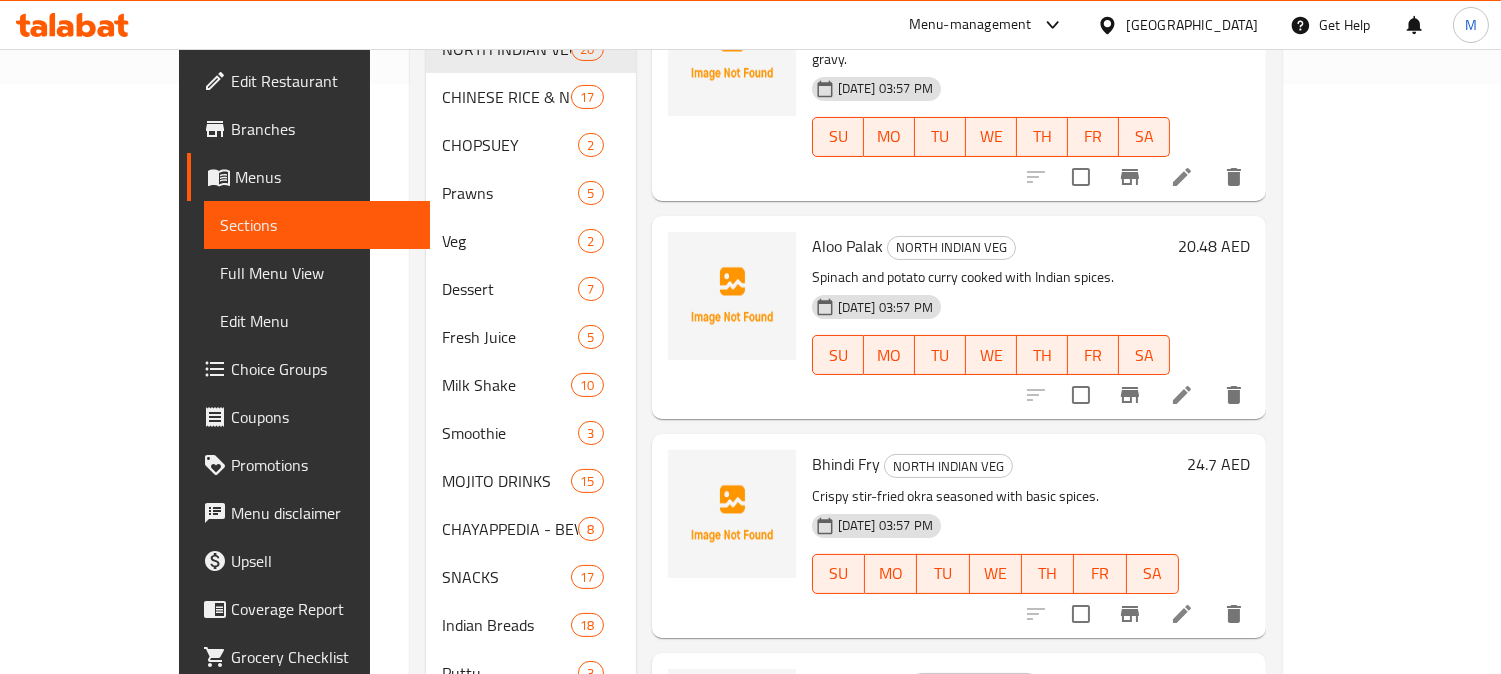 drag, startPoint x: 1485, startPoint y: 196, endPoint x: 1516, endPoint y: 327, distance: 134.61798 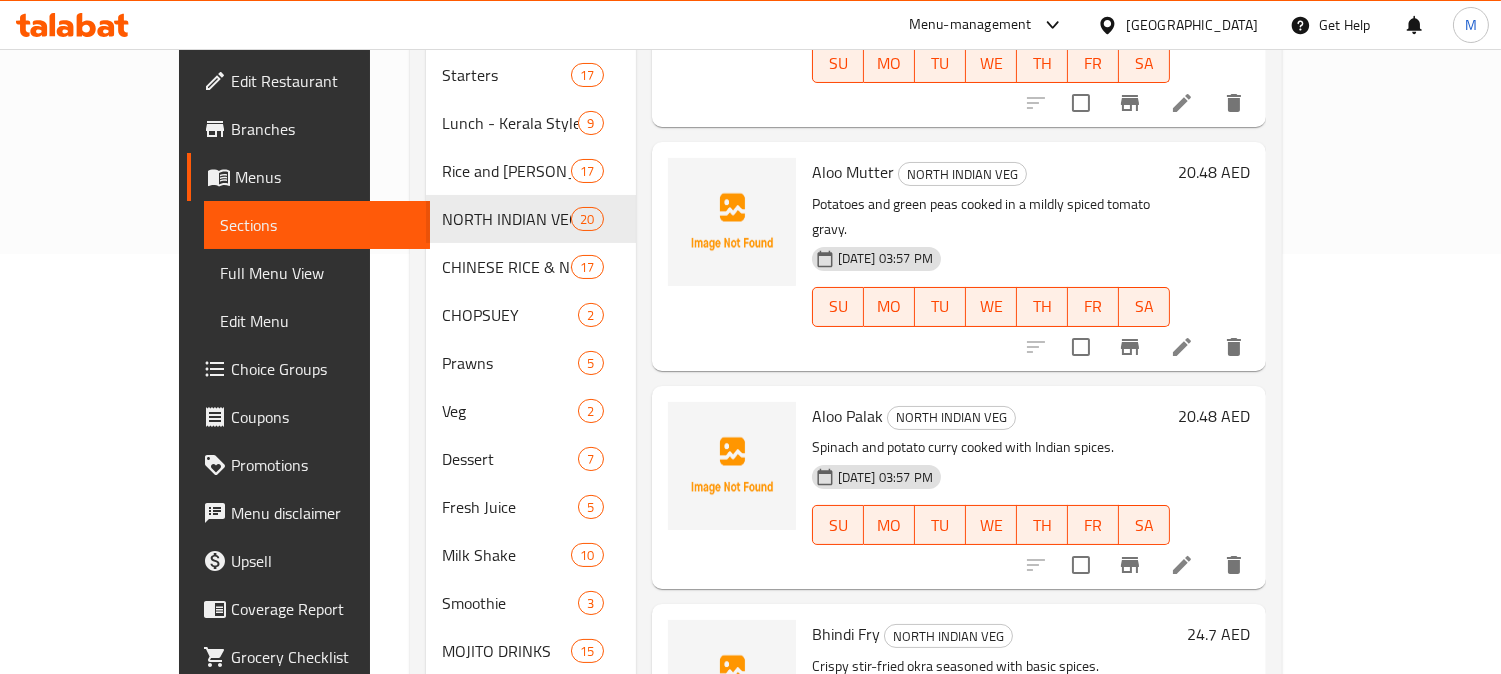 scroll, scrollTop: 417, scrollLeft: 0, axis: vertical 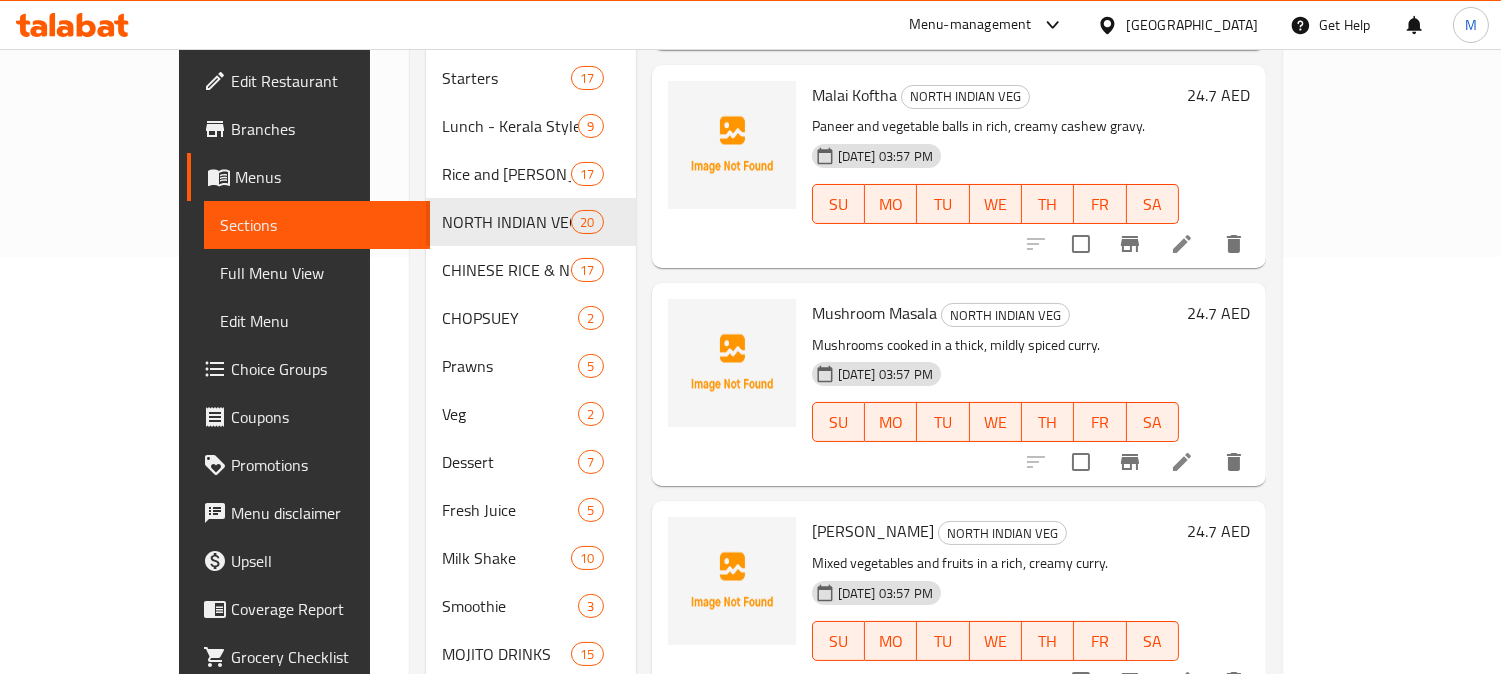 click on "Home / Restaurants management / Menus / Sections Classic Family Restaurant Inactive import export Menu sections BREAKFAST 23 SOUP 17 Salads 9 Starters 17 Lunch - Kerala Style 9 Rice and Biriyani 17 NORTH INDIAN VEG 20 CHINESE RICE & NOODLES 17 CHOPSUEY 2 Prawns 5 Veg 2 Dessert 7 Fresh Juice 5 Milk Shake 10 Smoothie 3 MOJITO DRINKS 15 CHAYAPPEDIA - BEVERAGES 8 SNACKS 17 Indian Breads 18 Puttu 3 Vegetable 3 Menu items Add Sort Manage items Aloo Gobi   NORTH INDIAN VEG Classic North Indian curry made with potatoes and cauliflower. 16-07-2025 03:57 PM SU MO TU WE TH FR SA 20.48   AED Aloo Mutter   NORTH INDIAN VEG Potatoes and green peas cooked in a mildly spiced tomato gravy. 16-07-2025 03:57 PM SU MO TU WE TH FR SA 20.48   AED Aloo Palak   NORTH INDIAN VEG Spinach and potato curry cooked with Indian spices. 16-07-2025 03:57 PM SU MO TU WE TH FR SA 20.48   AED Bhindi Fry   NORTH INDIAN VEG Crispy stir-fried okra seasoned with basic spices. 16-07-2025 03:57 PM SU MO TU WE TH FR SA 24.7   AED Bhindi Masala   SU MO" at bounding box center [846, 307] 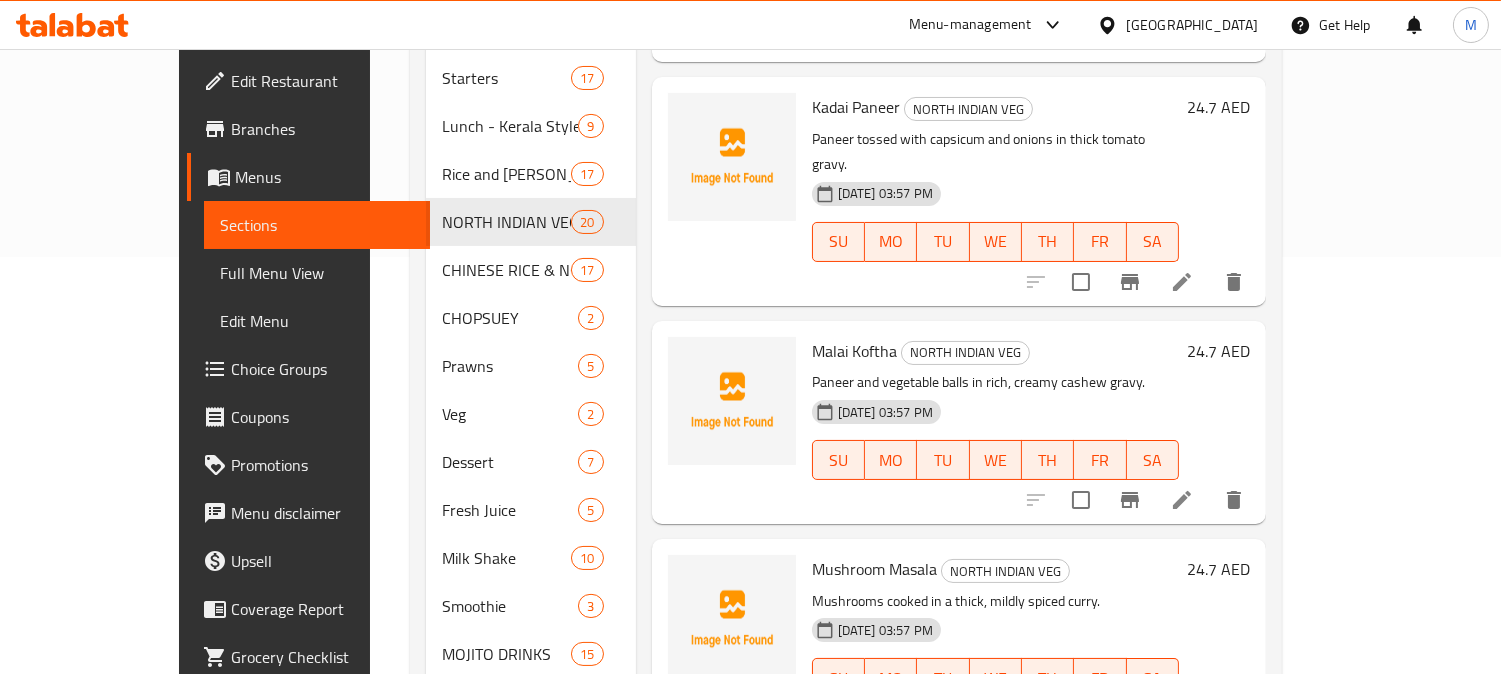 scroll, scrollTop: 1831, scrollLeft: 0, axis: vertical 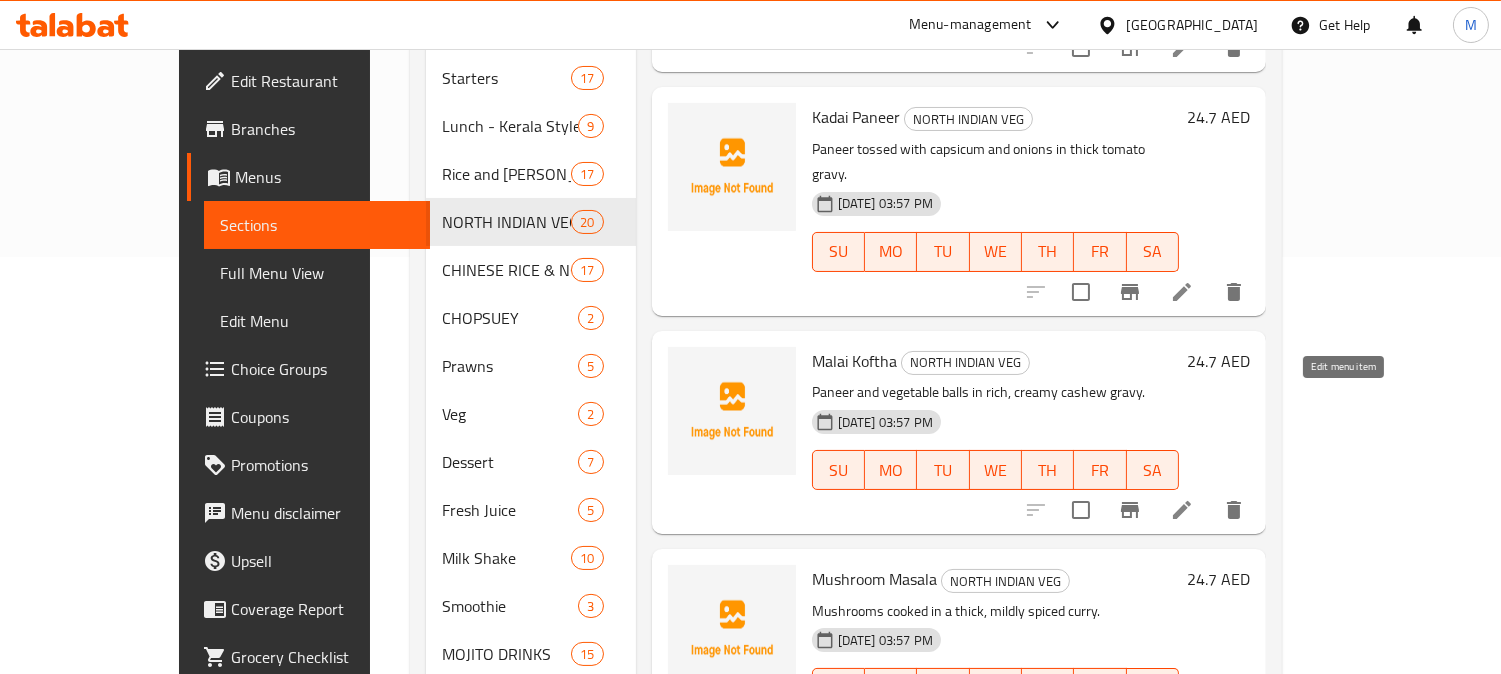 click 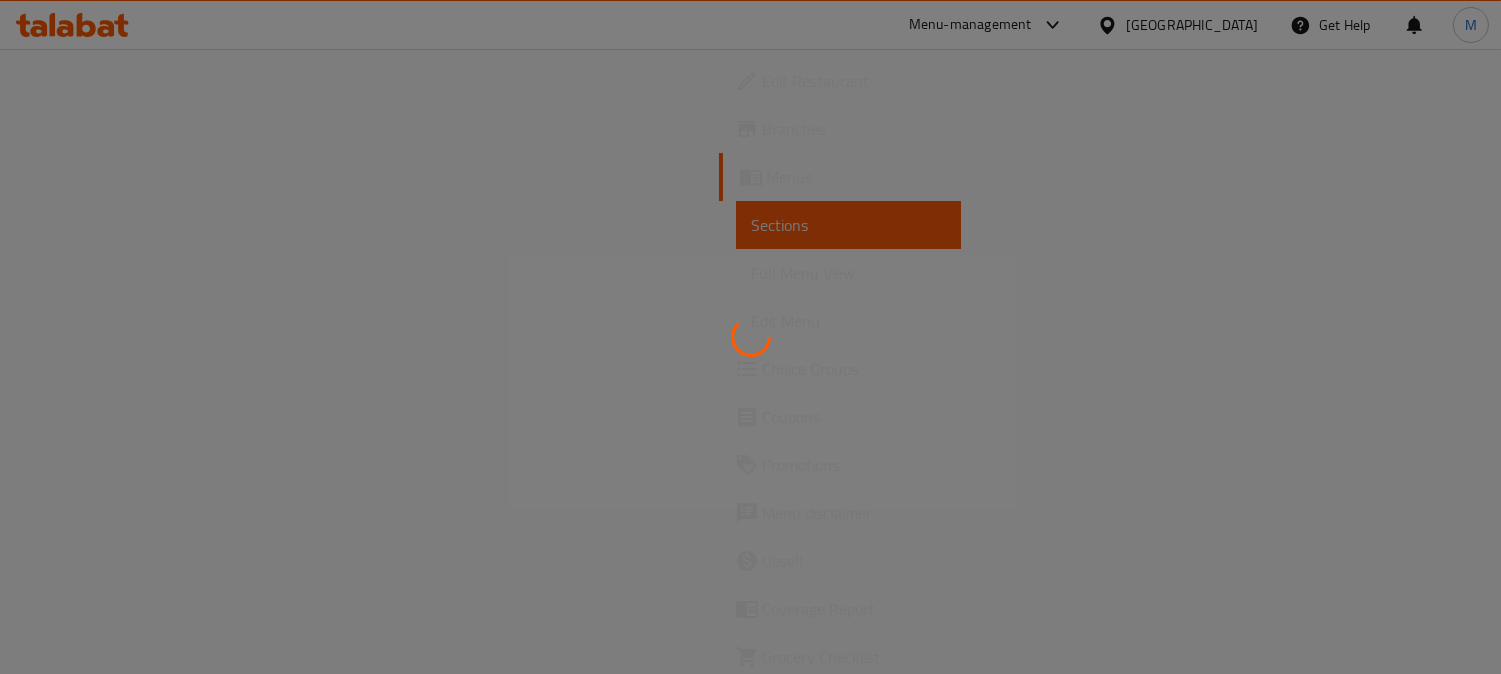 scroll, scrollTop: 0, scrollLeft: 0, axis: both 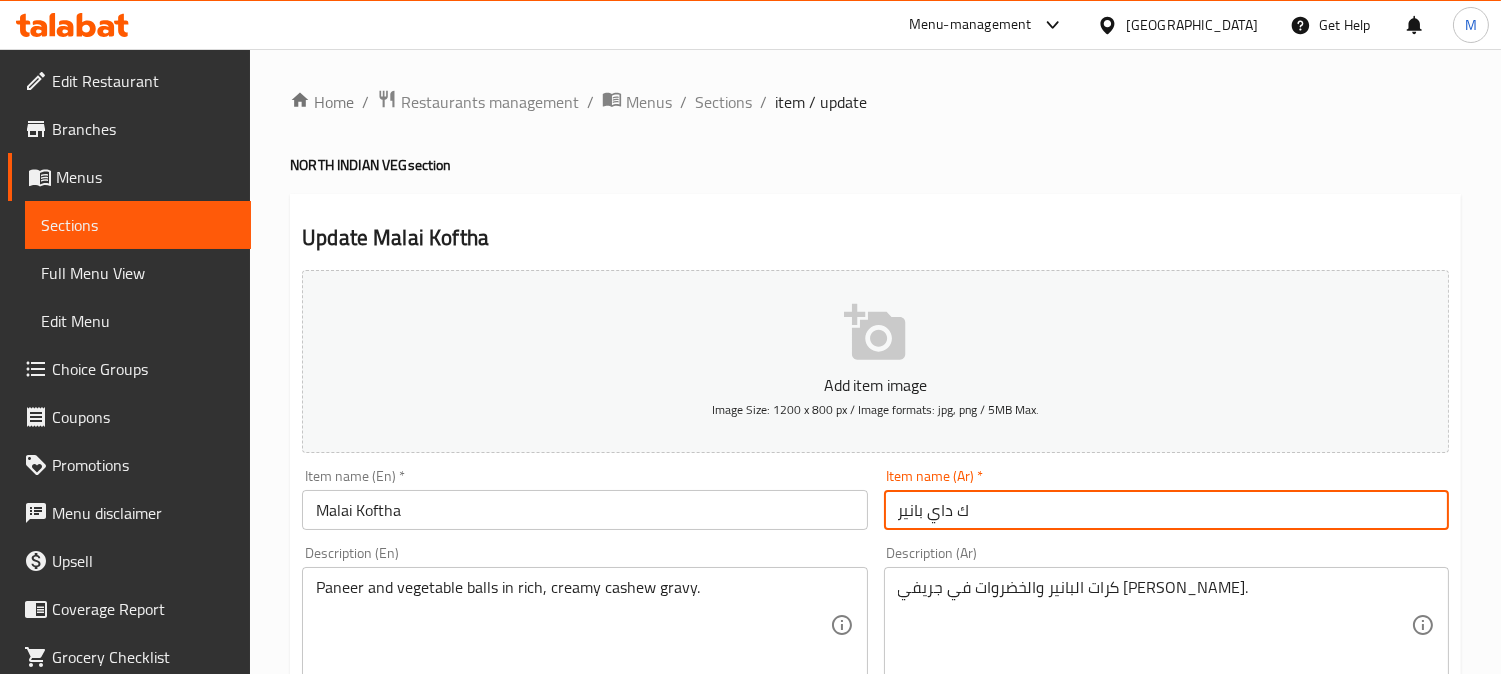 click on "ك داي بانير" at bounding box center (1166, 510) 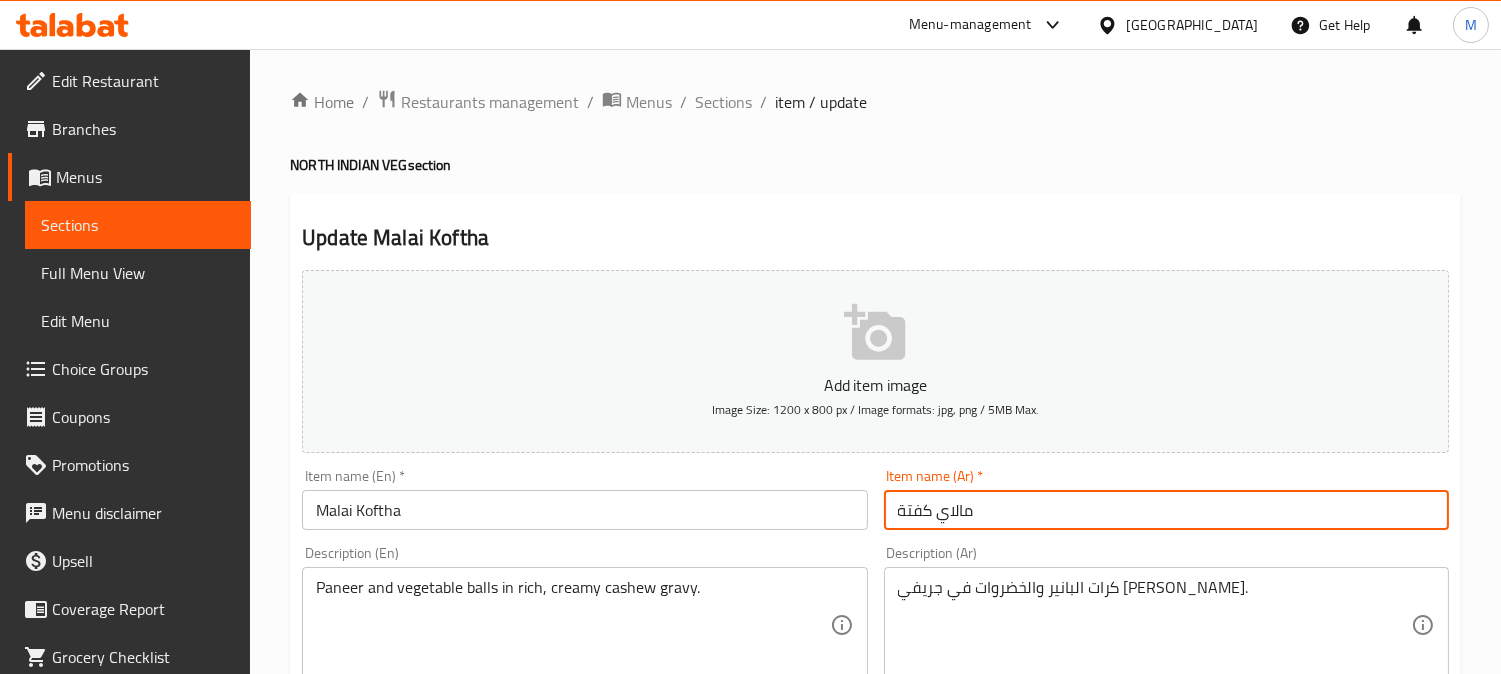 type on "مالاي كفتة" 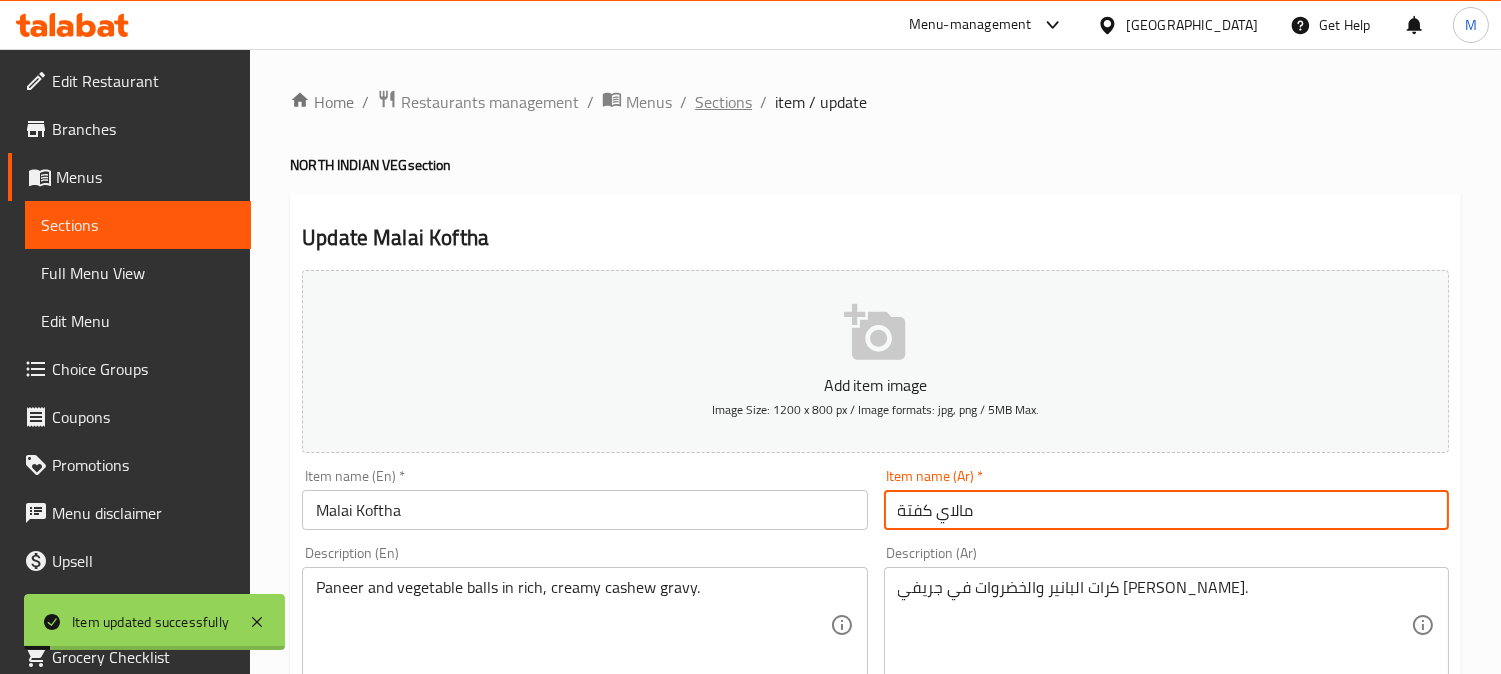 click on "Sections" at bounding box center (723, 102) 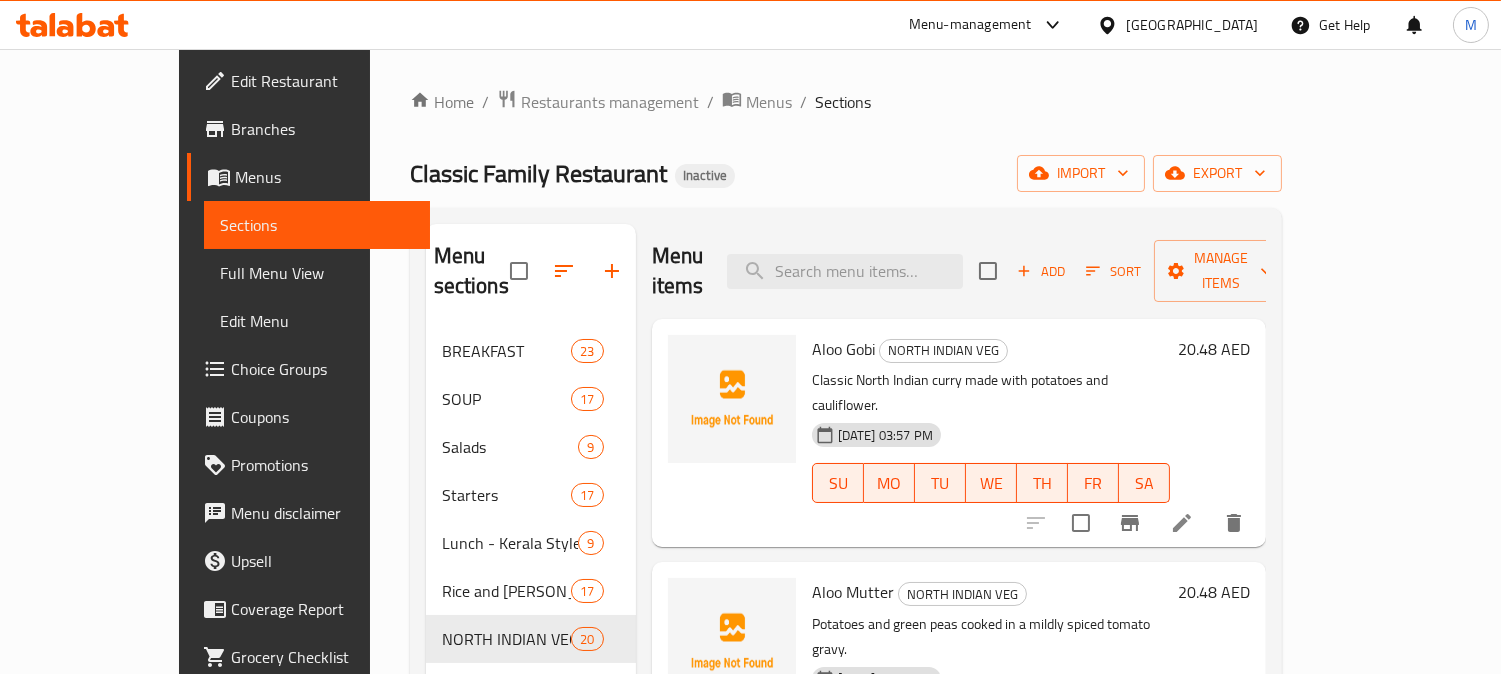 scroll, scrollTop: 432, scrollLeft: 0, axis: vertical 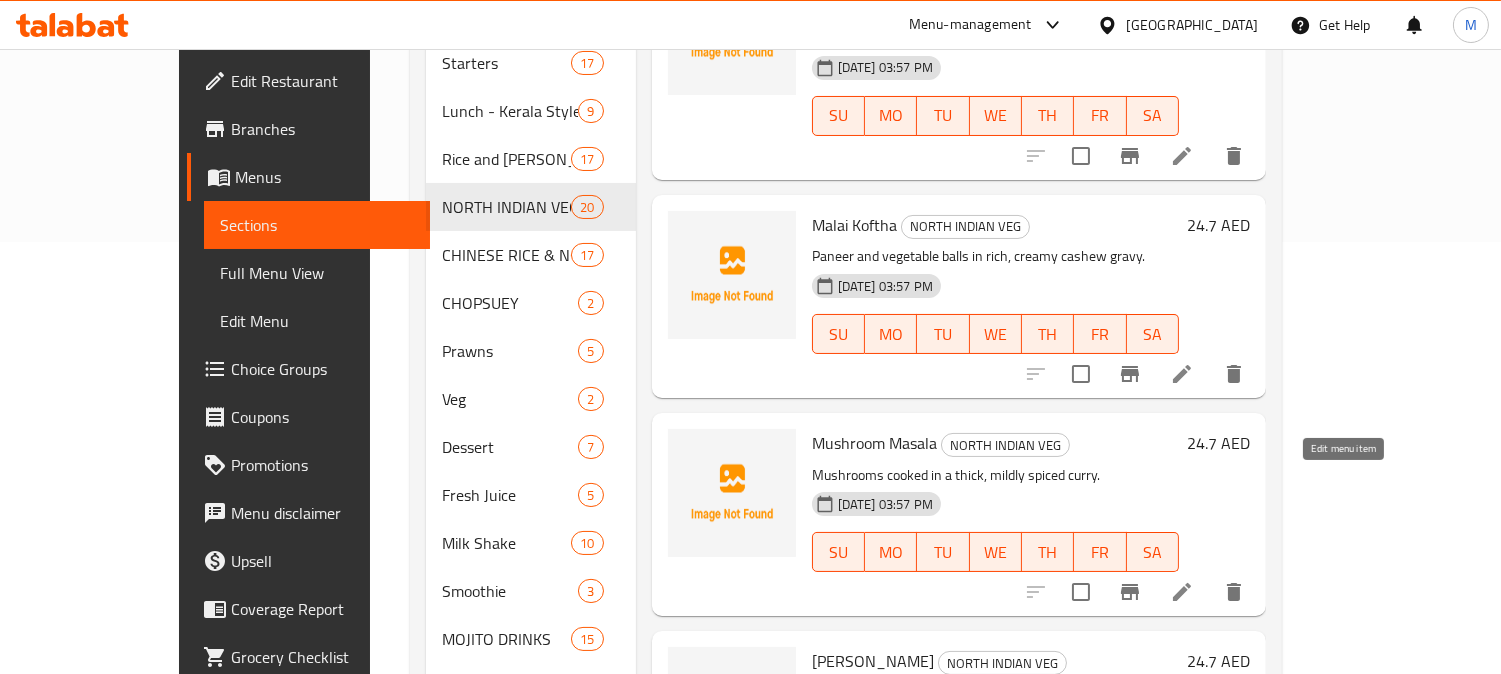 click 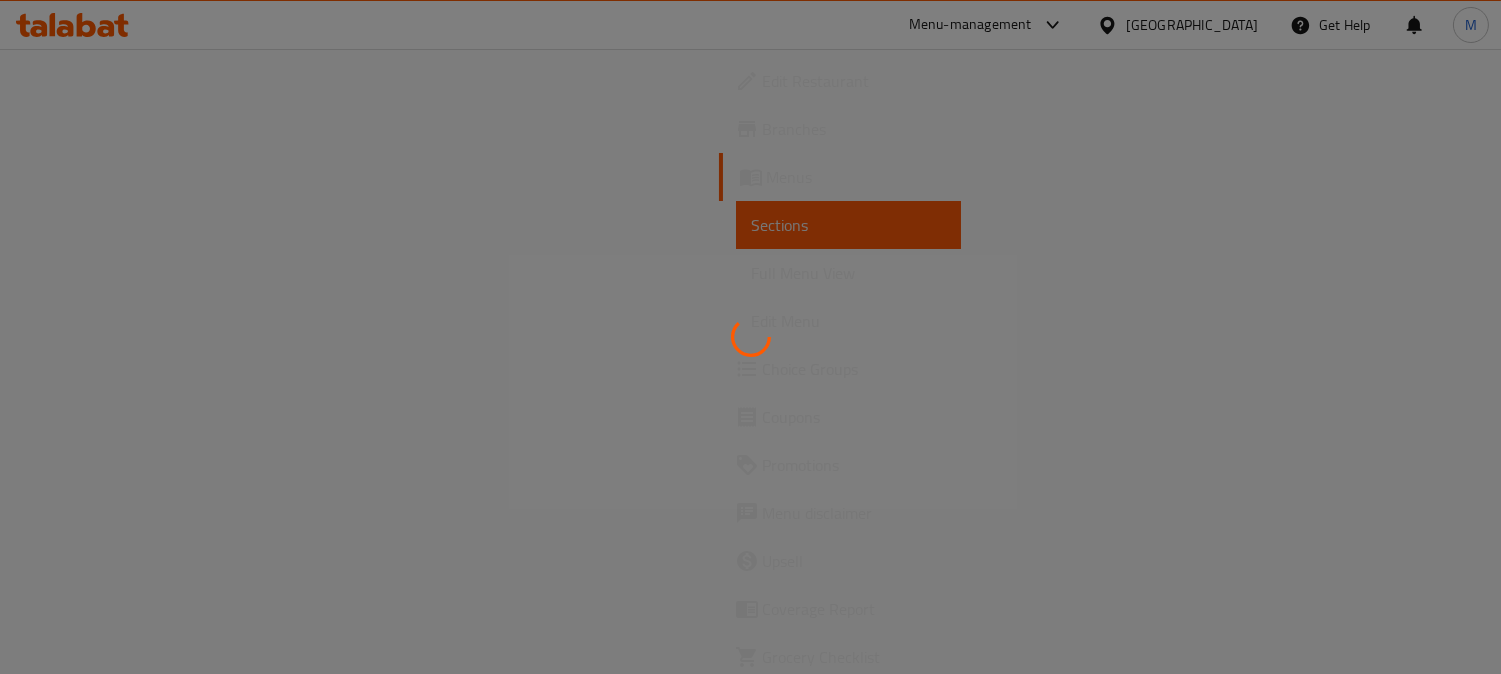 scroll, scrollTop: 0, scrollLeft: 0, axis: both 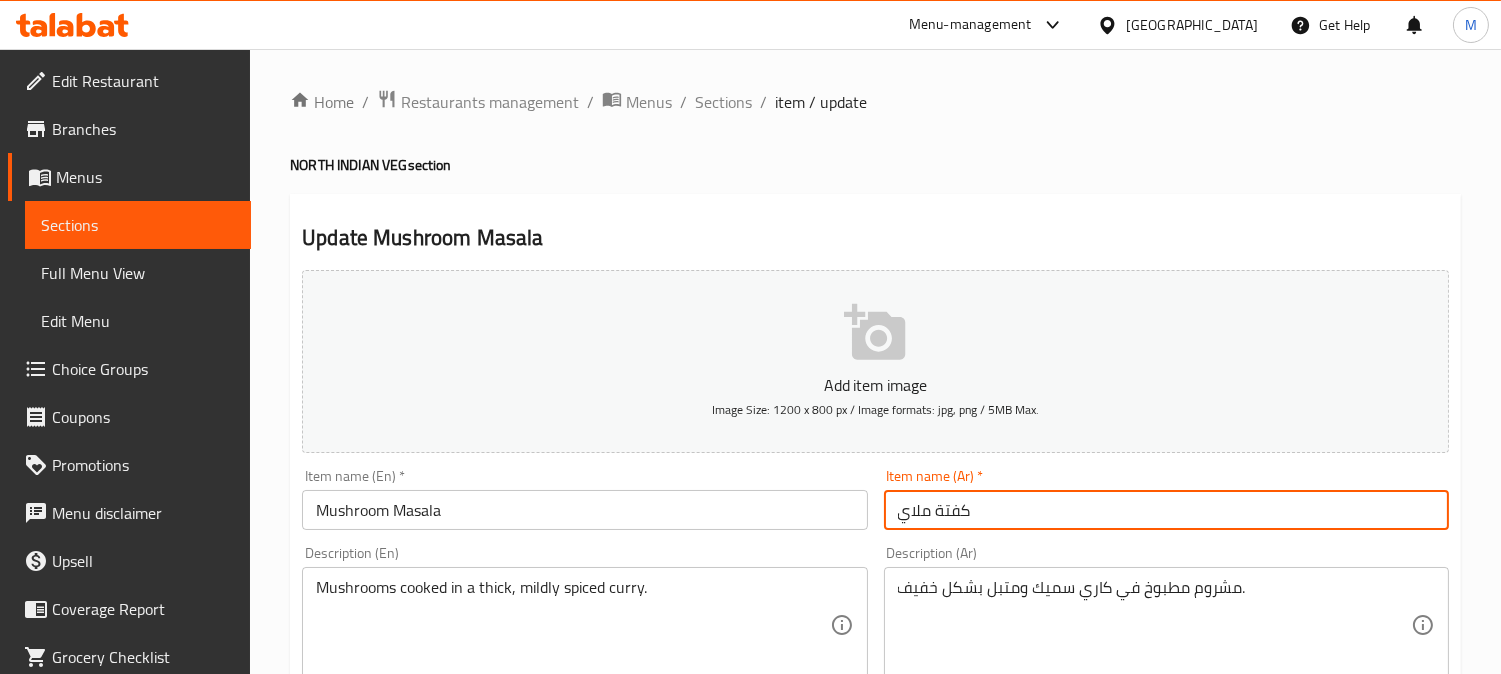 click on "كفتة ملاي" at bounding box center (1166, 510) 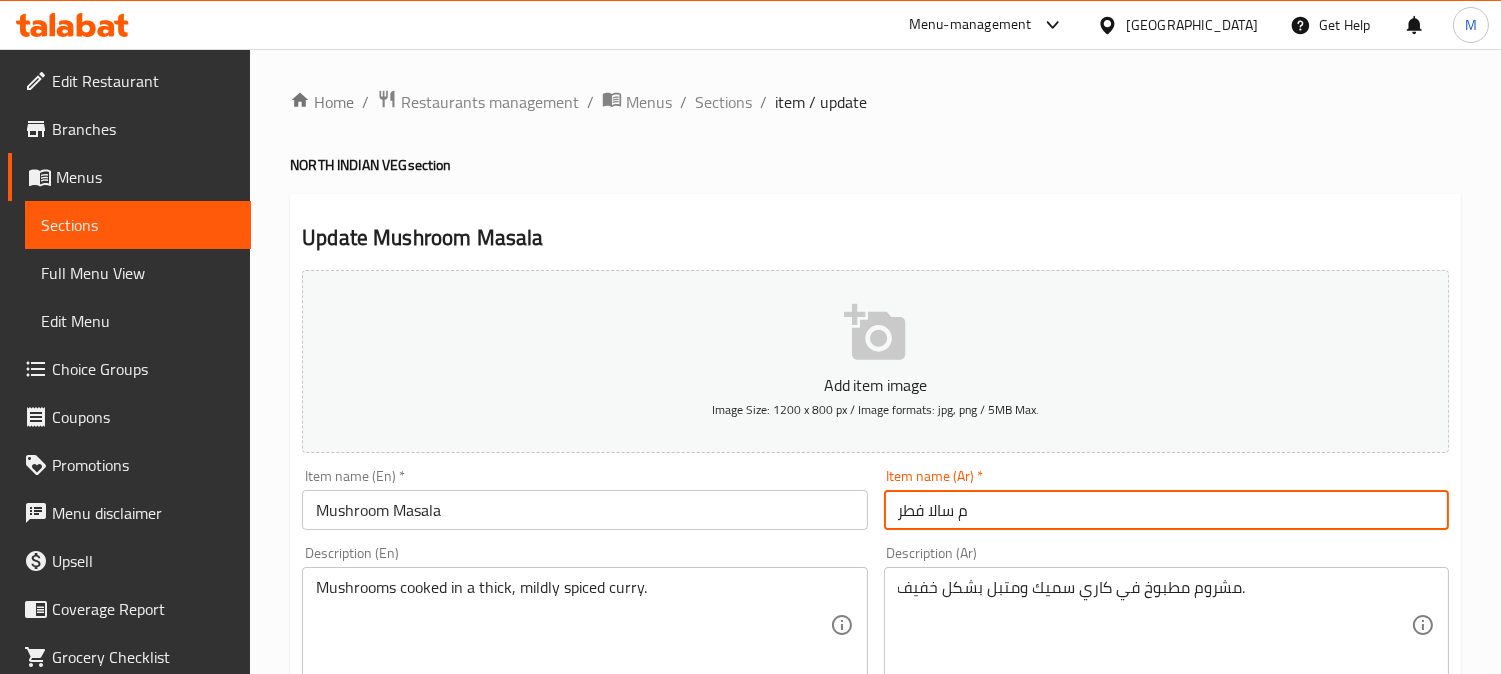 click on "م سالا فطر" at bounding box center (1166, 510) 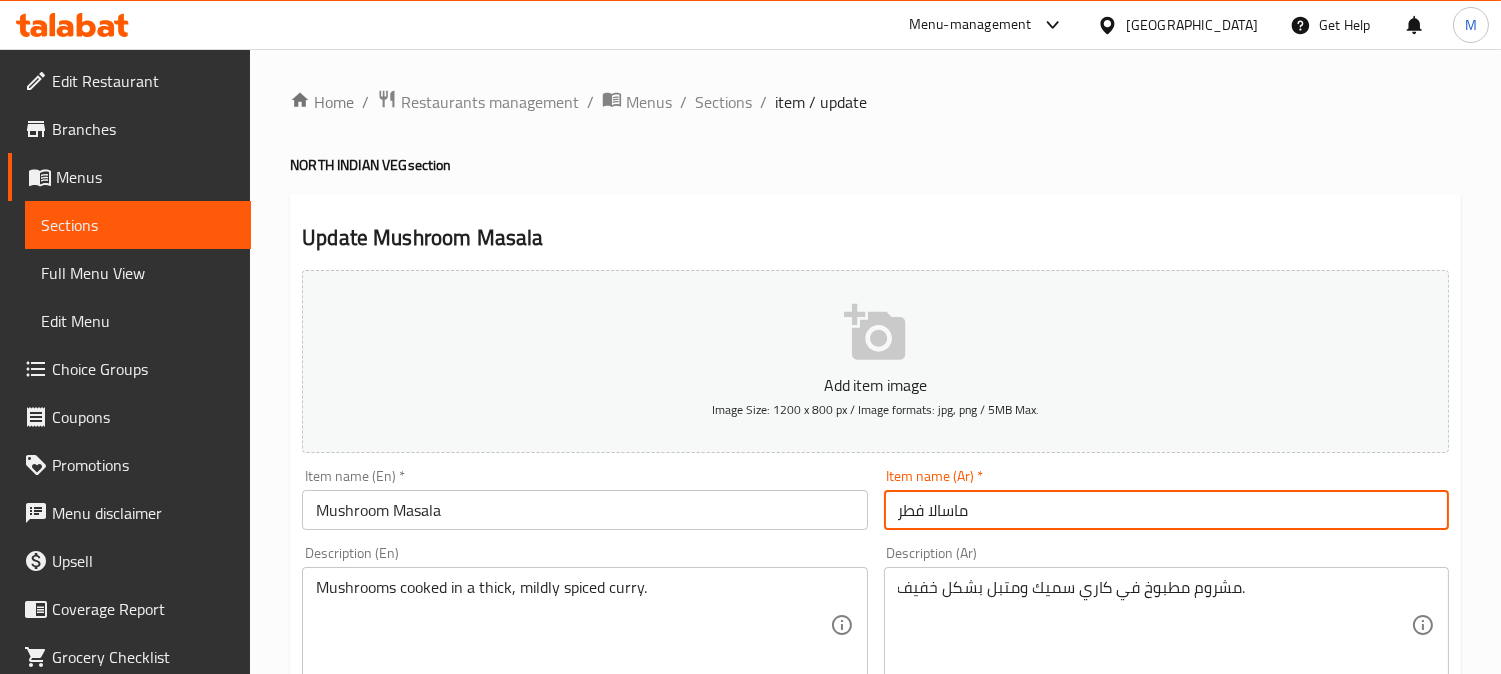 click on "ماسالا فطر" at bounding box center (1166, 510) 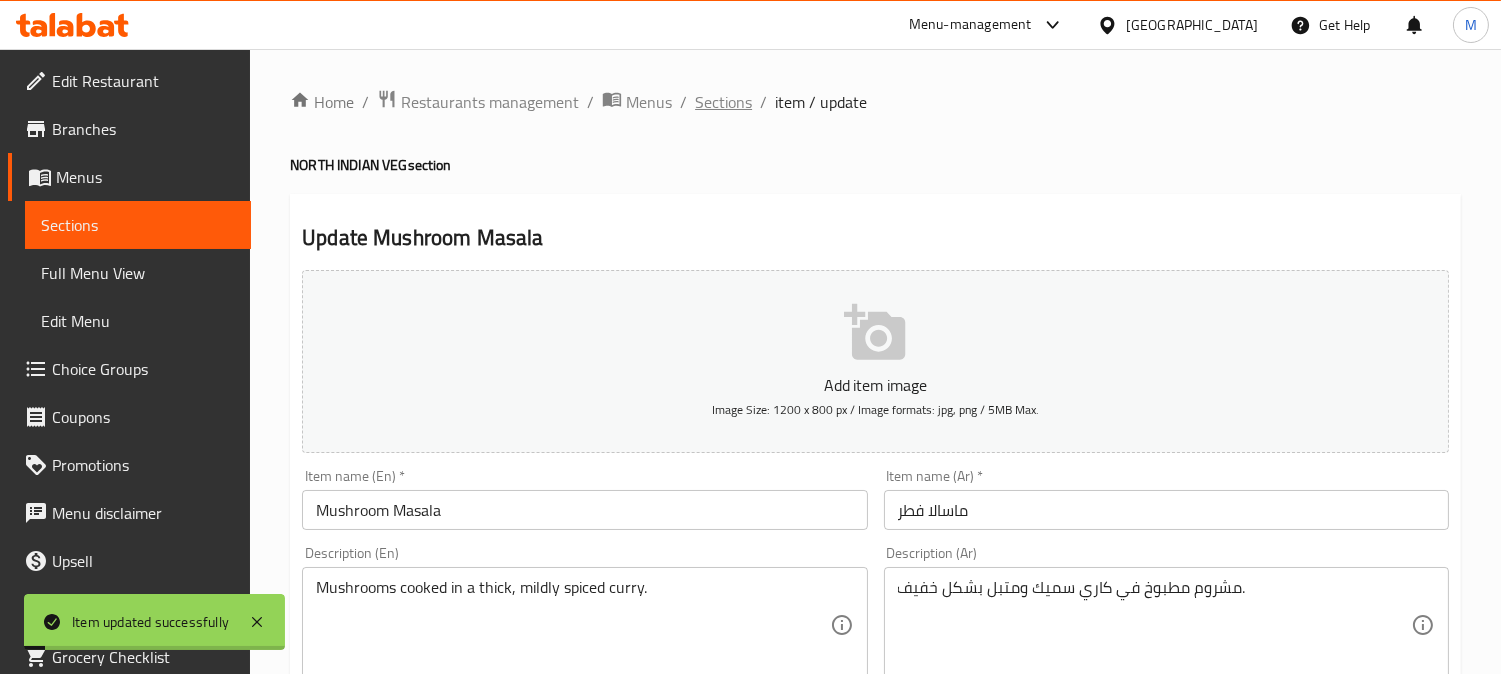 click on "Sections" at bounding box center [723, 102] 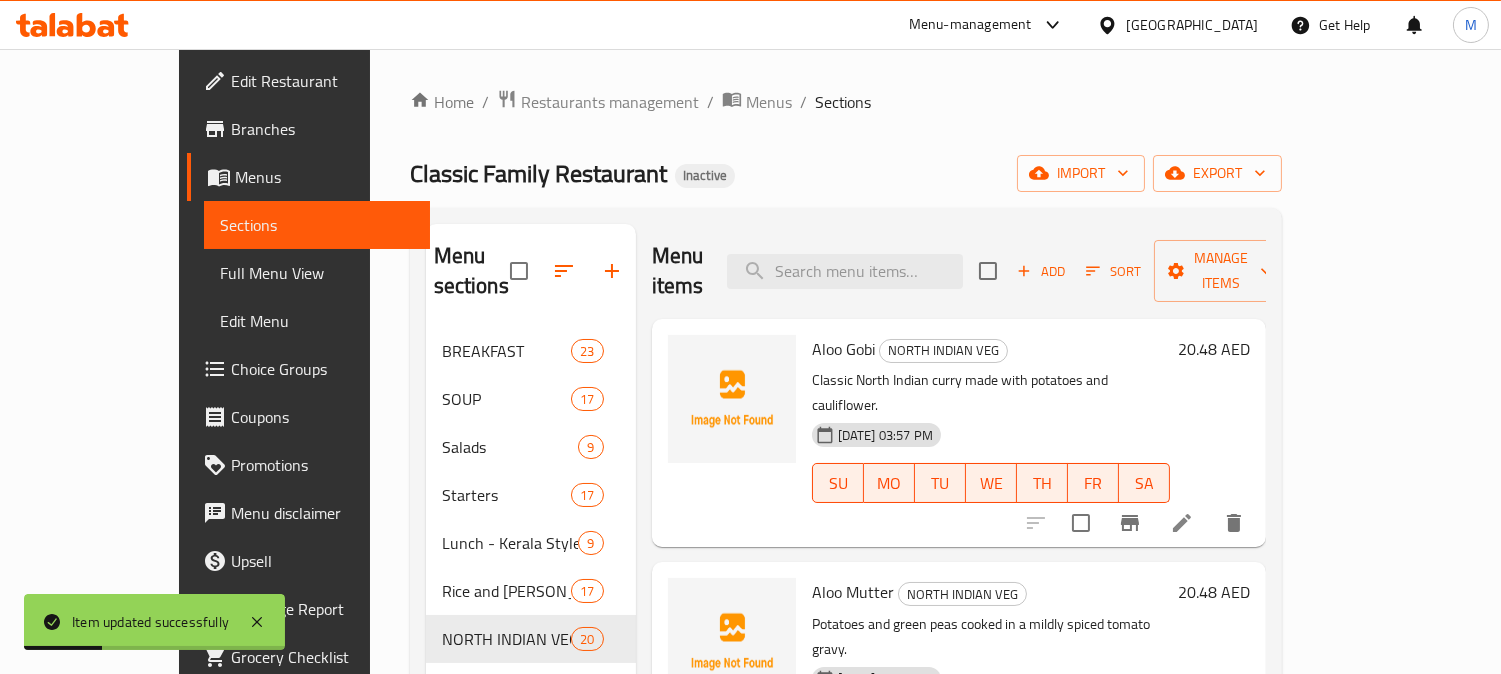 scroll, scrollTop: 1952, scrollLeft: 0, axis: vertical 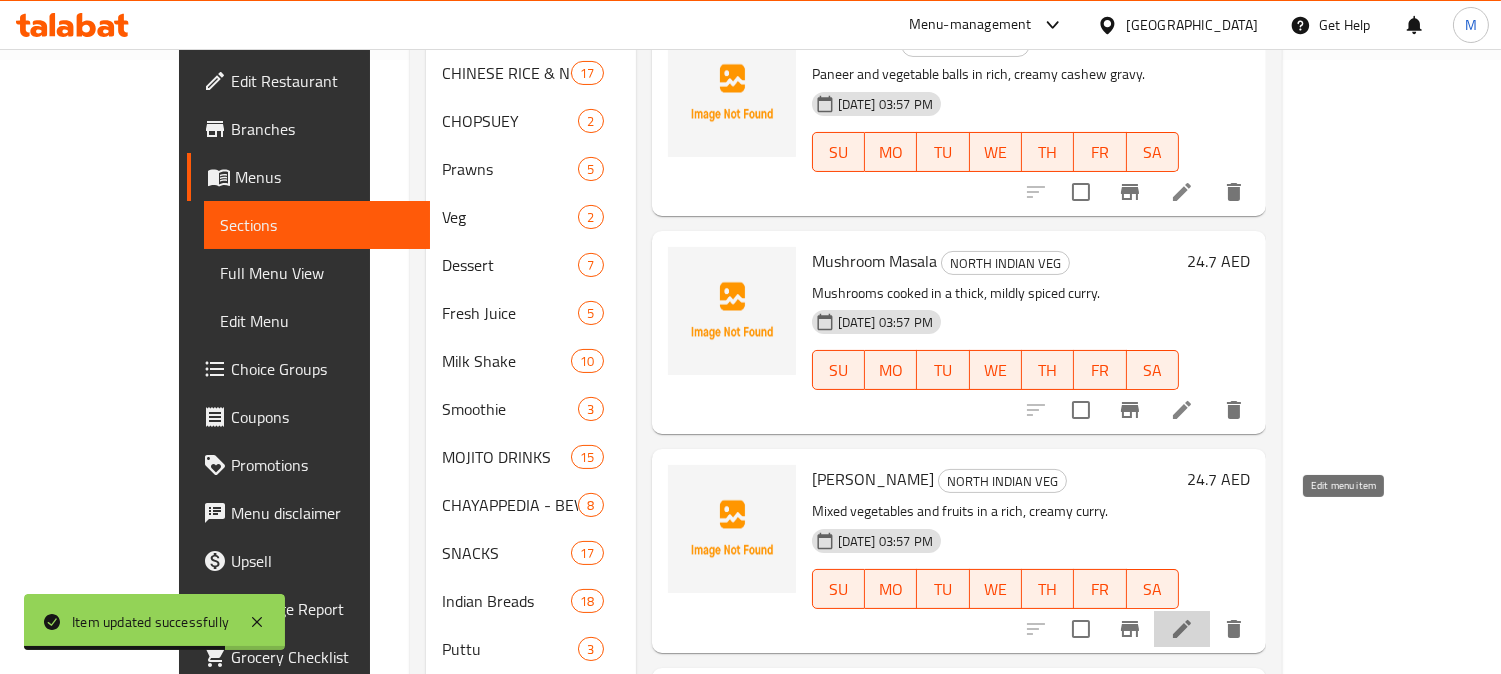 click 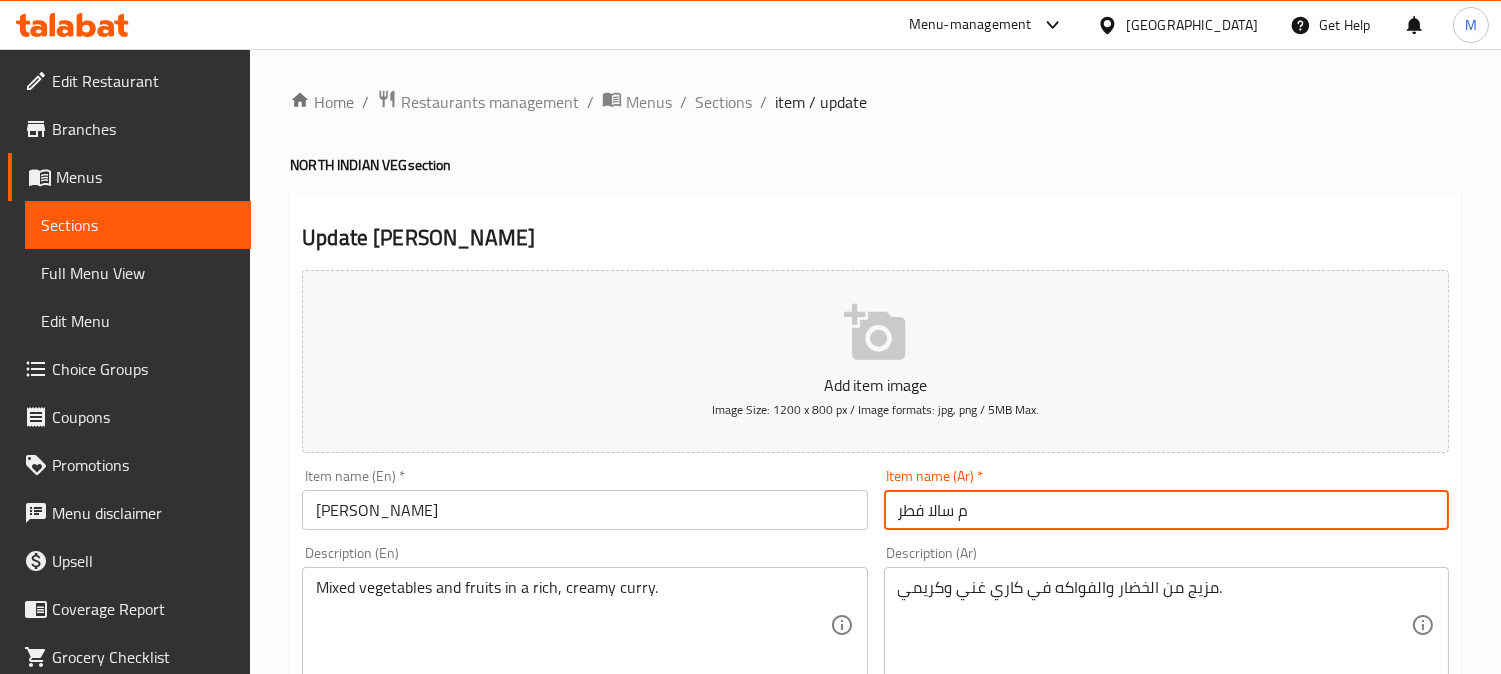 click on "م سالا فطر" at bounding box center (1166, 510) 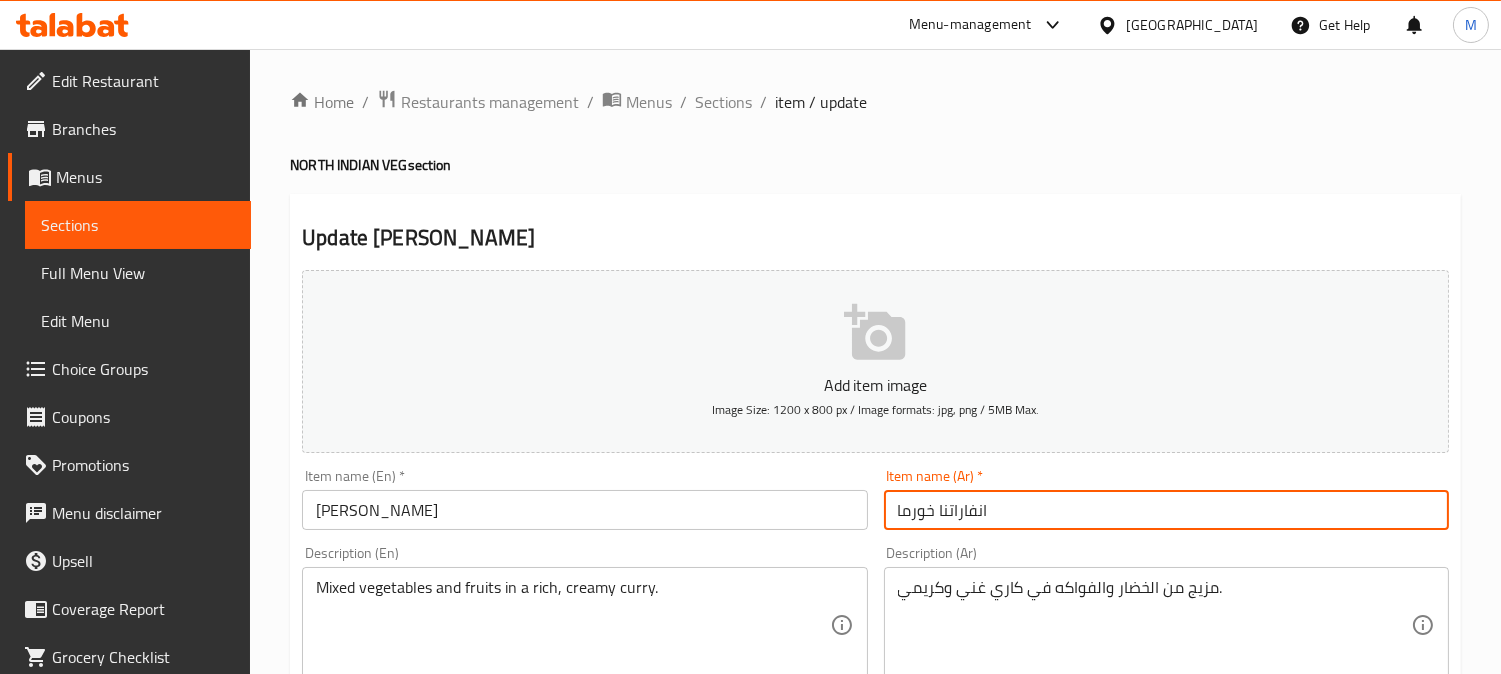 type on "انفاراتنا خورما" 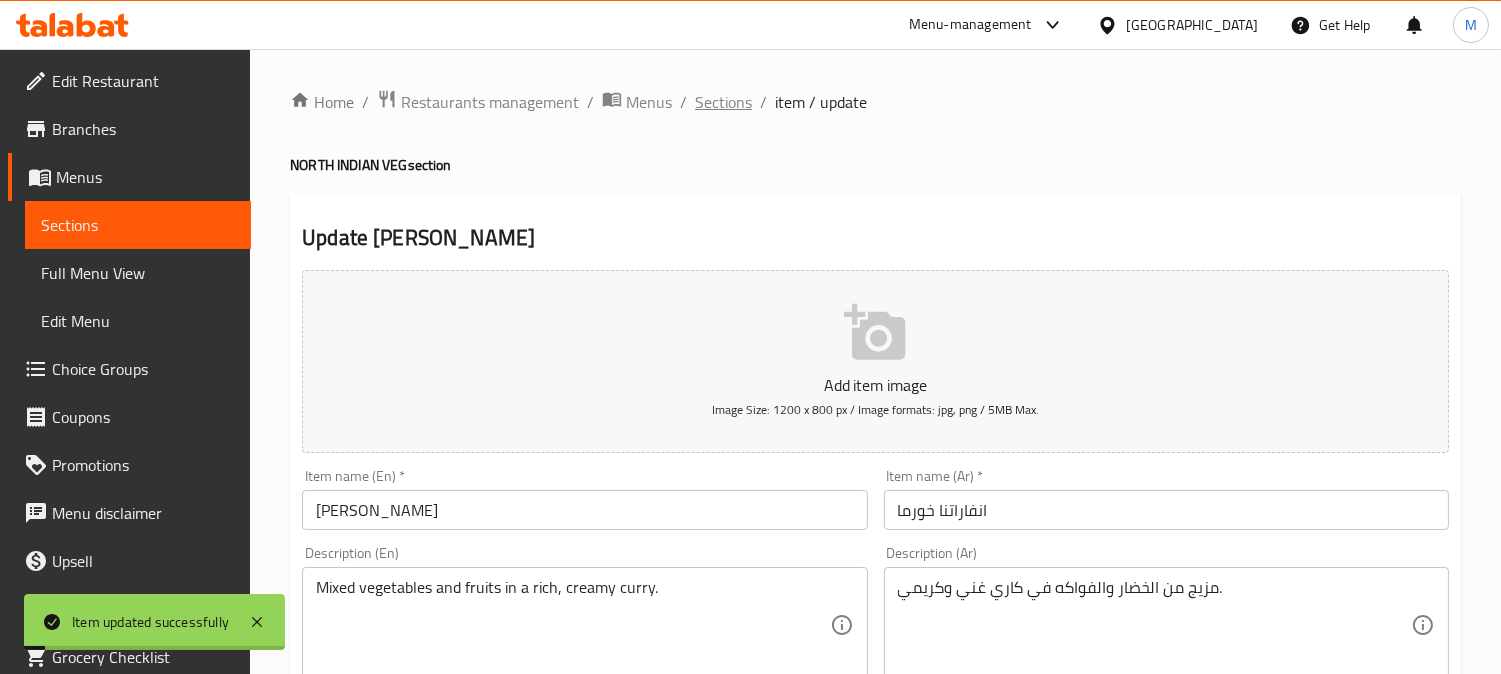 click on "Sections" at bounding box center (723, 102) 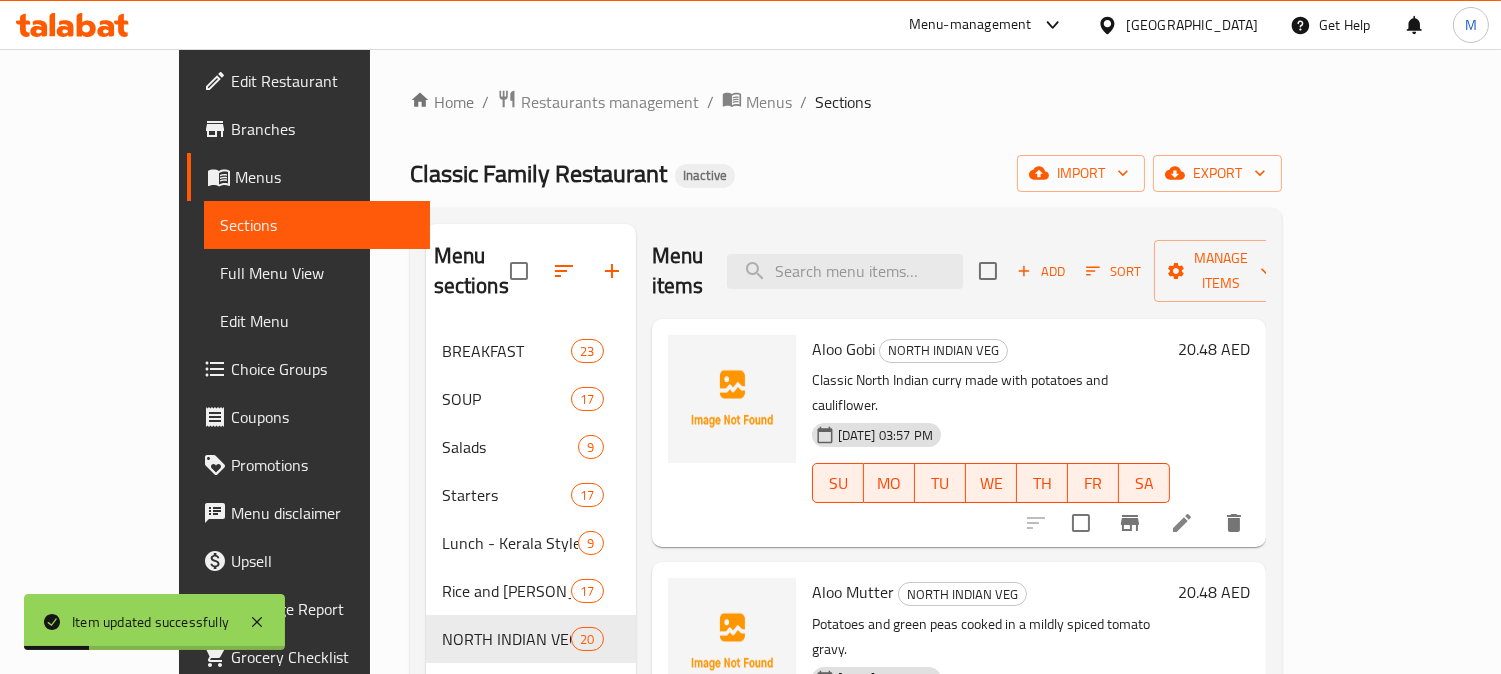 scroll, scrollTop: 1952, scrollLeft: 0, axis: vertical 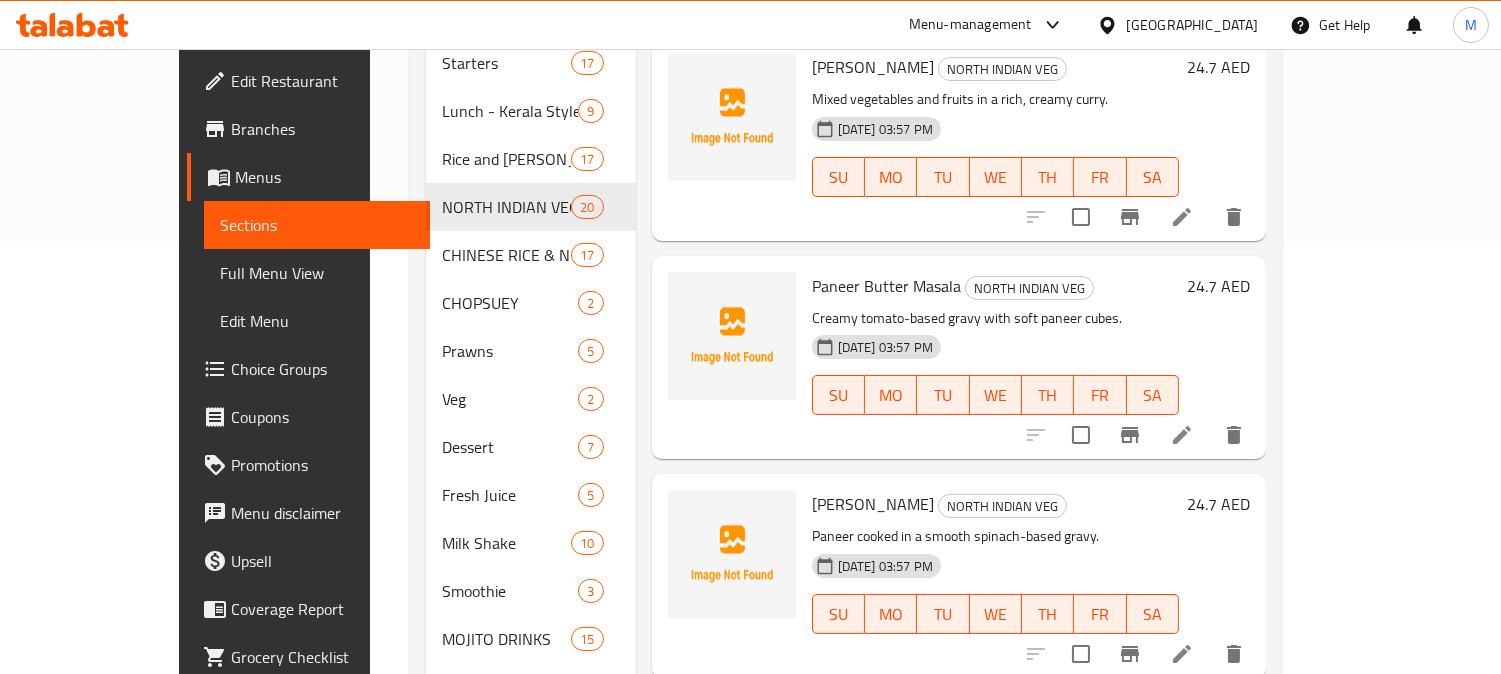click on "24.7   AED" at bounding box center (1214, 575) 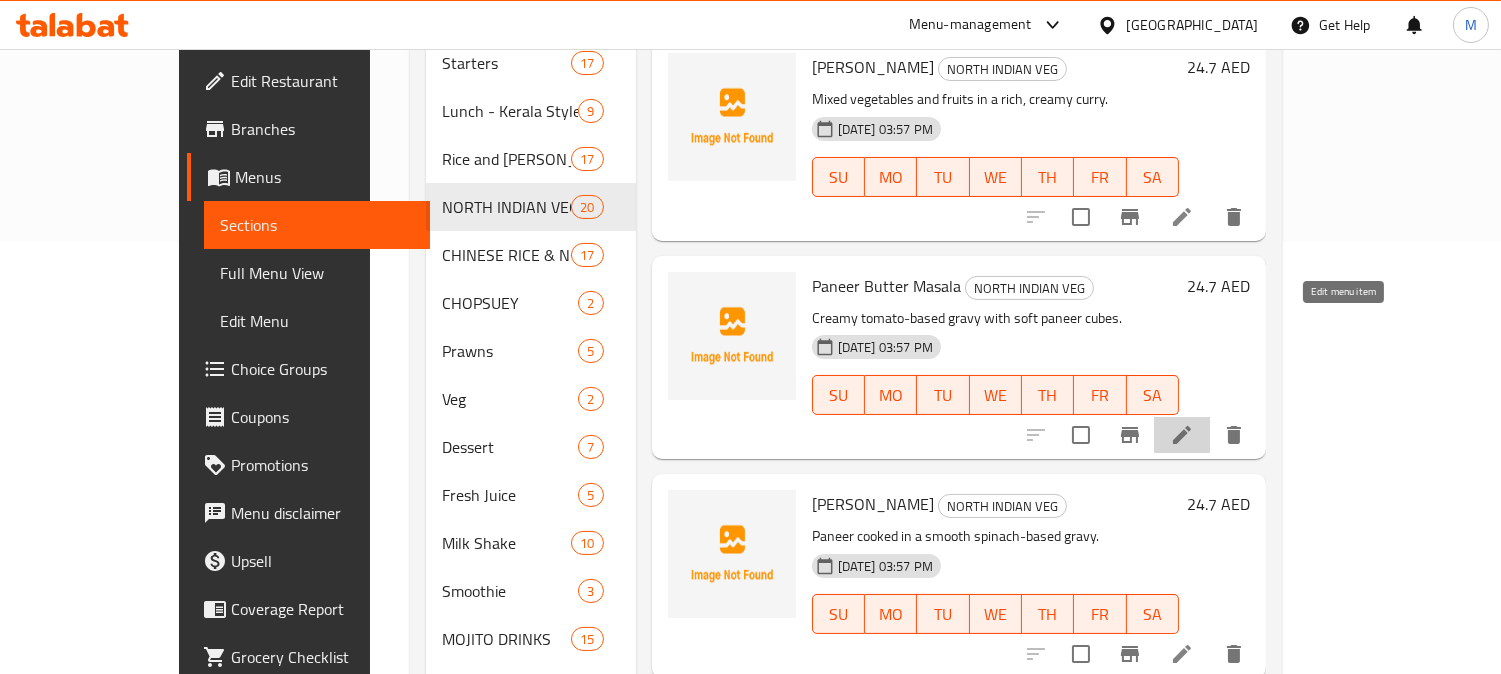 click 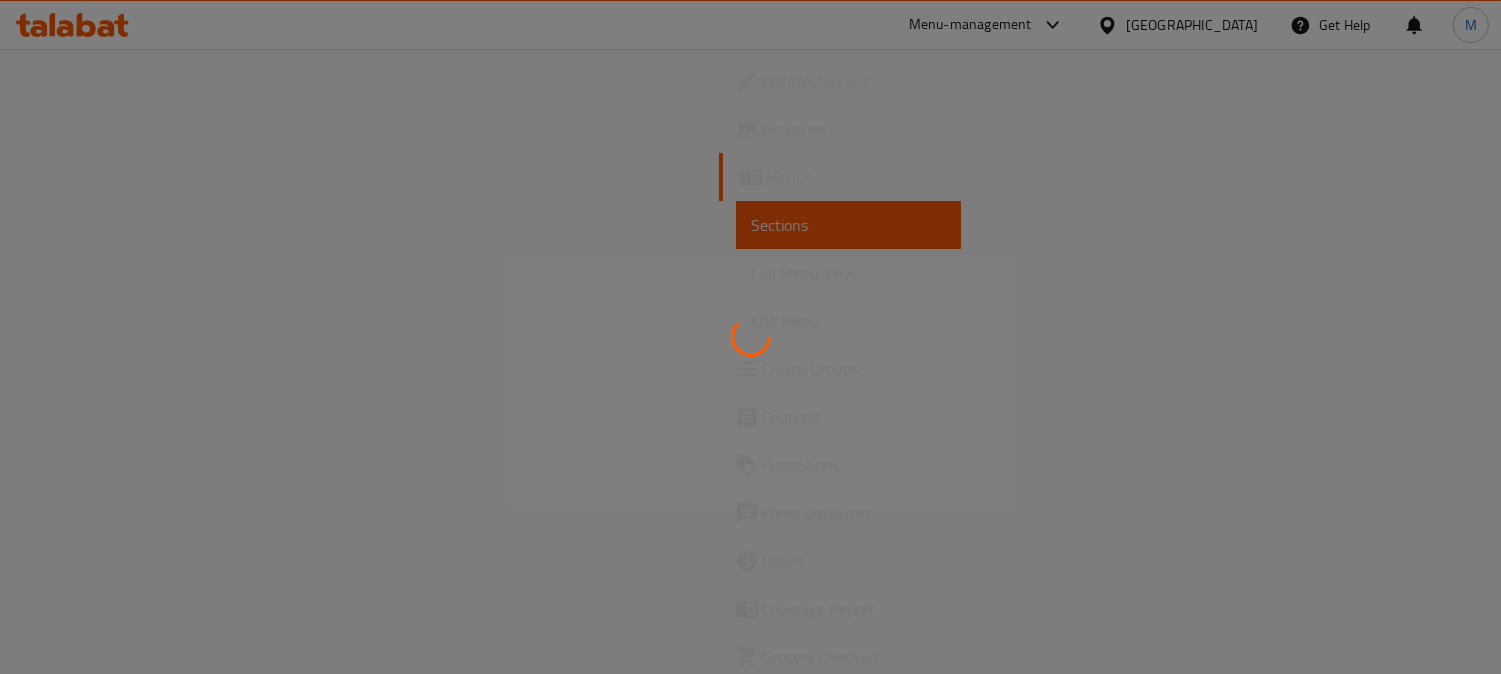 scroll, scrollTop: 0, scrollLeft: 0, axis: both 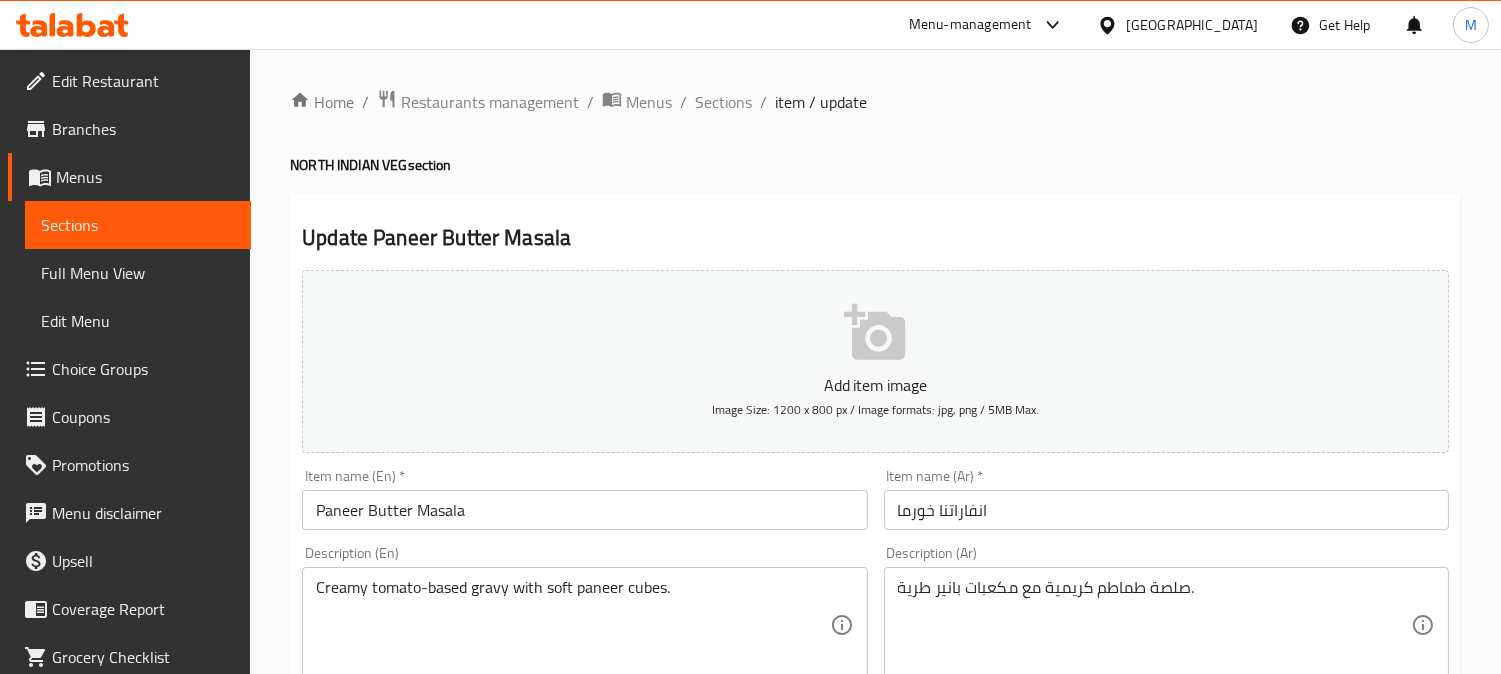 click on "انفاراتنا خورما" at bounding box center [1166, 510] 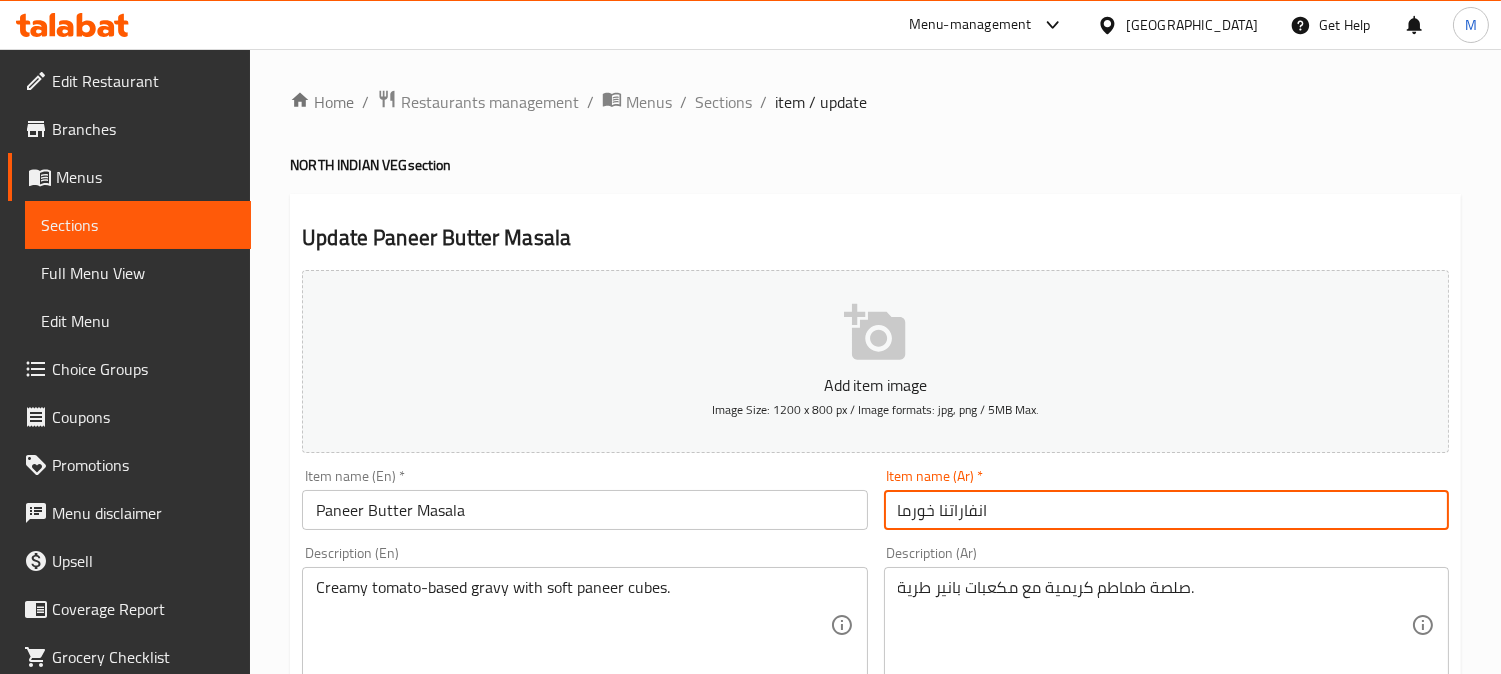 click on "انفاراتنا خورما" at bounding box center [1166, 510] 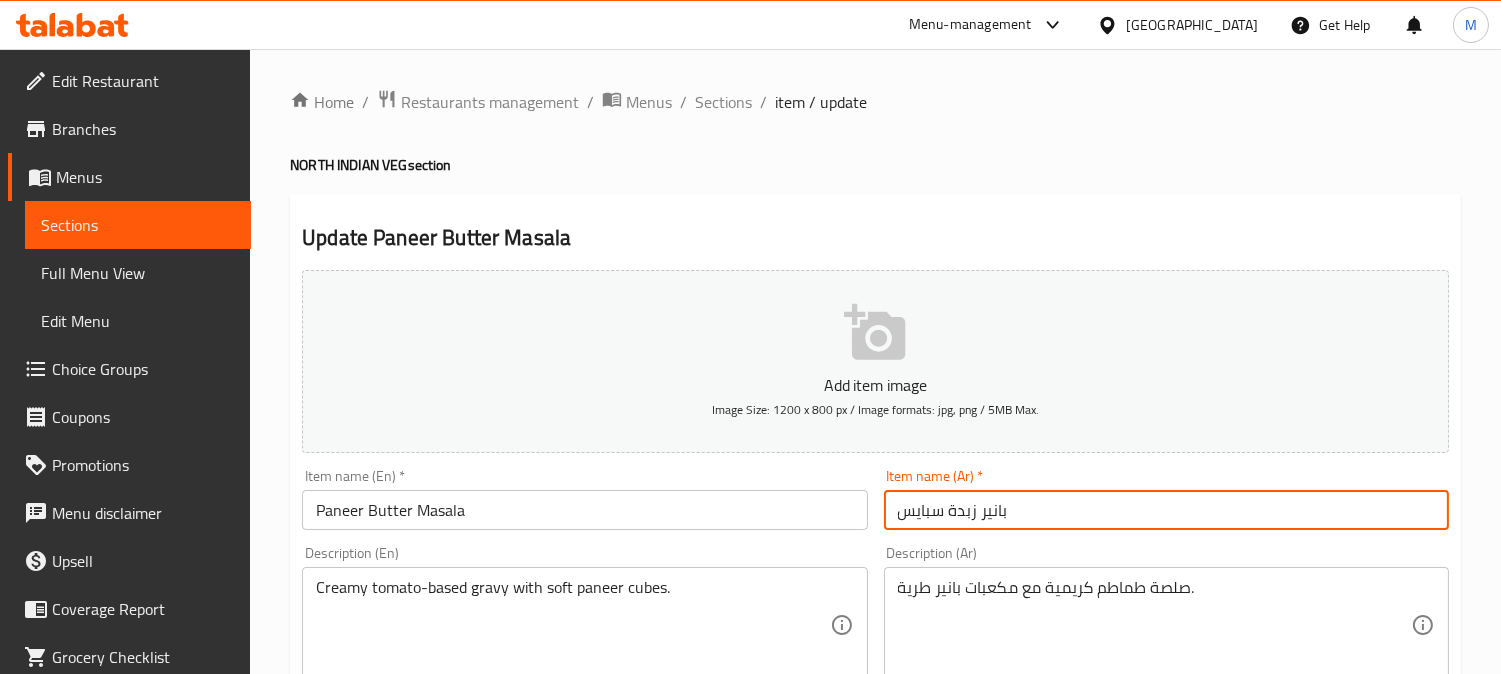 click on "بانير زبدة سبايس" at bounding box center [1166, 510] 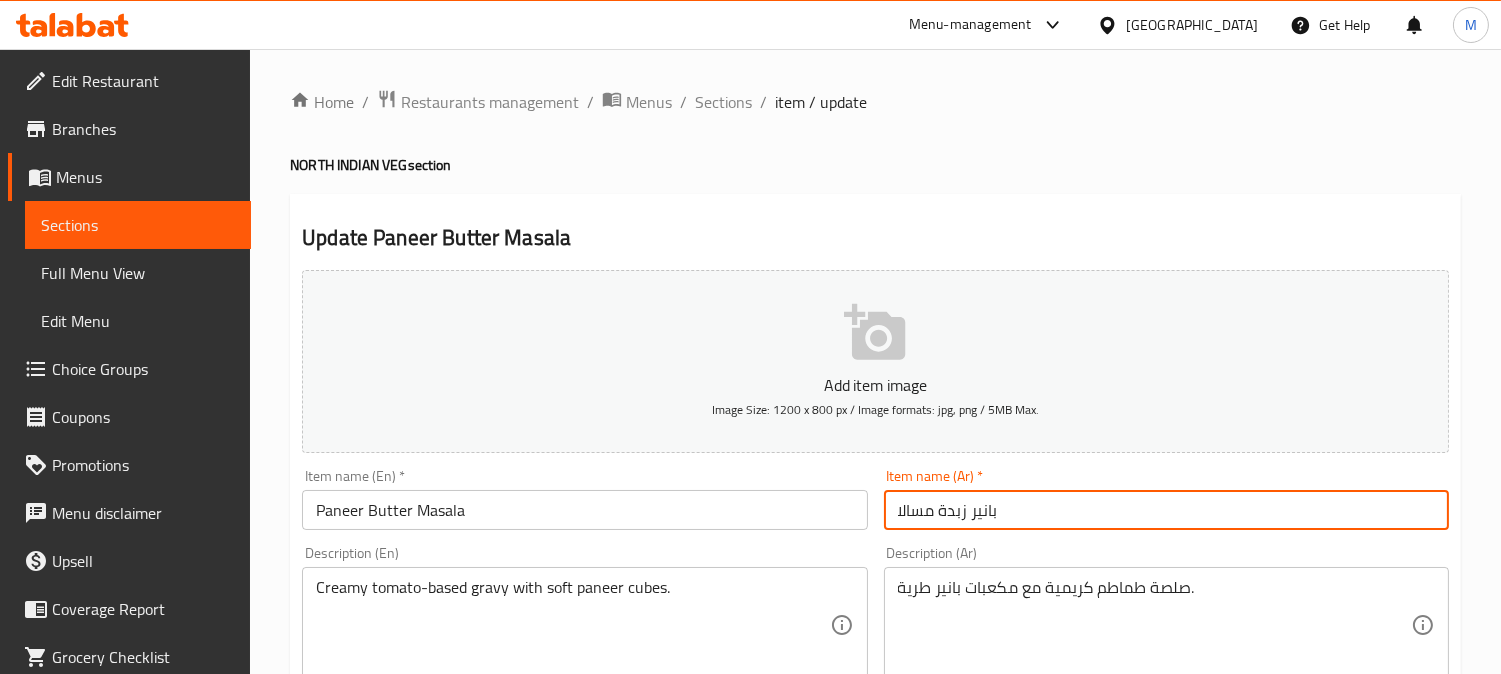 type on "بانير زبدة مسالا" 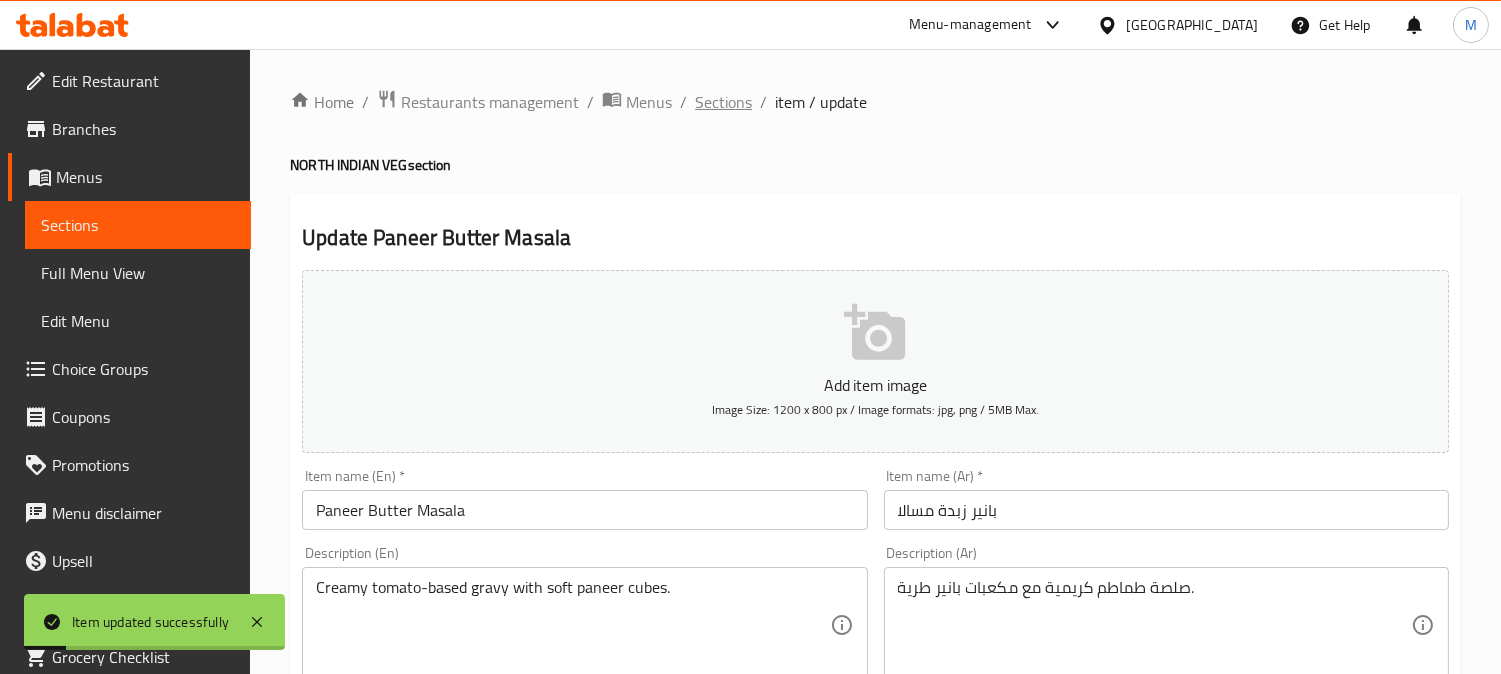 click on "Sections" at bounding box center [723, 102] 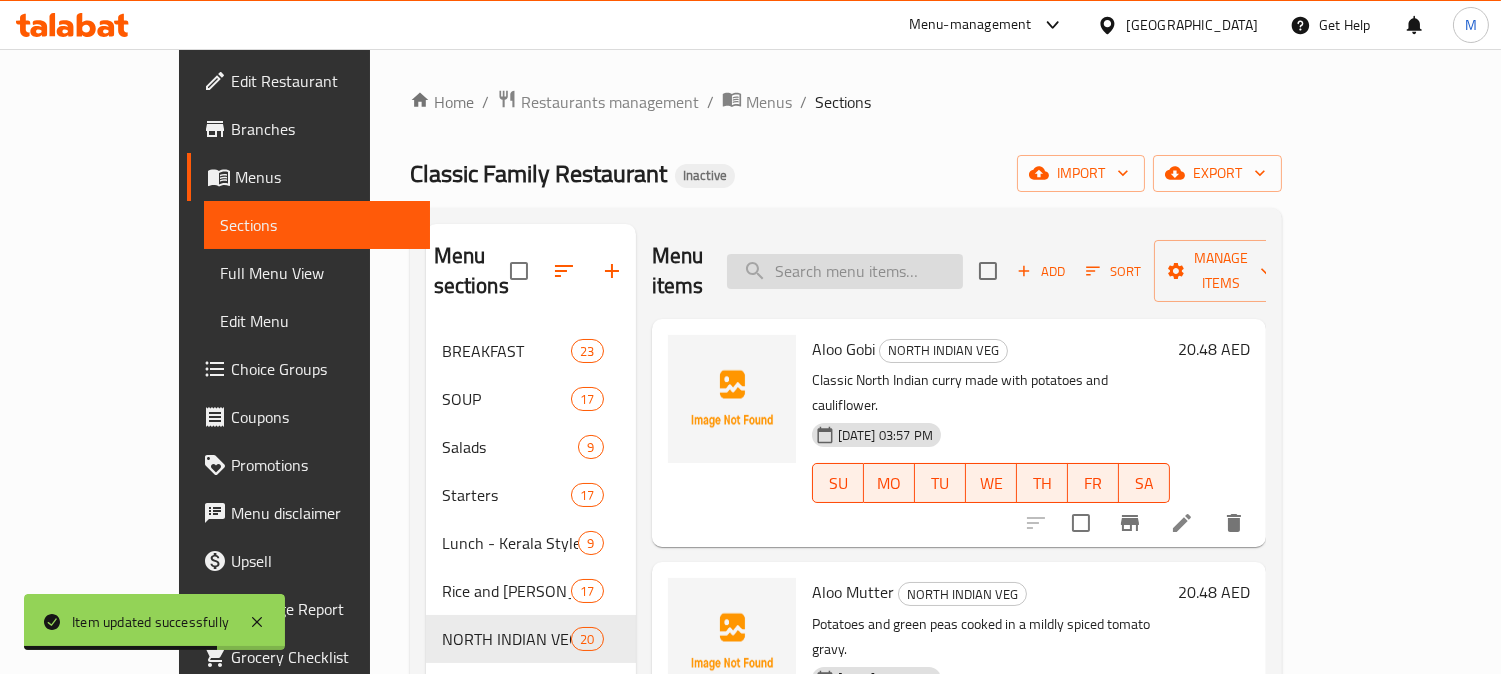 scroll, scrollTop: 1952, scrollLeft: 0, axis: vertical 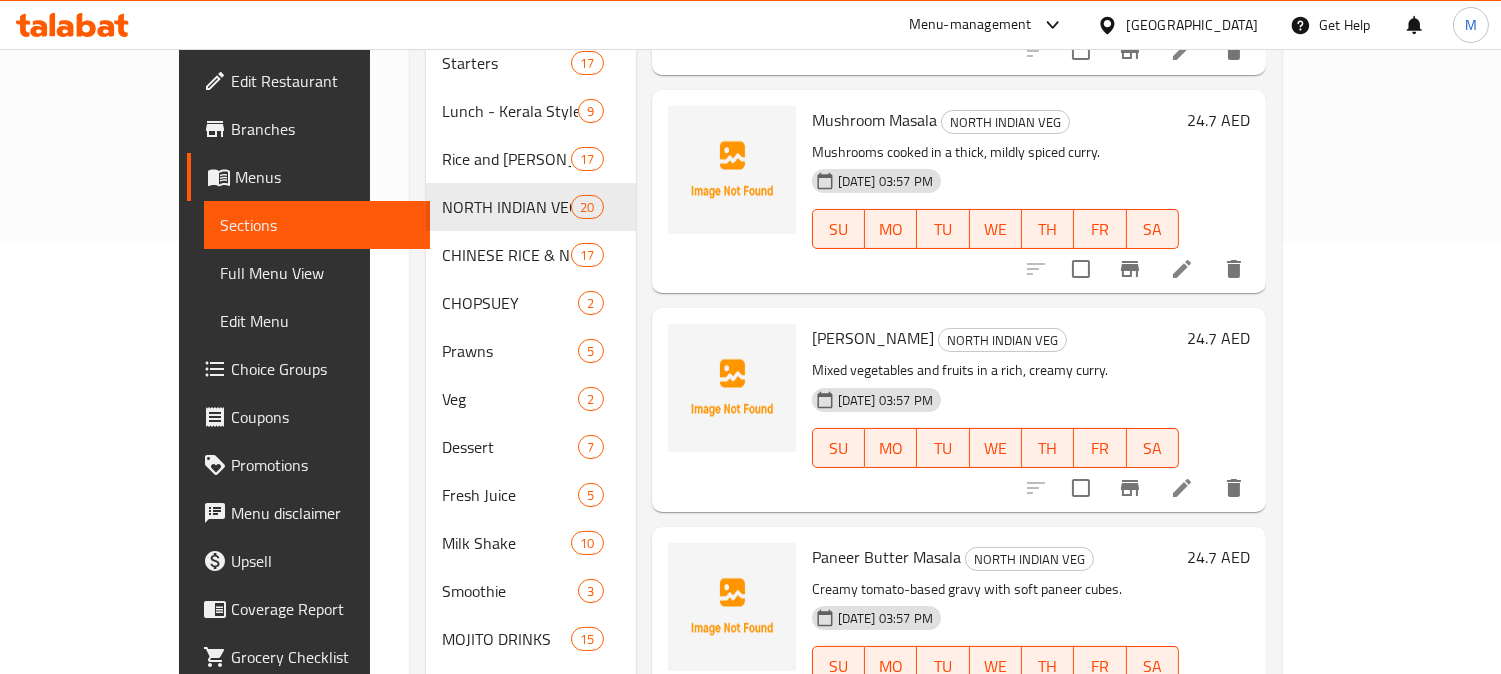 drag, startPoint x: 1422, startPoint y: 555, endPoint x: 1430, endPoint y: 577, distance: 23.409399 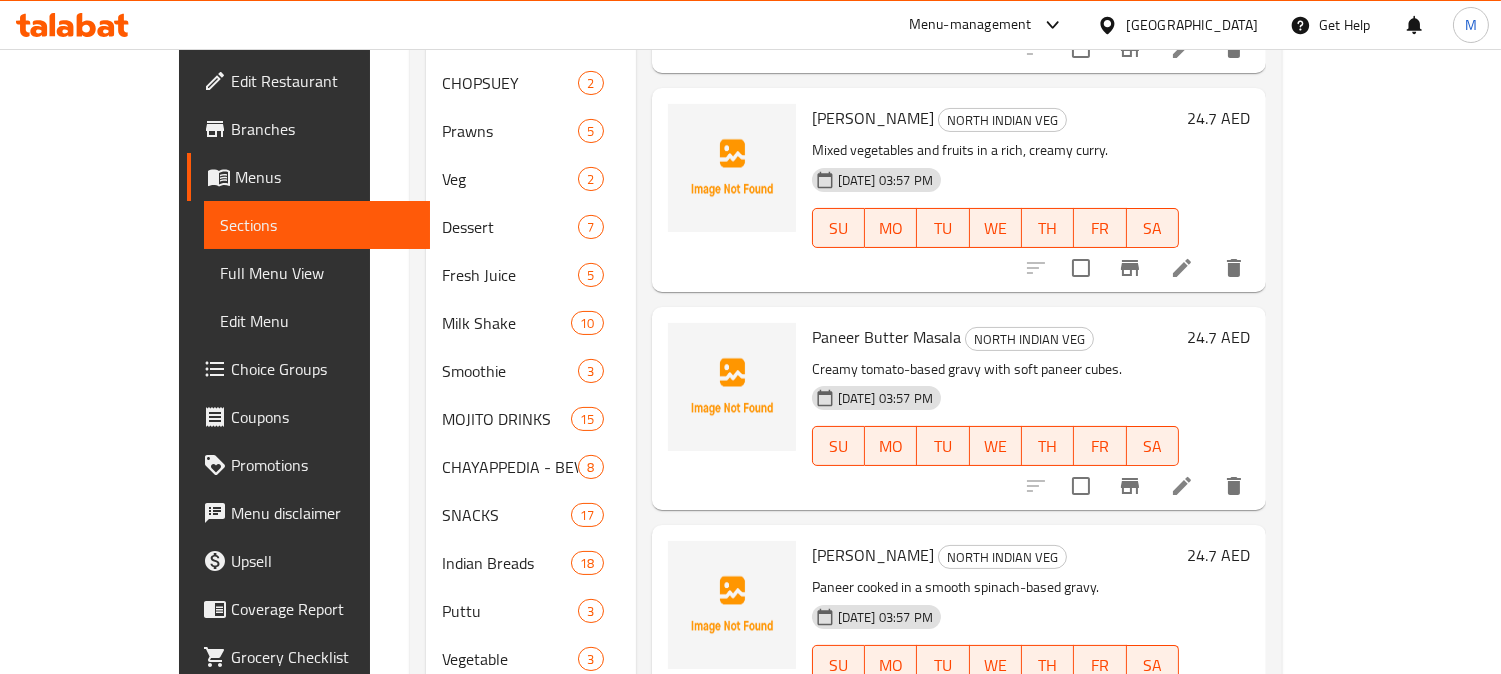 scroll, scrollTop: 694, scrollLeft: 0, axis: vertical 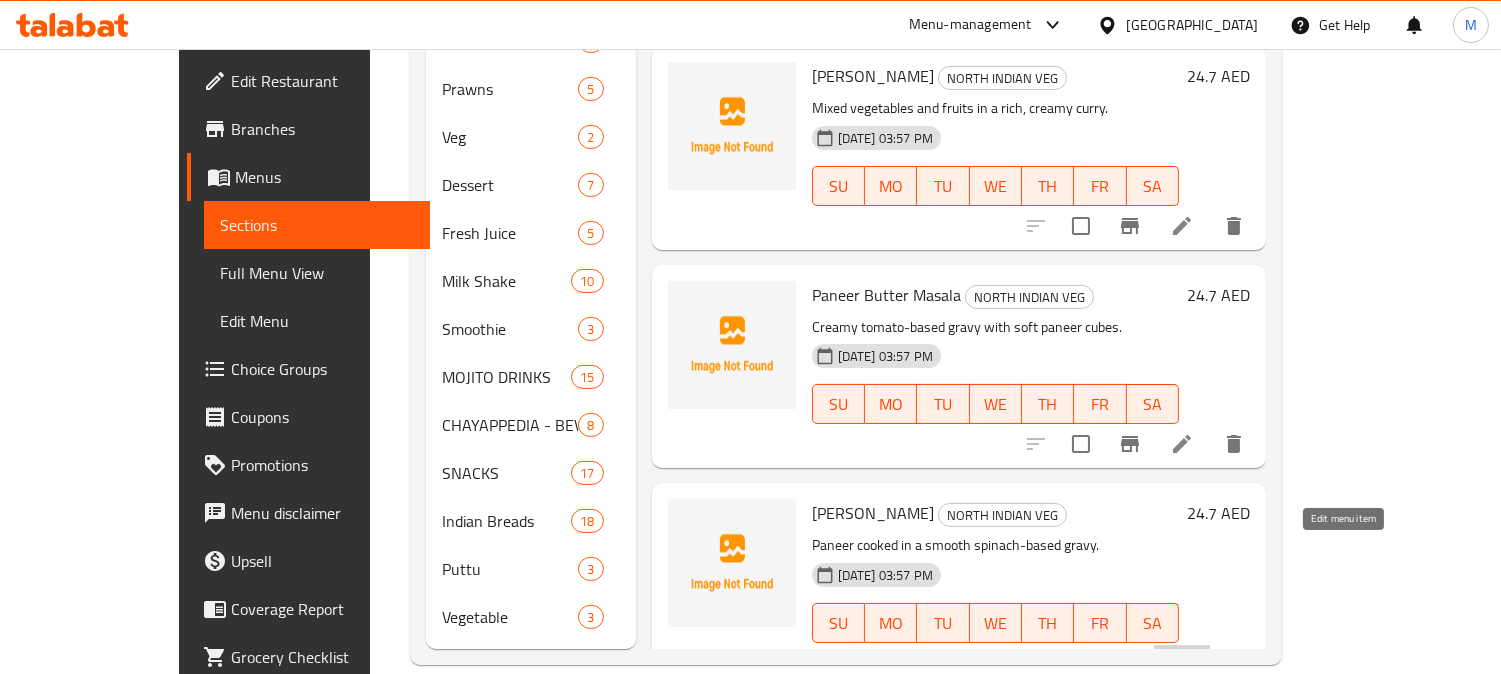 click 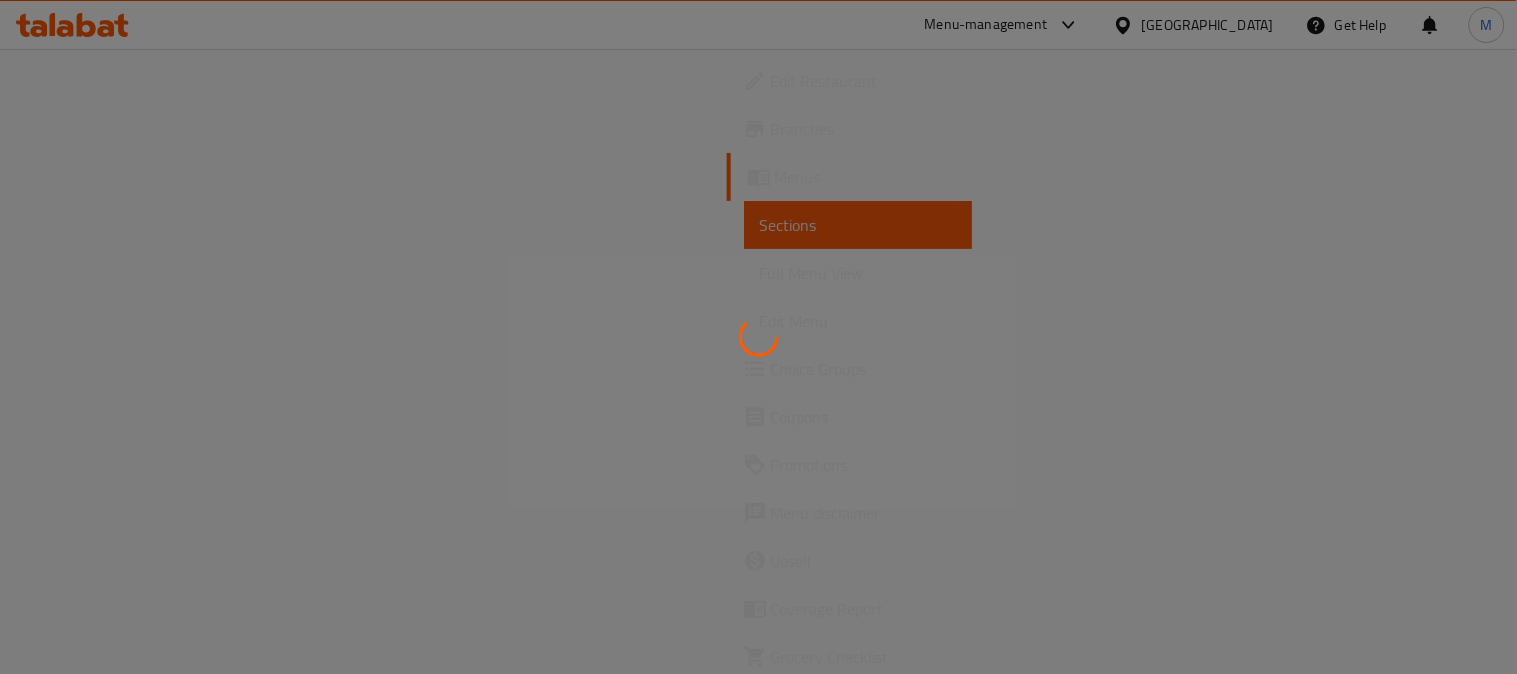 click at bounding box center (758, 337) 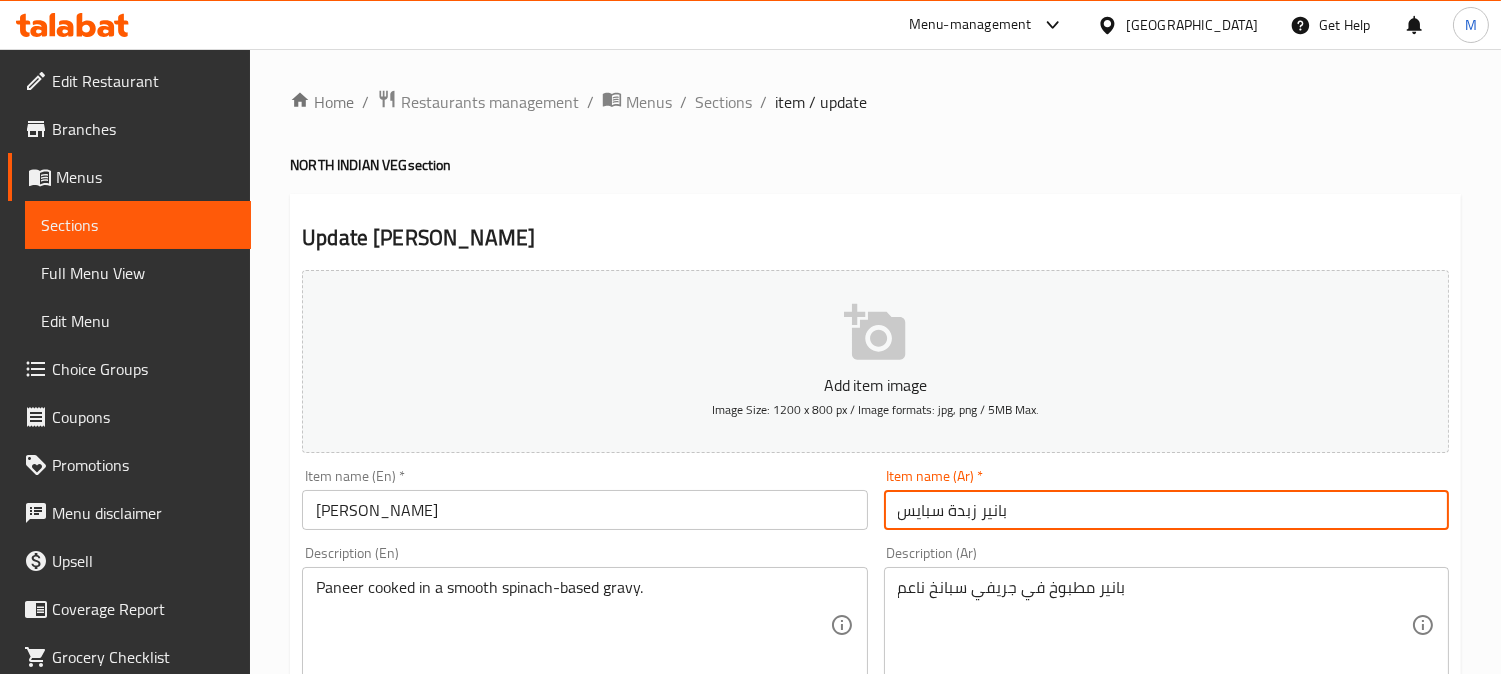 click on "بانير زبدة سبايس" at bounding box center [1166, 510] 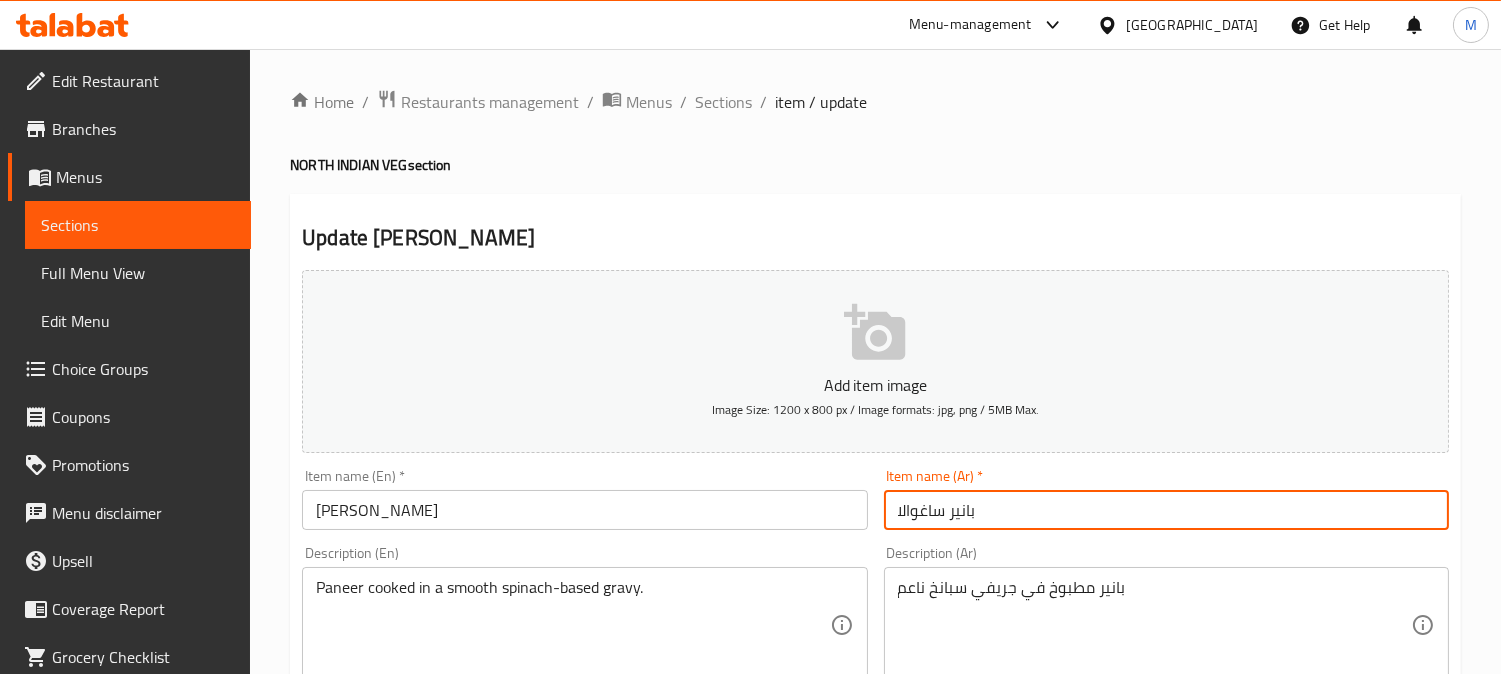 type on "بانير ساغوالا" 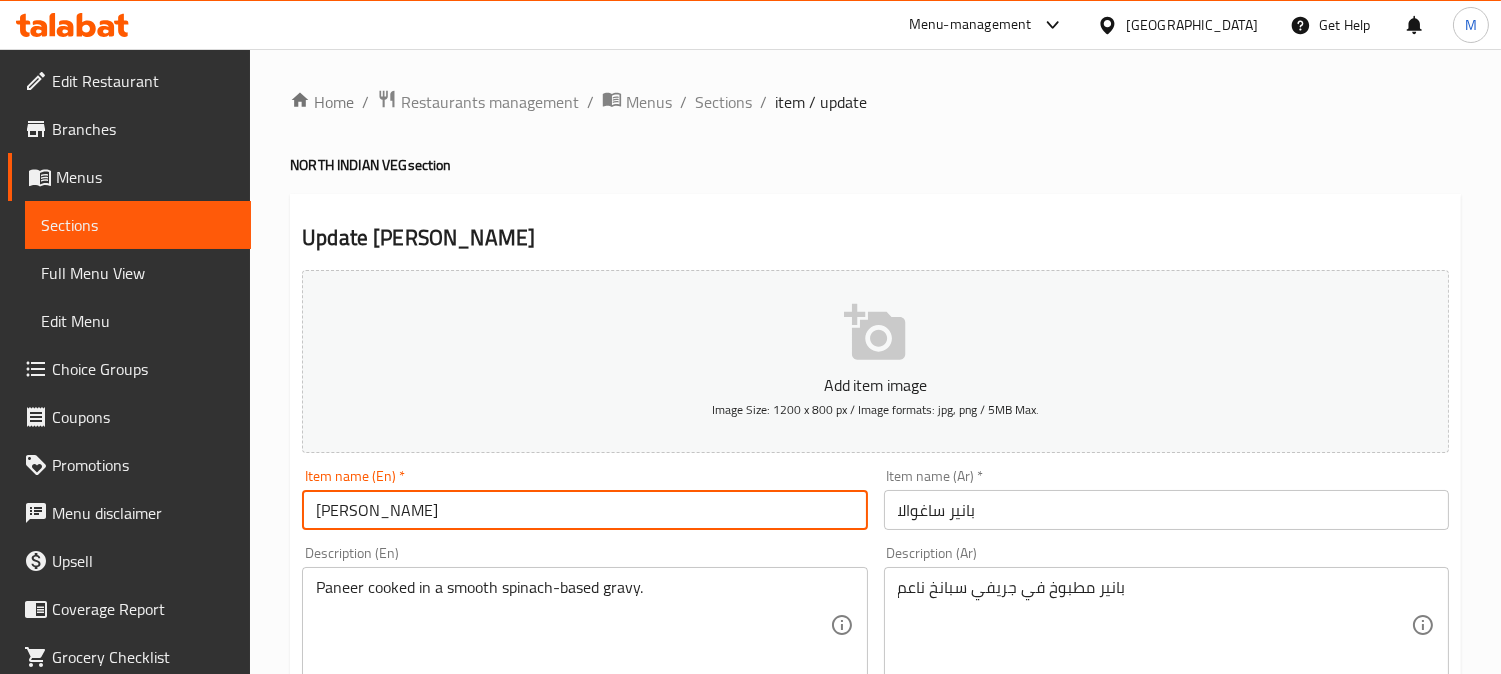 click on "[PERSON_NAME]" at bounding box center [584, 510] 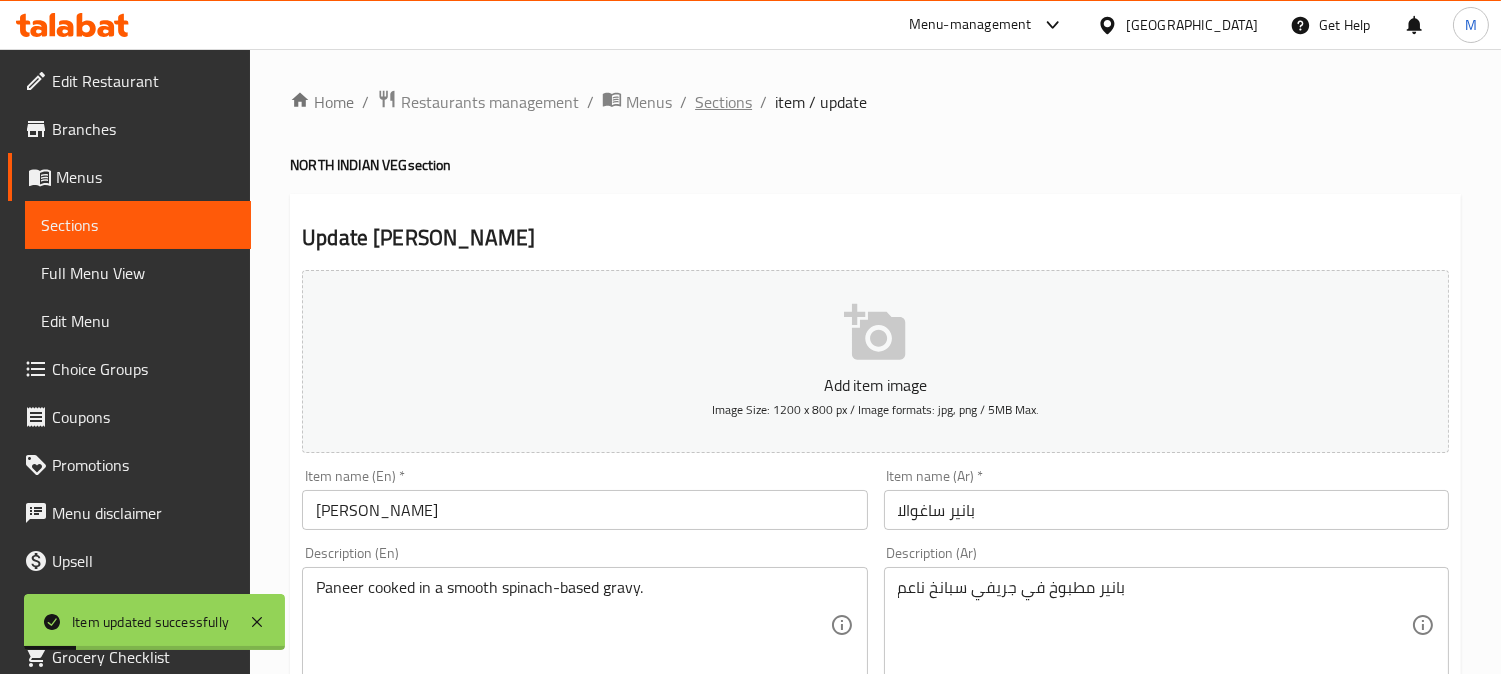 click on "Sections" at bounding box center [723, 102] 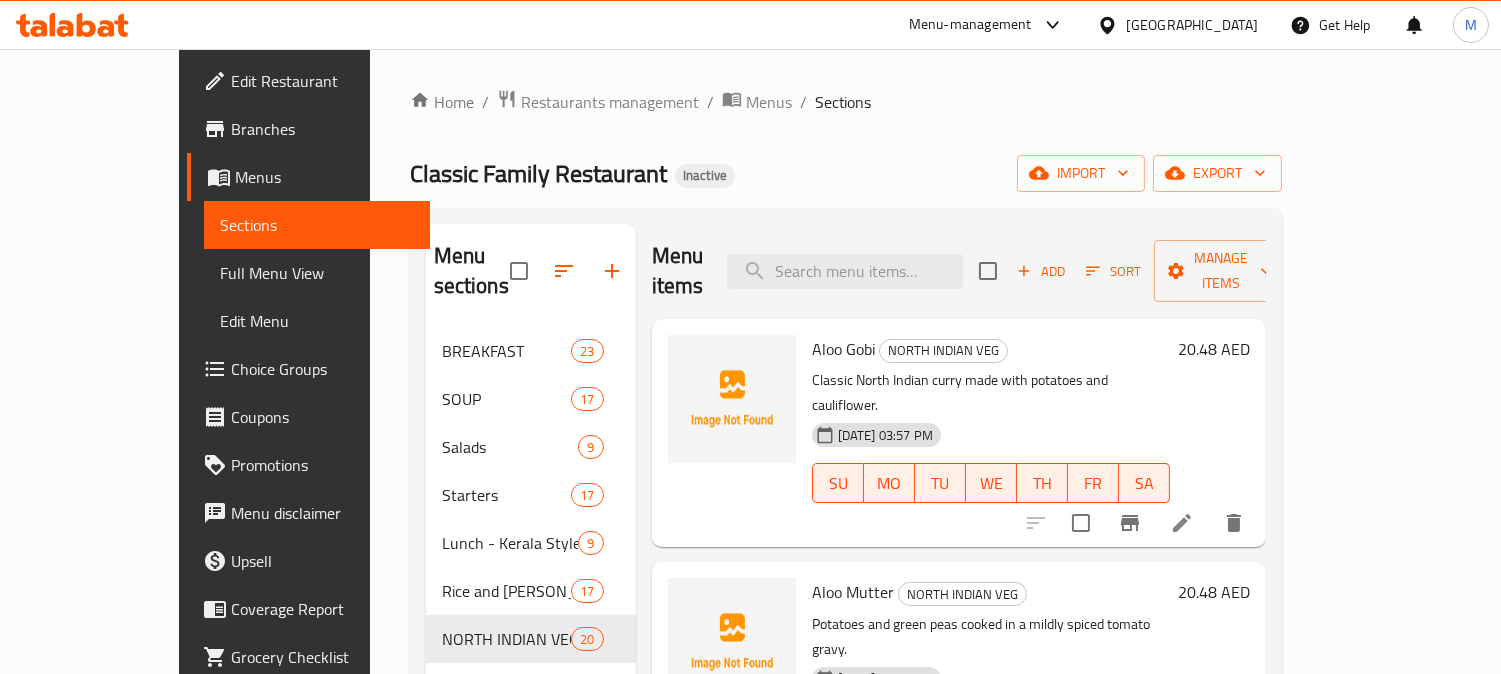 scroll, scrollTop: 432, scrollLeft: 0, axis: vertical 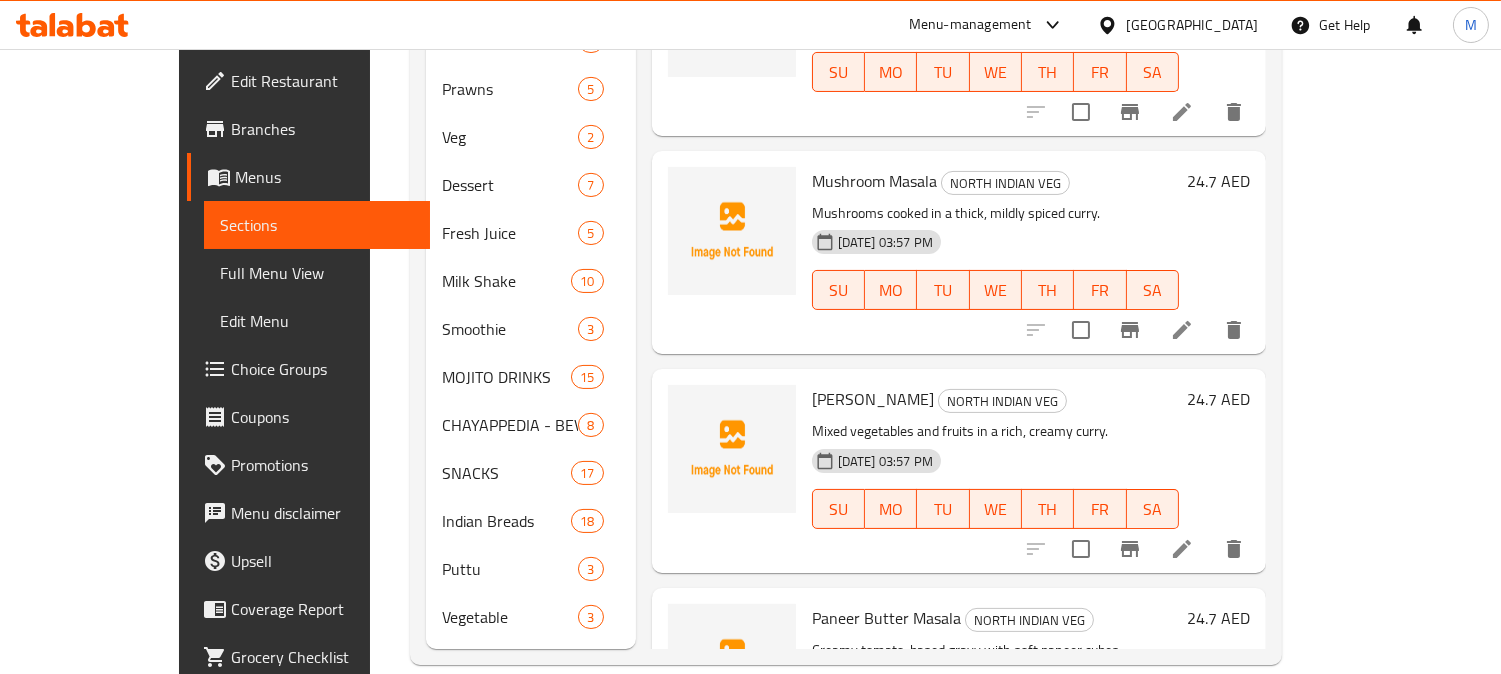 click on "Home / Restaurants management / Menus / Sections Classic Family Restaurant Inactive import export Menu sections BREAKFAST 23 SOUP 17 Salads 9 Starters 17 Lunch - Kerala Style 9 Rice and Biriyani 17 NORTH INDIAN VEG 20 CHINESE RICE & NOODLES 17 CHOPSUEY 2 Prawns 5 Veg 2 Dessert 7 Fresh Juice 5 Milk Shake 10 Smoothie 3 MOJITO DRINKS 15 CHAYAPPEDIA - BEVERAGES 8 SNACKS 17 Indian Breads 18 Puttu 3 Vegetable 3 Menu items Add Sort Manage items Aloo Gobi   NORTH INDIAN VEG Classic North Indian curry made with potatoes and cauliflower. 16-07-2025 03:57 PM SU MO TU WE TH FR SA 20.48   AED Aloo Mutter   NORTH INDIAN VEG Potatoes and green peas cooked in a mildly spiced tomato gravy. 16-07-2025 03:57 PM SU MO TU WE TH FR SA 20.48   AED Aloo Palak   NORTH INDIAN VEG Spinach and potato curry cooked with Indian spices. 16-07-2025 03:57 PM SU MO TU WE TH FR SA 20.48   AED Bhindi Fry   NORTH INDIAN VEG Crispy stir-fried okra seasoned with basic spices. 16-07-2025 03:57 PM SU MO TU WE TH FR SA 24.7   AED Bhindi Masala   SU MO" at bounding box center (846, 30) 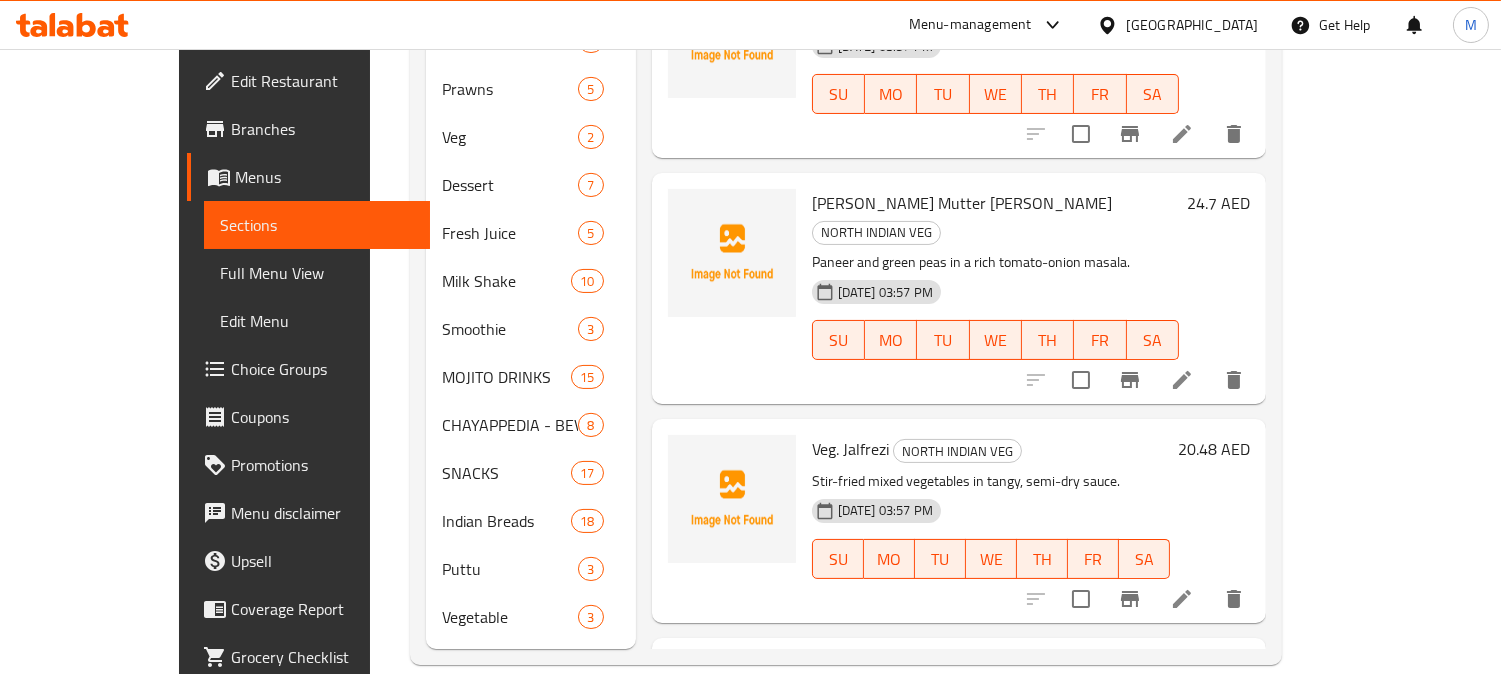 scroll, scrollTop: 2808, scrollLeft: 0, axis: vertical 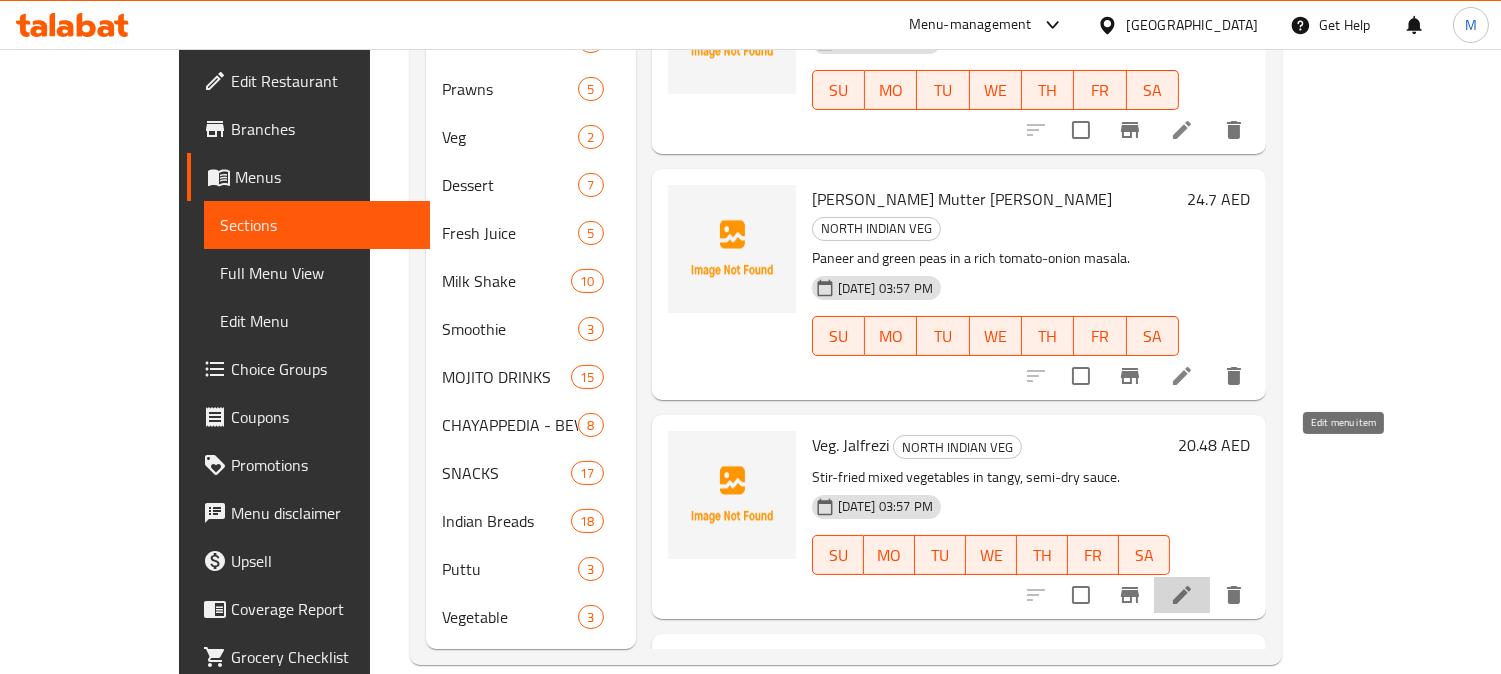 click 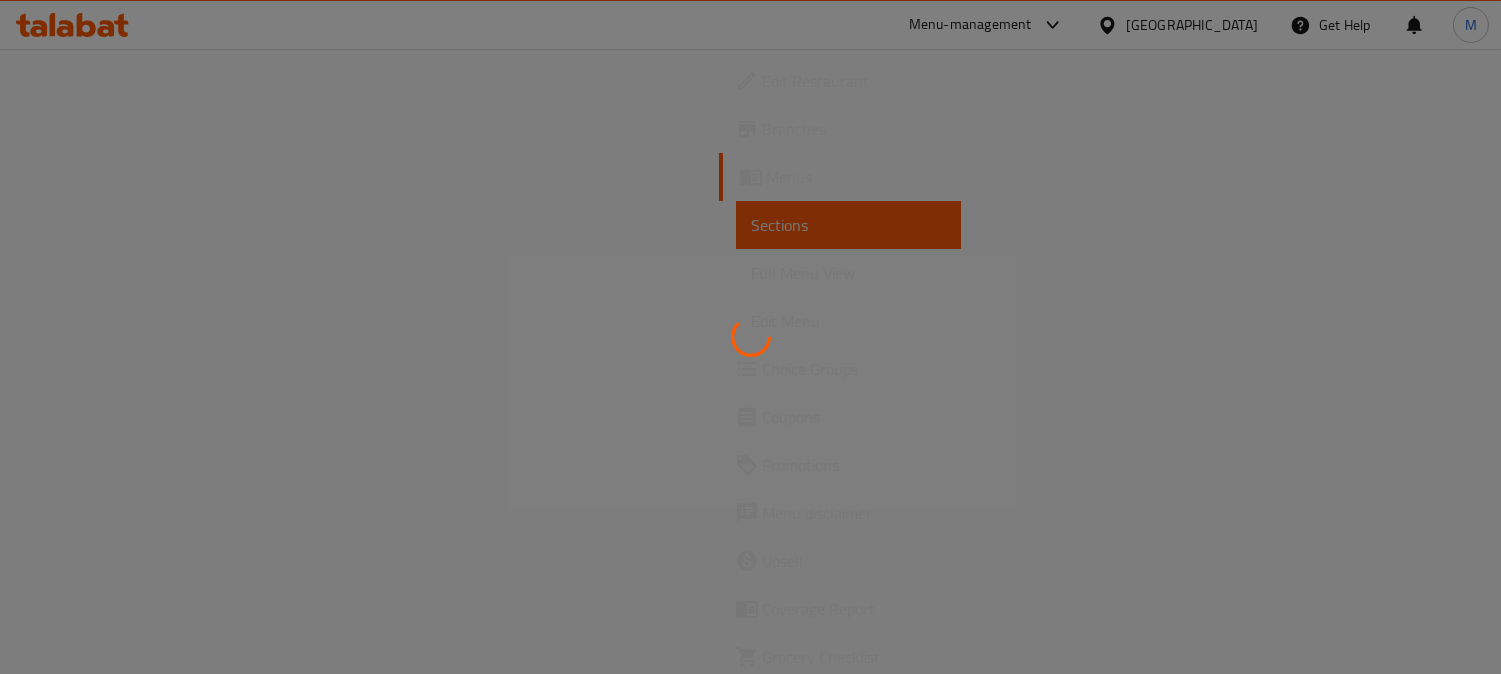 scroll, scrollTop: 0, scrollLeft: 0, axis: both 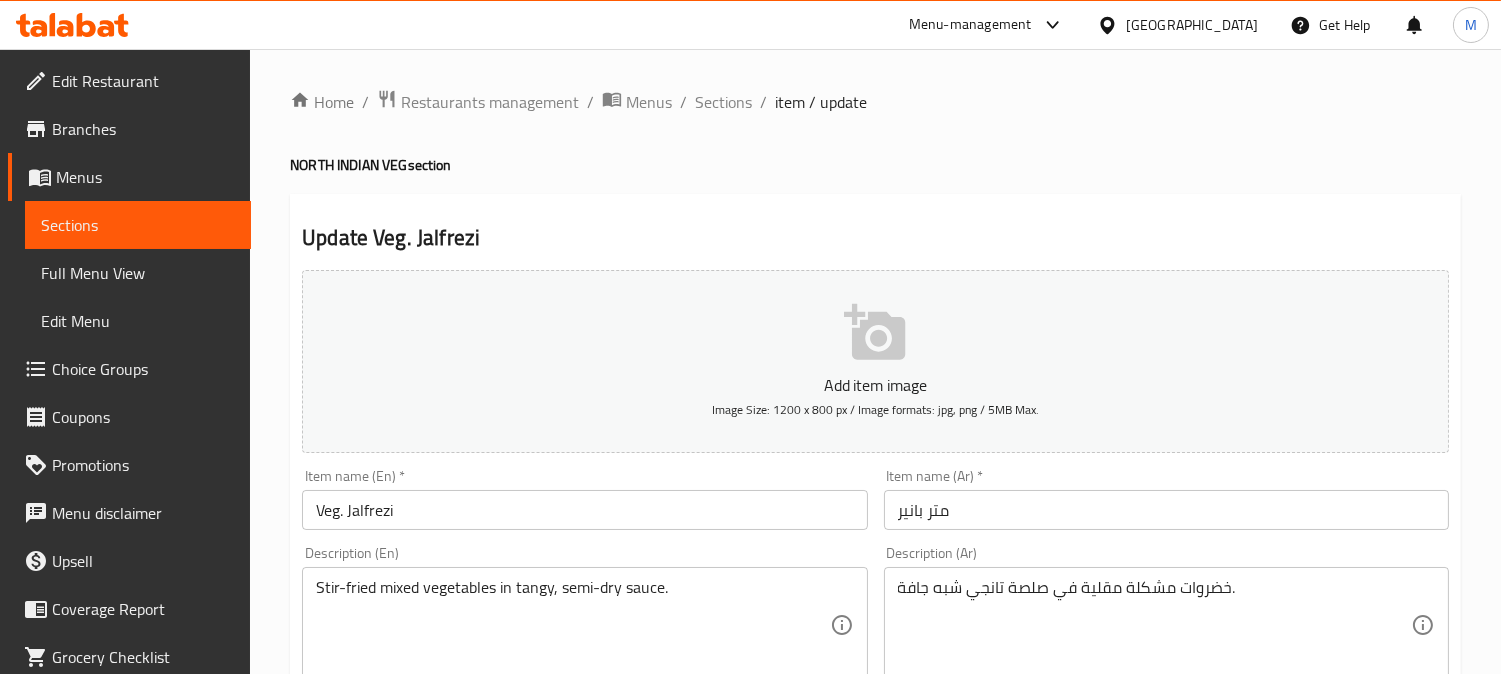 click on "متر بانیر" at bounding box center [1166, 510] 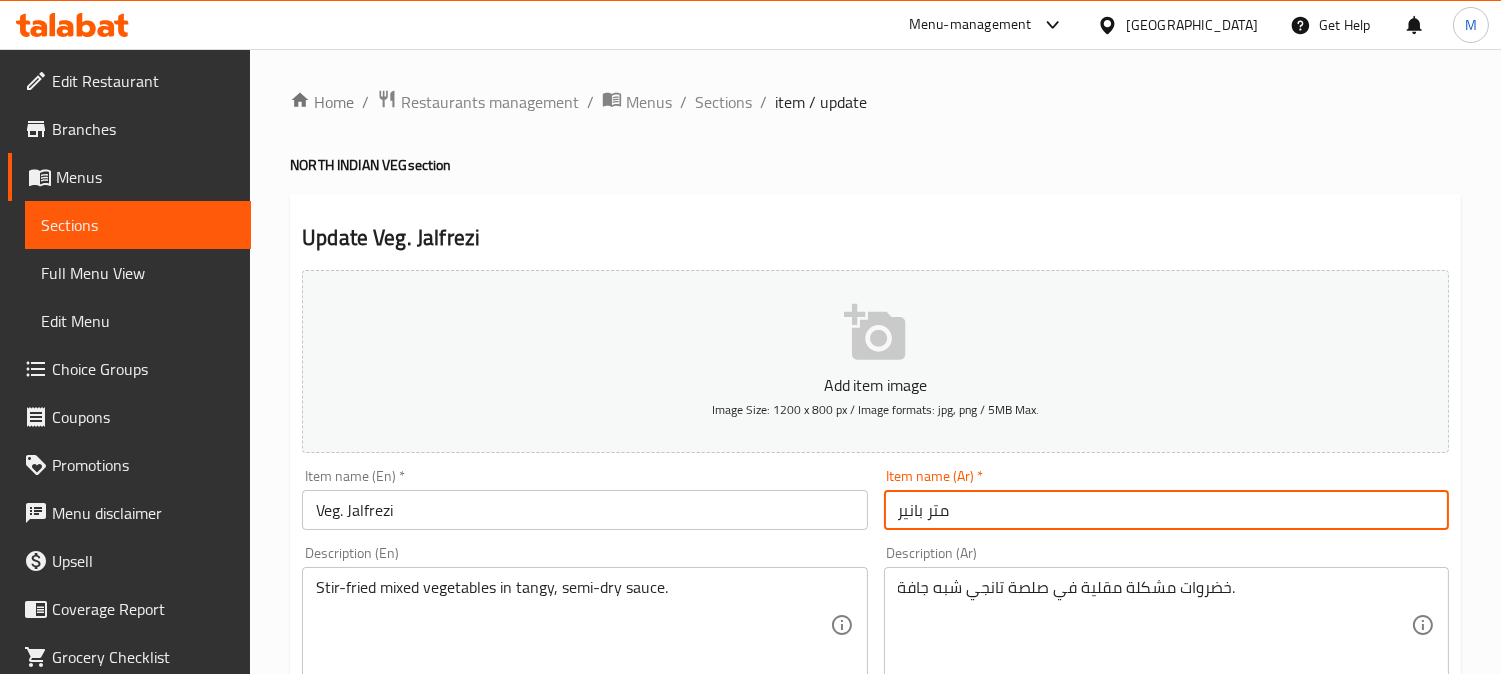 click on "متر بانیر" at bounding box center [1166, 510] 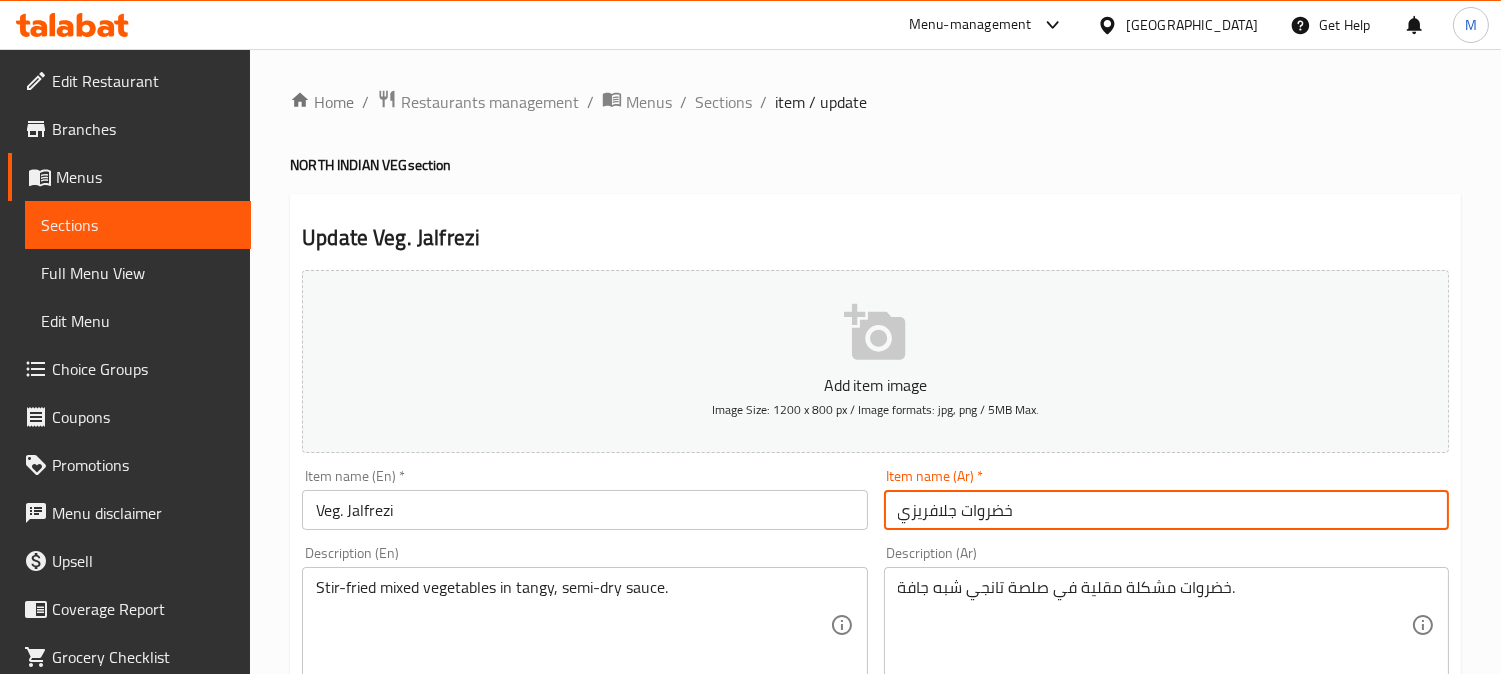 type on "خضروات جلافريزي" 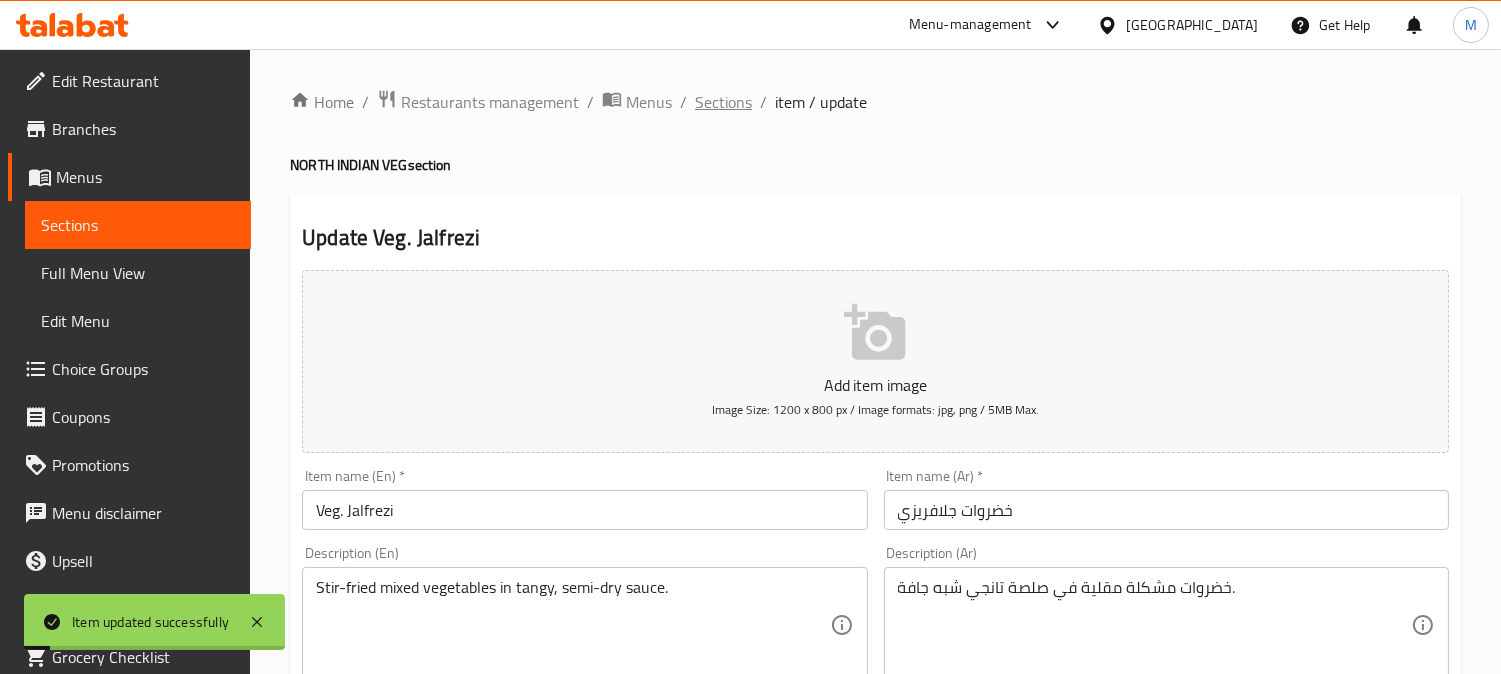 click on "Sections" at bounding box center [723, 102] 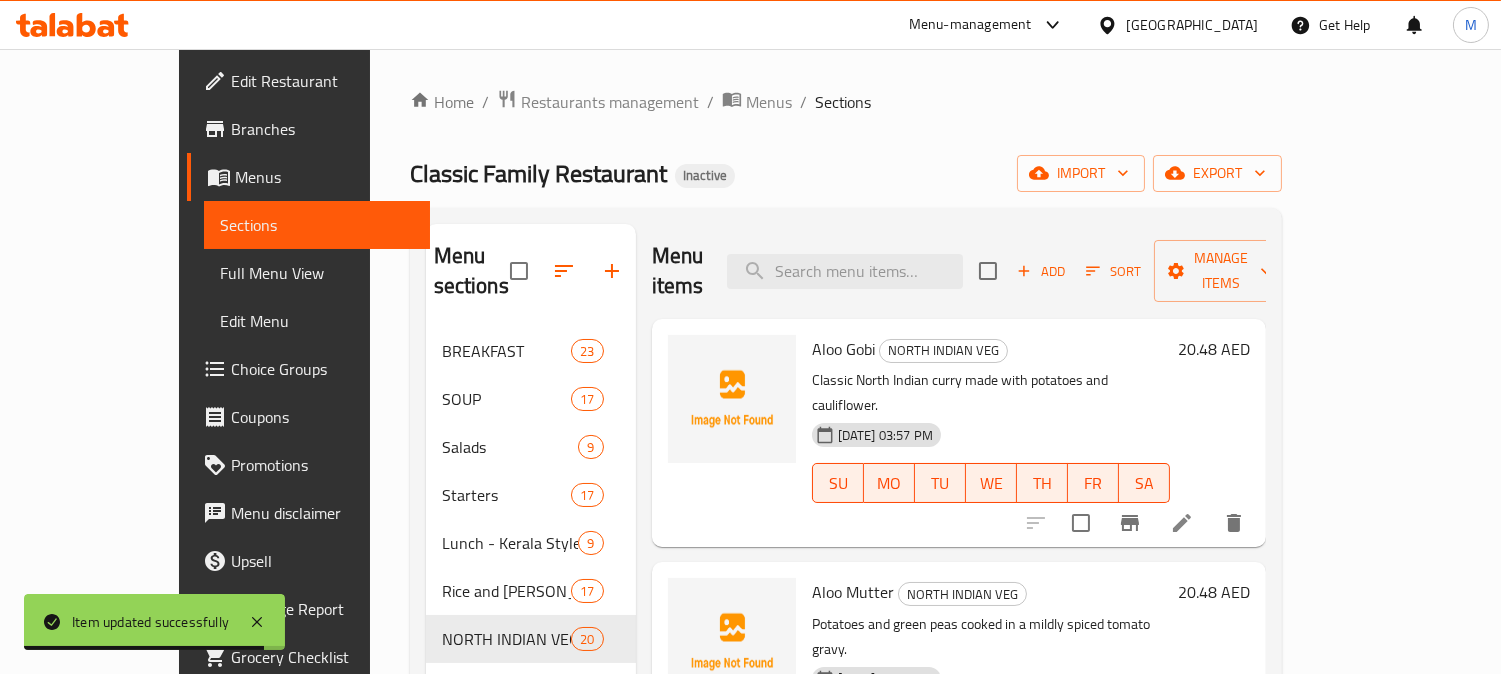 scroll, scrollTop: 1952, scrollLeft: 0, axis: vertical 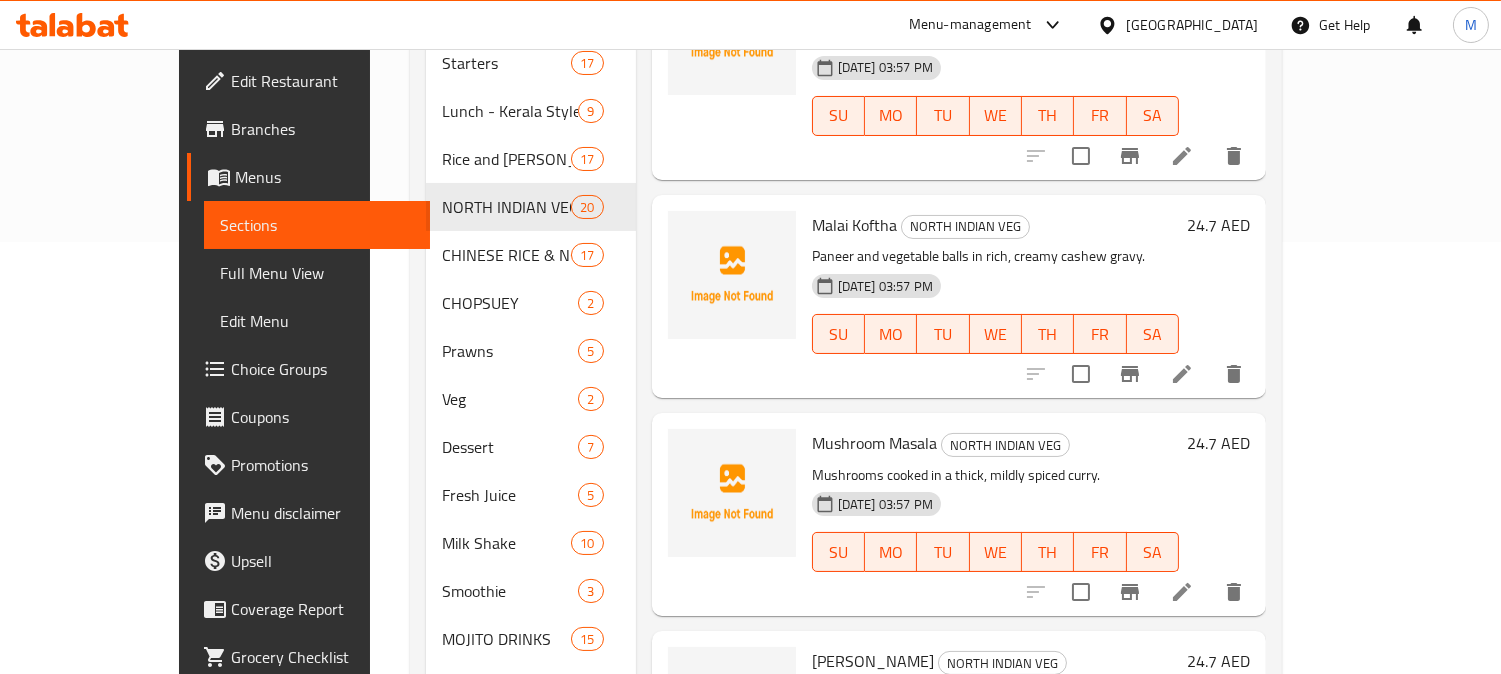 click on "Home / Restaurants management / Menus / Sections Classic Family Restaurant Inactive import export Menu sections BREAKFAST 23 SOUP 17 Salads 9 Starters 17 Lunch - Kerala Style 9 Rice and Biriyani 17 NORTH INDIAN VEG 20 CHINESE RICE & NOODLES 17 CHOPSUEY 2 Prawns 5 Veg 2 Dessert 7 Fresh Juice 5 Milk Shake 10 Smoothie 3 MOJITO DRINKS 15 CHAYAPPEDIA - BEVERAGES 8 SNACKS 17 Indian Breads 18 Puttu 3 Vegetable 3 Menu items Add Sort Manage items Aloo Gobi   NORTH INDIAN VEG Classic North Indian curry made with potatoes and cauliflower. 16-07-2025 03:57 PM SU MO TU WE TH FR SA 20.48   AED Aloo Mutter   NORTH INDIAN VEG Potatoes and green peas cooked in a mildly spiced tomato gravy. 16-07-2025 03:57 PM SU MO TU WE TH FR SA 20.48   AED Aloo Palak   NORTH INDIAN VEG Spinach and potato curry cooked with Indian spices. 16-07-2025 03:57 PM SU MO TU WE TH FR SA 20.48   AED Bhindi Fry   NORTH INDIAN VEG Crispy stir-fried okra seasoned with basic spices. 16-07-2025 03:57 PM SU MO TU WE TH FR SA 24.7   AED Bhindi Masala   SU MO" at bounding box center [846, 292] 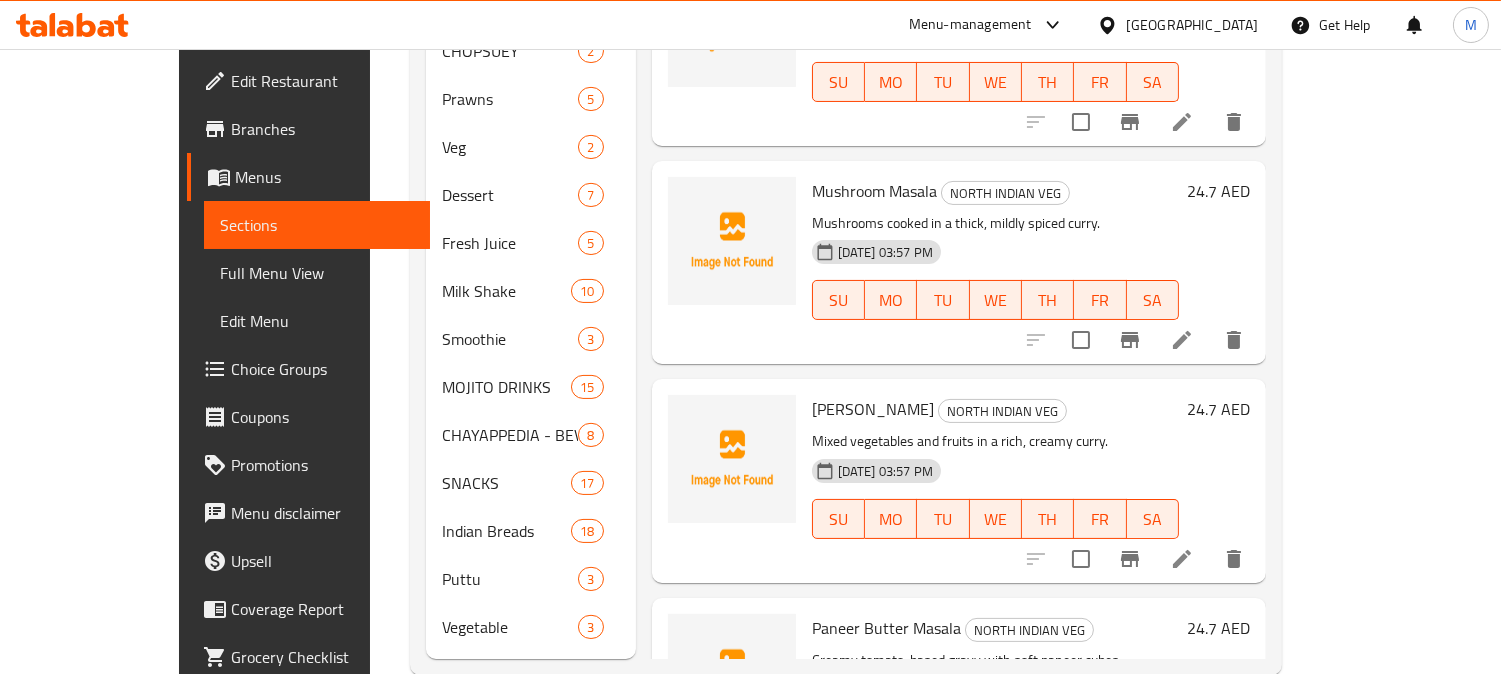 scroll, scrollTop: 694, scrollLeft: 0, axis: vertical 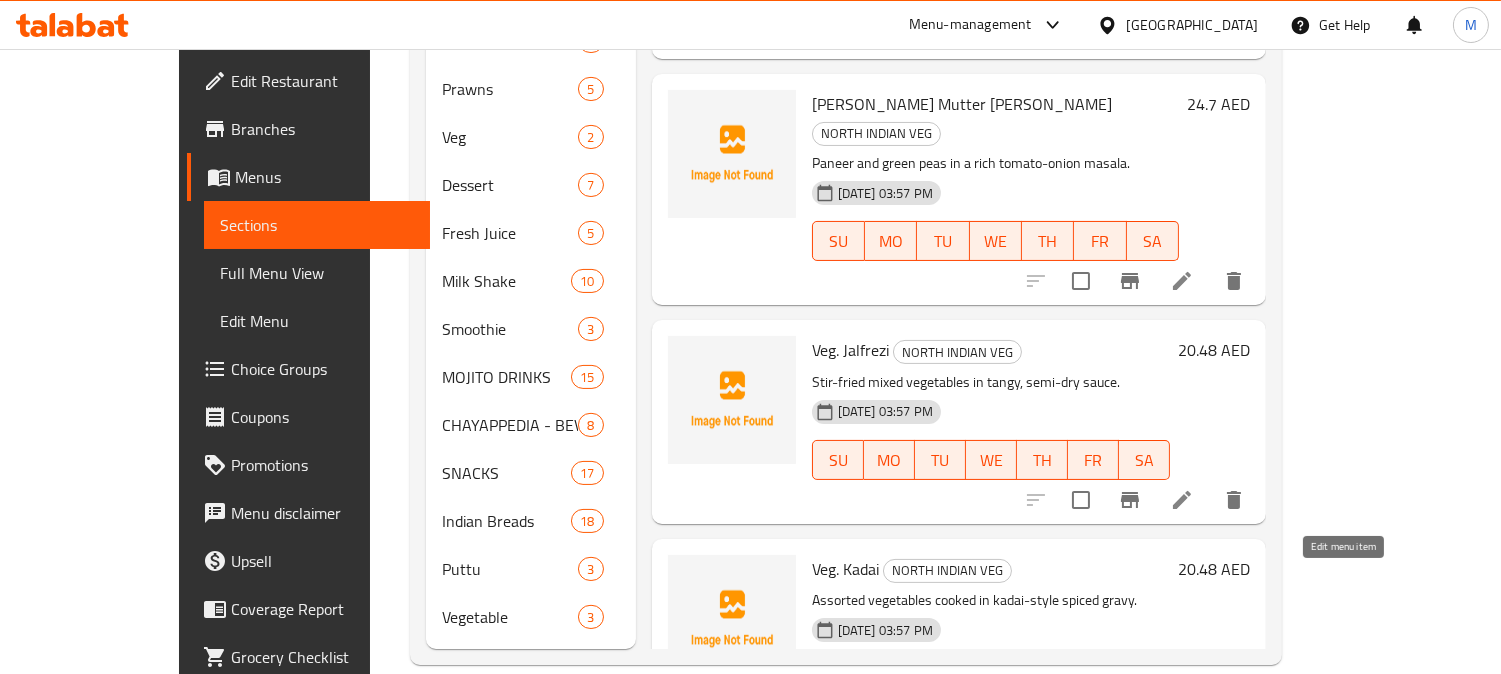 click 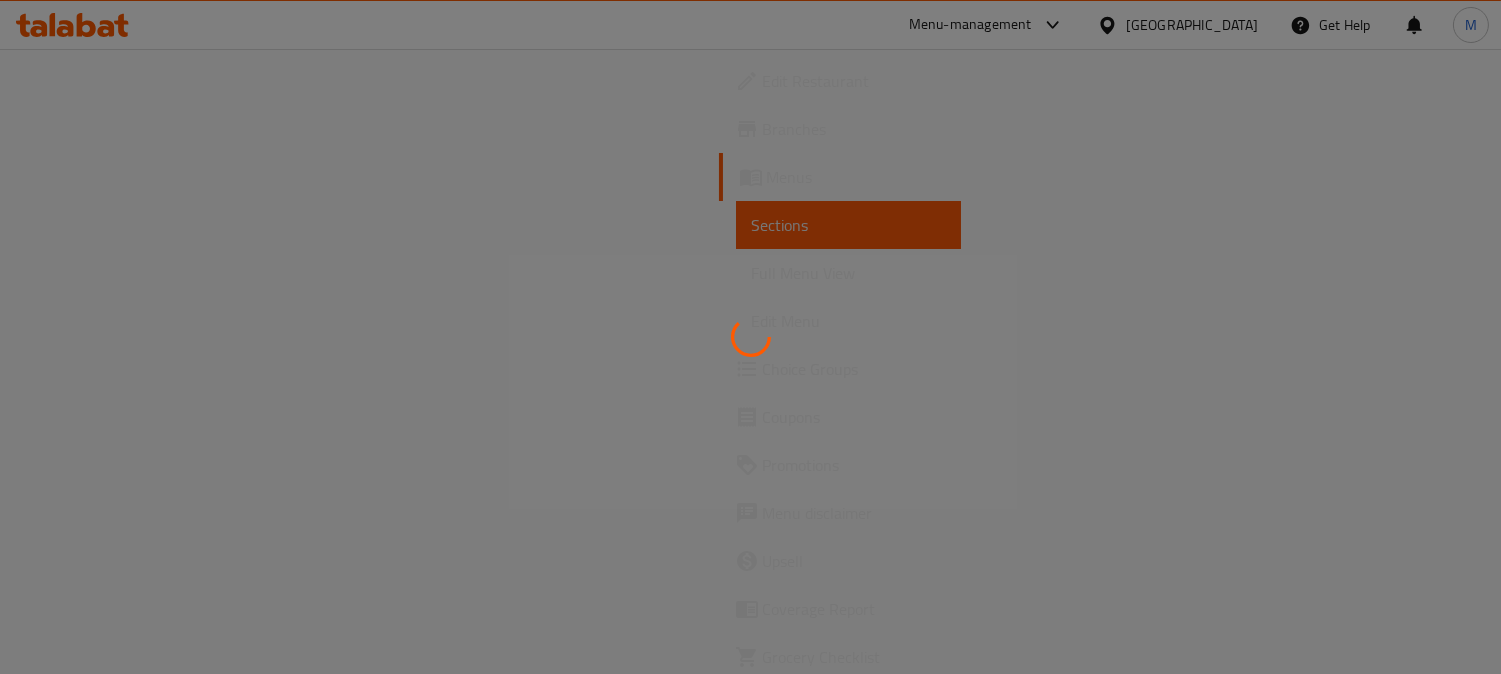 scroll, scrollTop: 0, scrollLeft: 0, axis: both 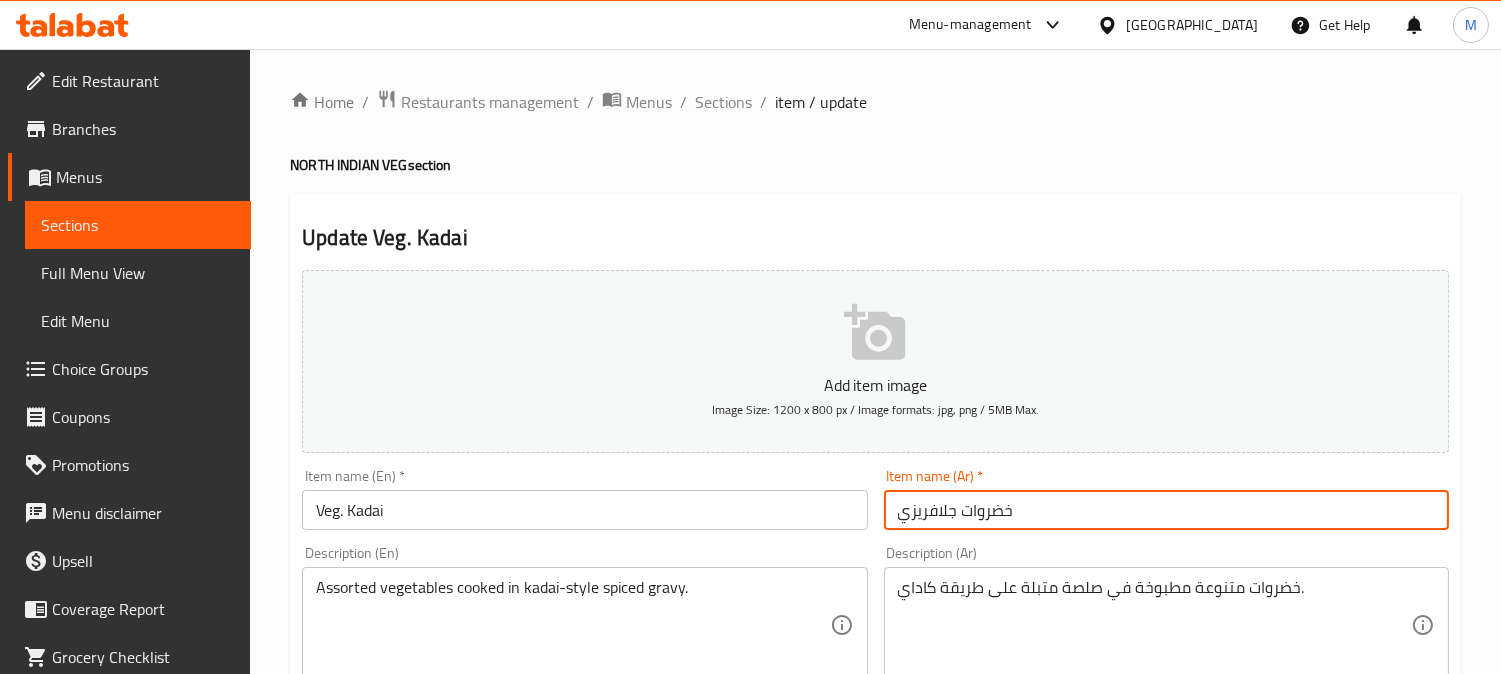 click on "خضروات جلافريزي" at bounding box center [1166, 510] 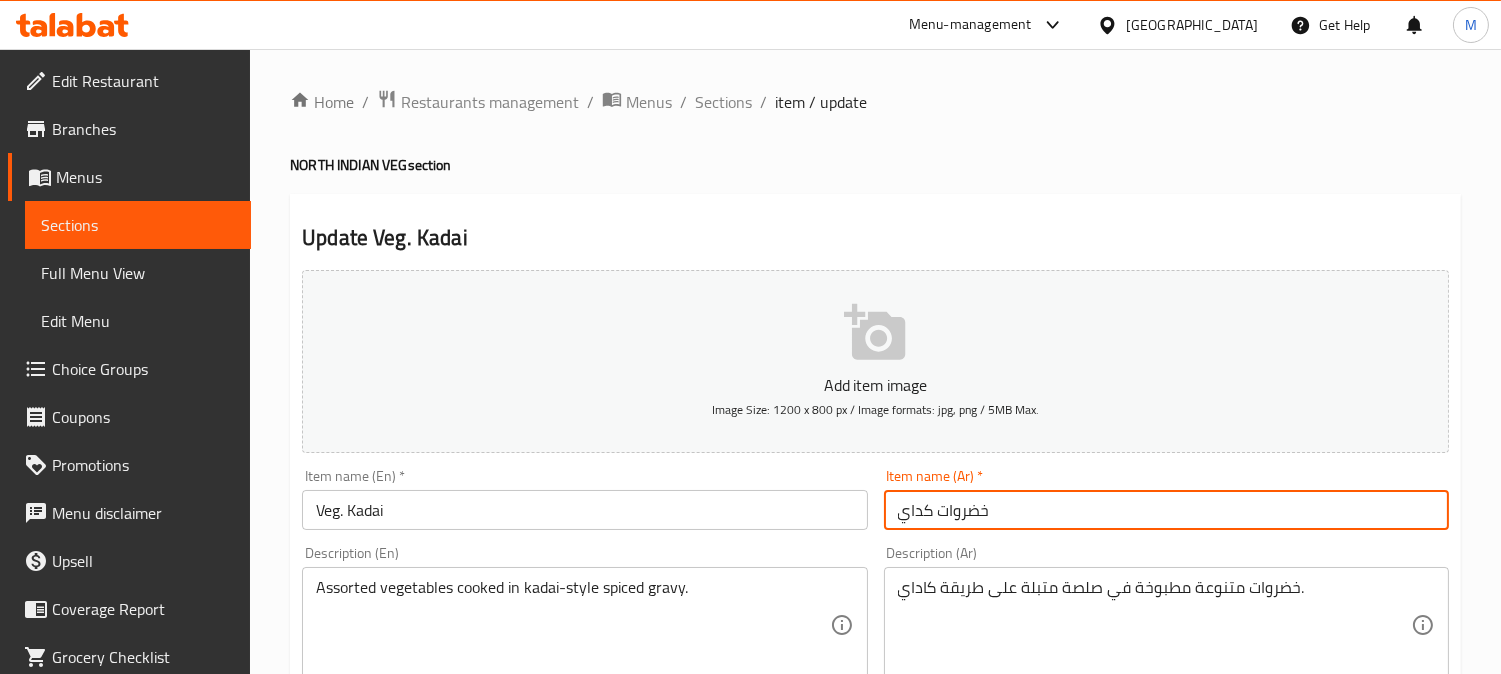 type on "خضروات كداي" 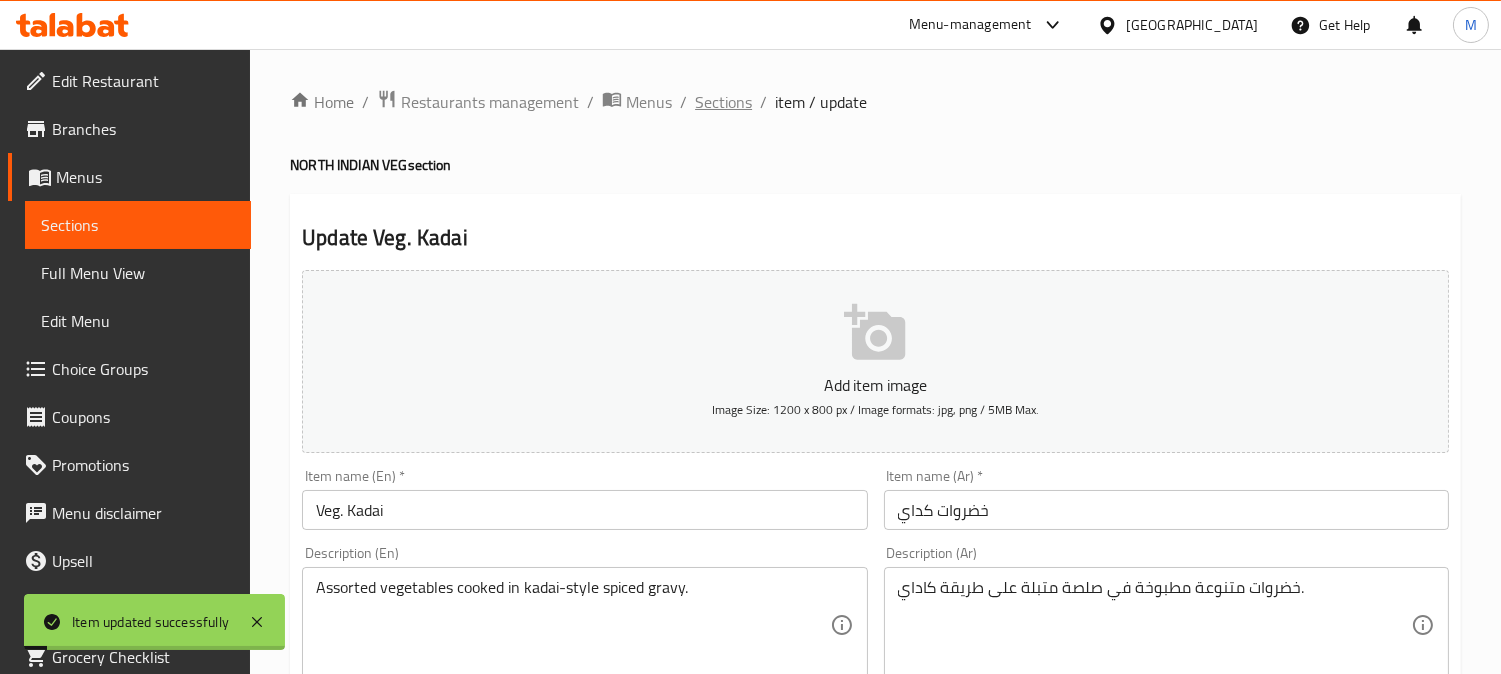 click on "Sections" at bounding box center [723, 102] 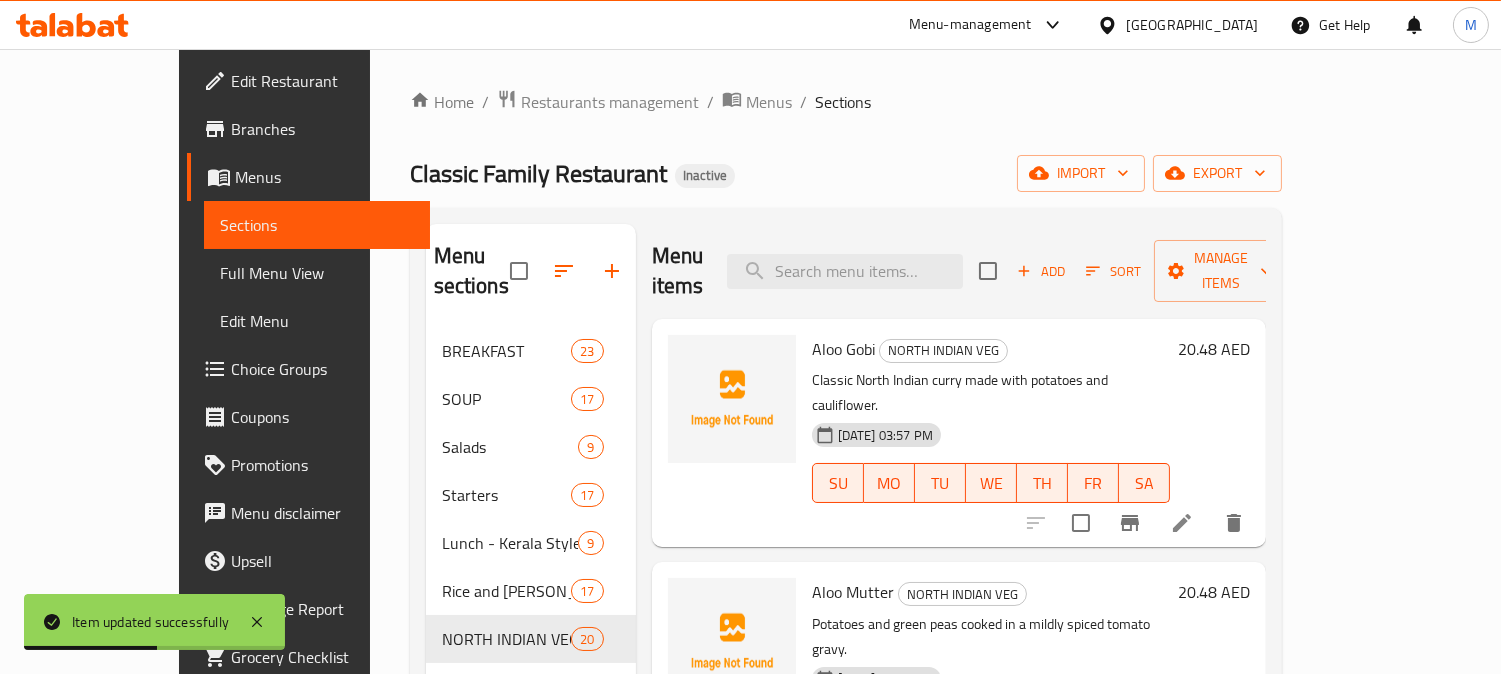 click on "Home / Restaurants management / Menus / Sections Classic Family Restaurant Inactive import export Menu sections BREAKFAST 23 SOUP 17 Salads 9 Starters 17 Lunch - Kerala Style 9 Rice and Biriyani 17 NORTH INDIAN VEG 20 CHINESE RICE & NOODLES 17 CHOPSUEY 2 Prawns 5 Veg 2 Dessert 7 Fresh Juice 5 Milk Shake 10 Smoothie 3 MOJITO DRINKS 15 CHAYAPPEDIA - BEVERAGES 8 SNACKS 17 Indian Breads 18 Puttu 3 Vegetable 3 Menu items Add Sort Manage items Aloo Gobi   NORTH INDIAN VEG Classic North Indian curry made with potatoes and cauliflower. 16-07-2025 03:57 PM SU MO TU WE TH FR SA 20.48   AED Aloo Mutter   NORTH INDIAN VEG Potatoes and green peas cooked in a mildly spiced tomato gravy. 16-07-2025 03:57 PM SU MO TU WE TH FR SA 20.48   AED Aloo Palak   NORTH INDIAN VEG Spinach and potato curry cooked with Indian spices. 16-07-2025 03:57 PM SU MO TU WE TH FR SA 20.48   AED Bhindi Fry   NORTH INDIAN VEG Crispy stir-fried okra seasoned with basic spices. 16-07-2025 03:57 PM SU MO TU WE TH FR SA 24.7   AED Bhindi Masala   SU MO" at bounding box center (846, 724) 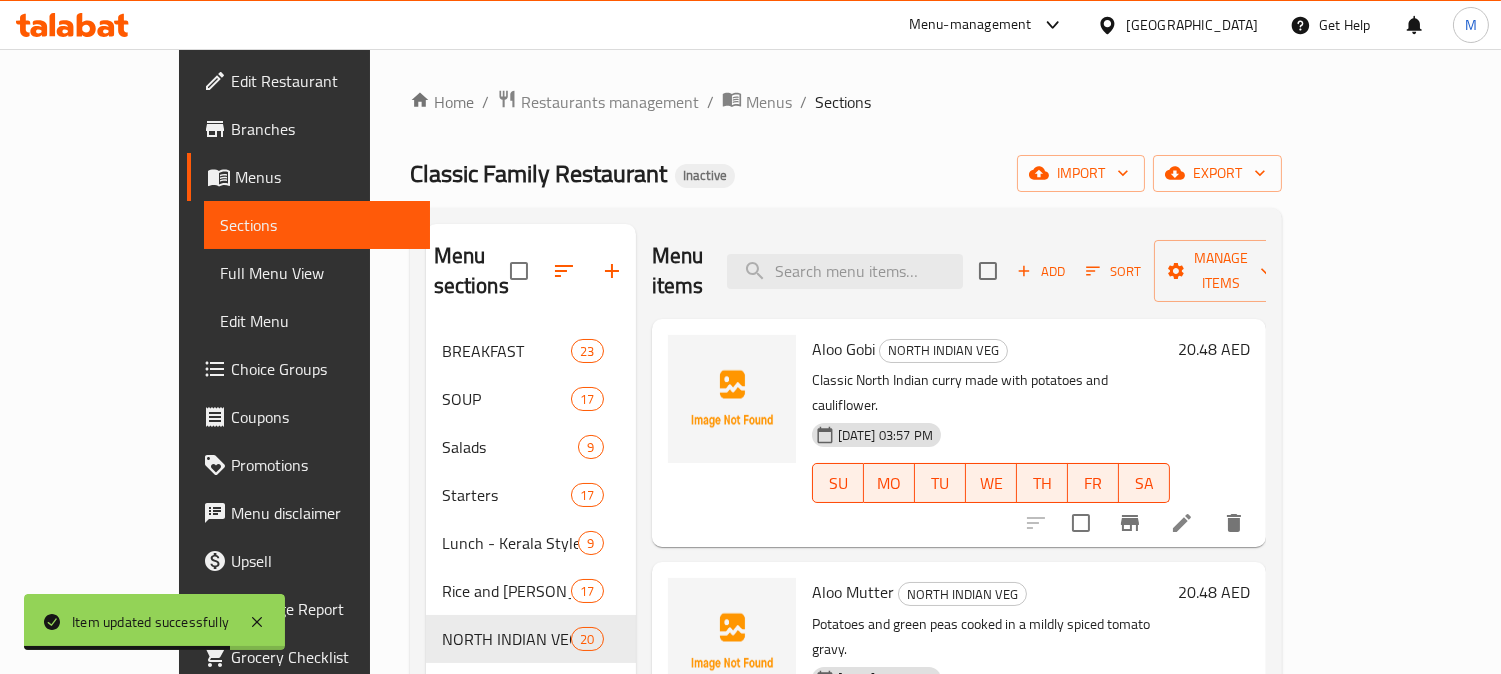 scroll, scrollTop: 432, scrollLeft: 0, axis: vertical 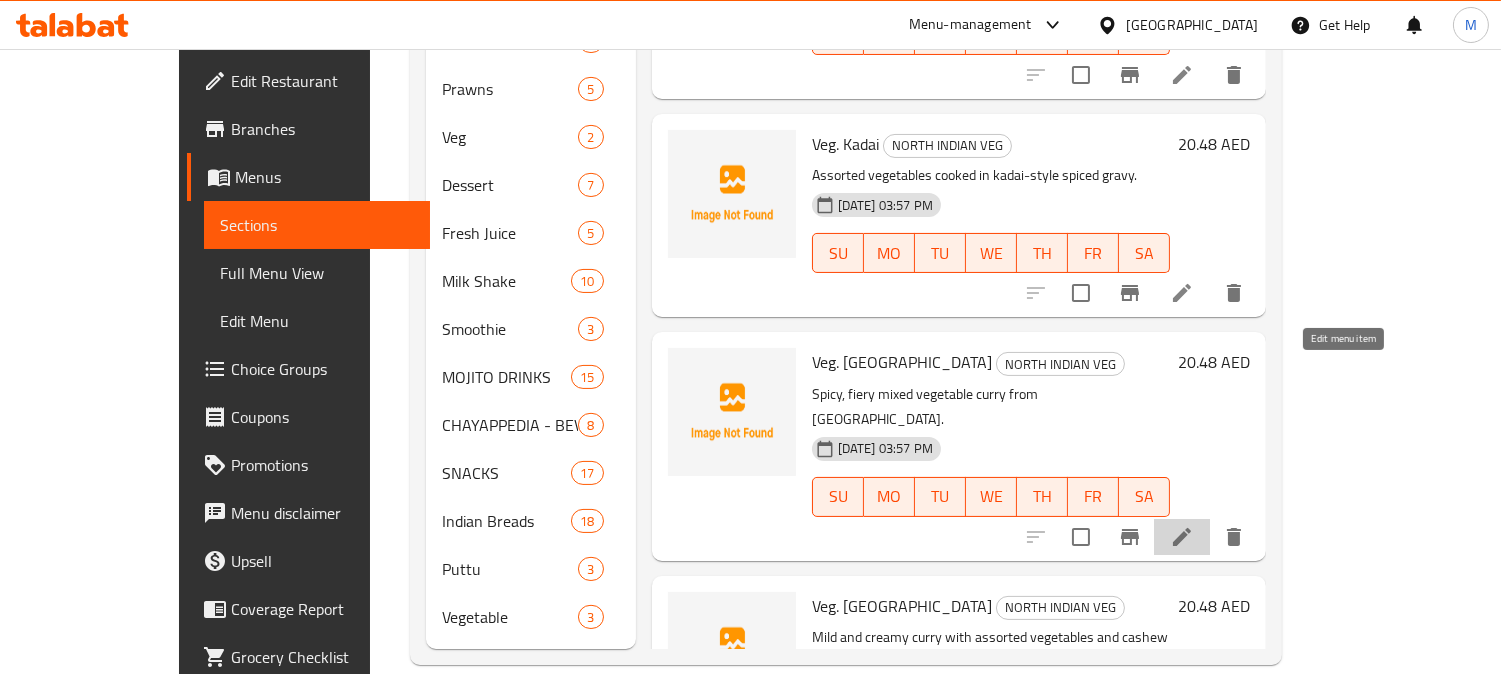 click 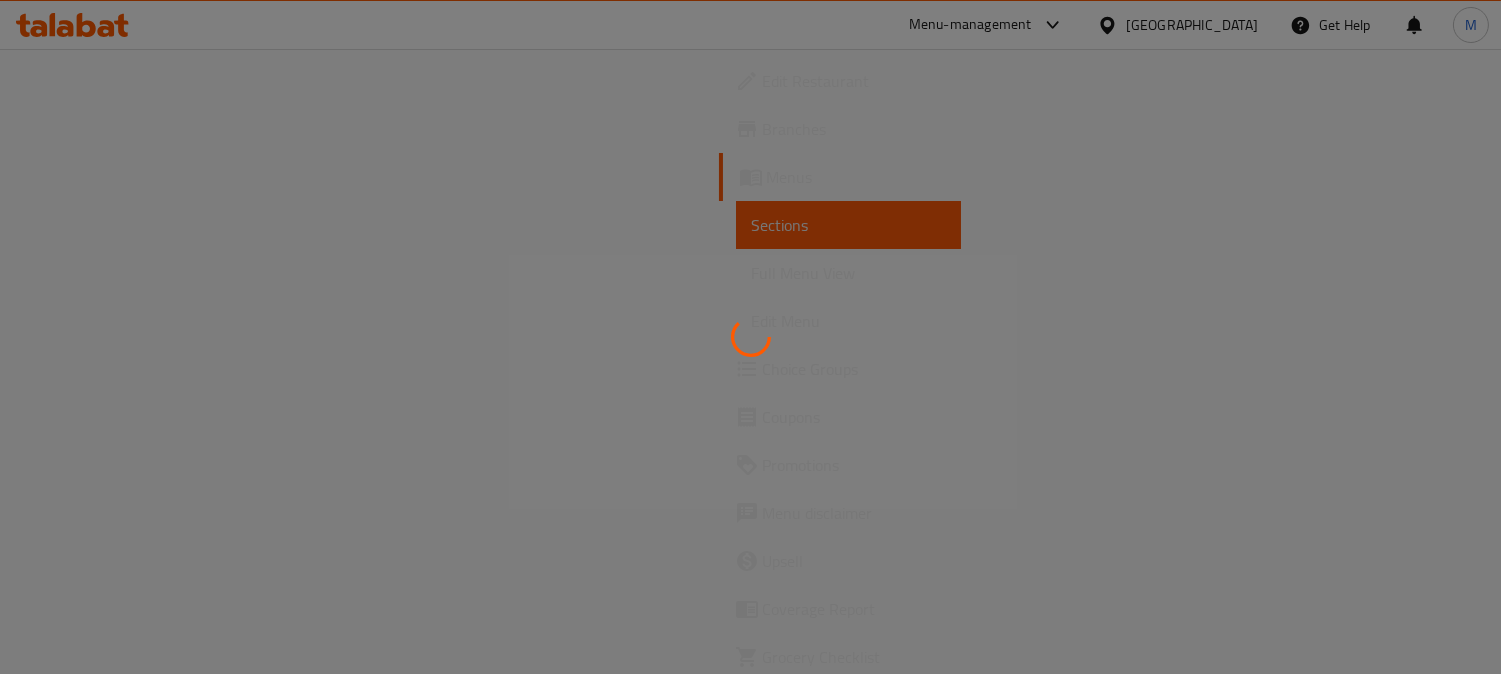 scroll, scrollTop: 0, scrollLeft: 0, axis: both 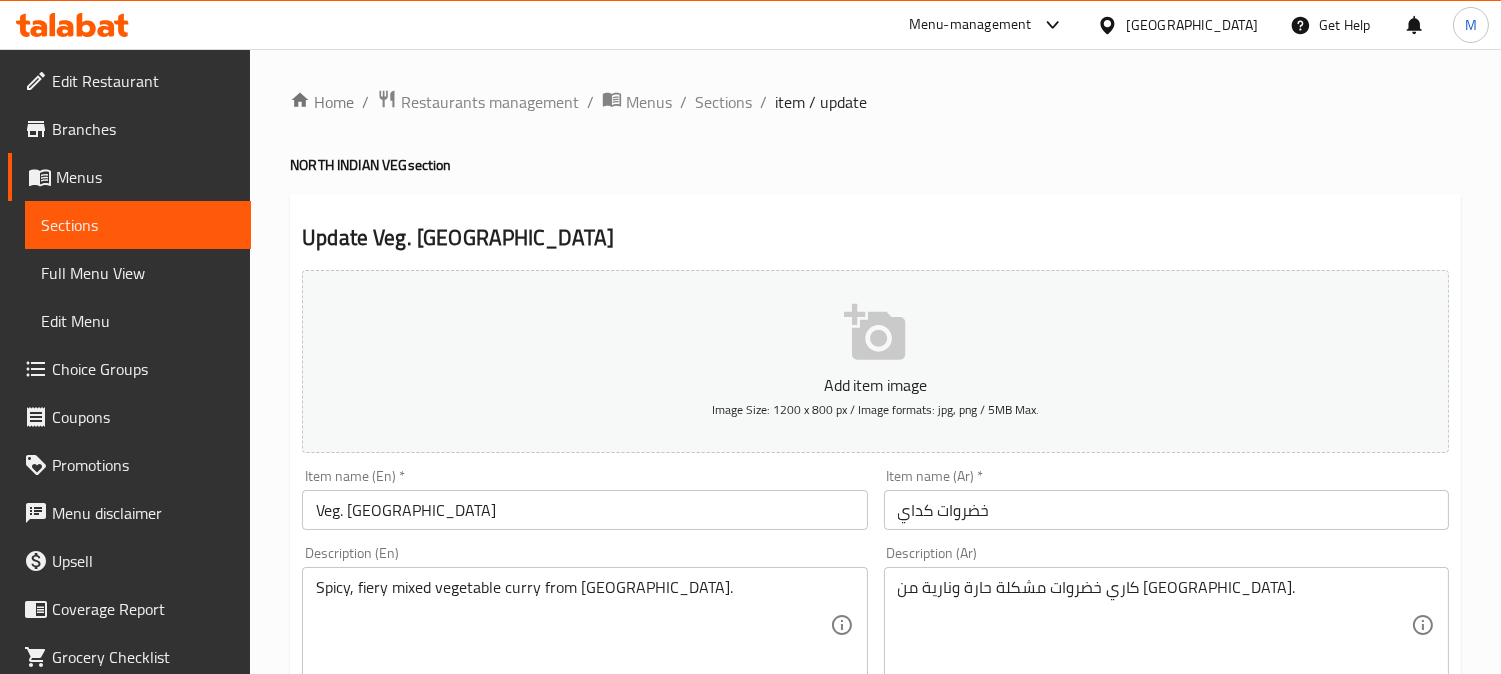 click on "خضروات كداي" at bounding box center (1166, 510) 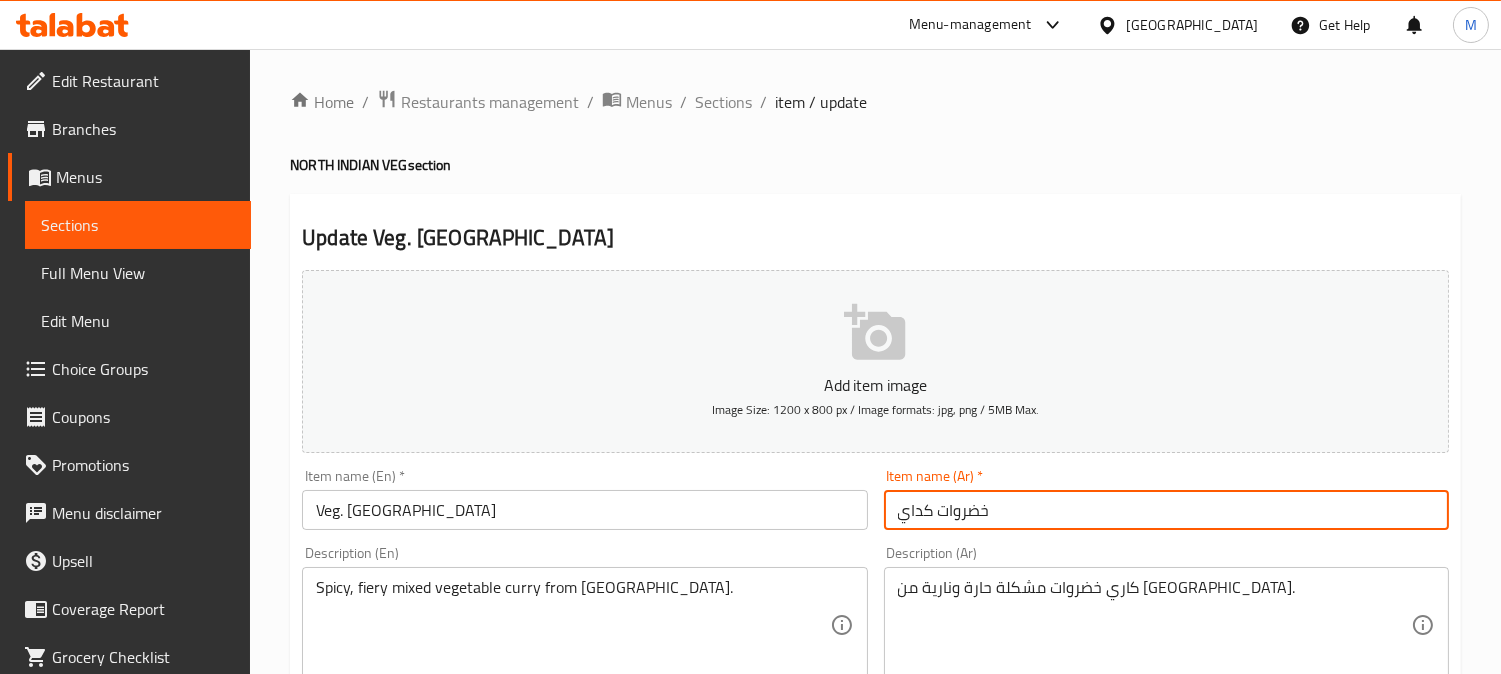 click on "خضروات كداي" at bounding box center [1166, 510] 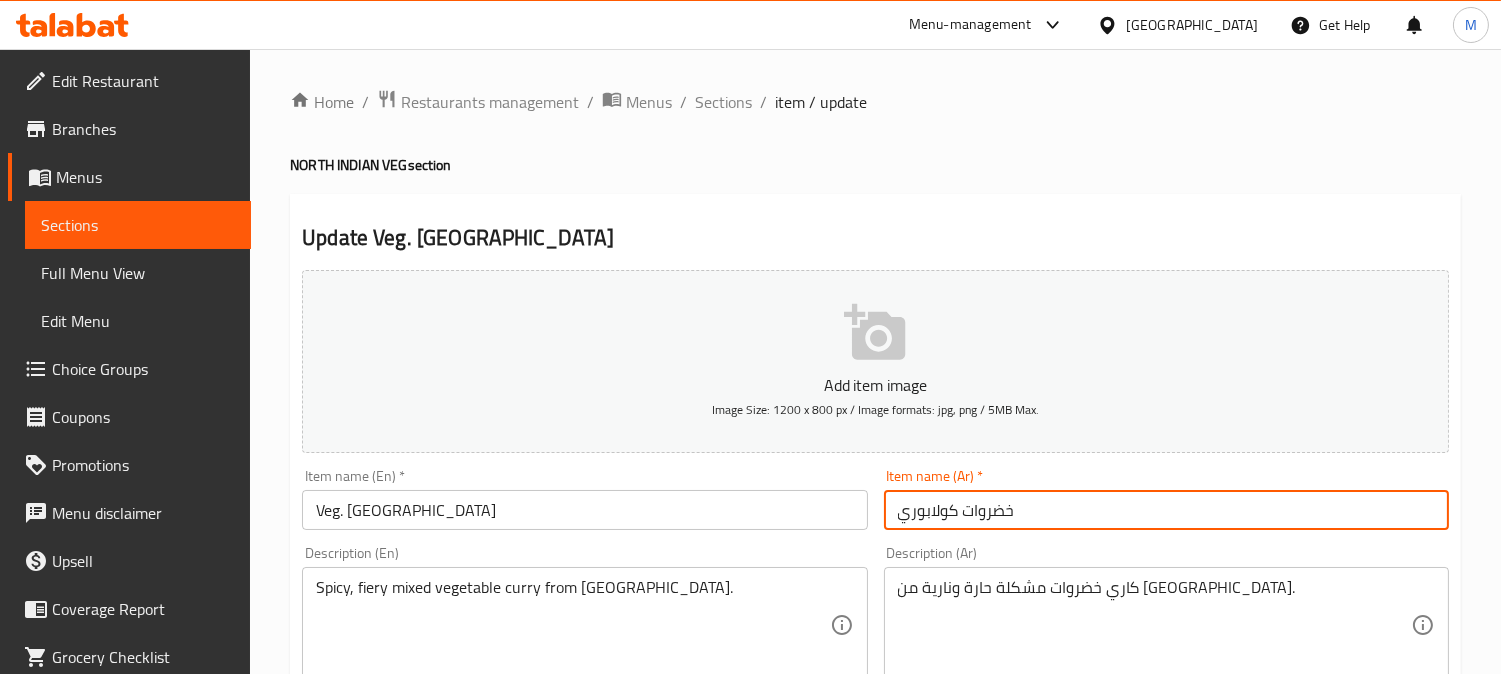 type on "خضروات كولابوري" 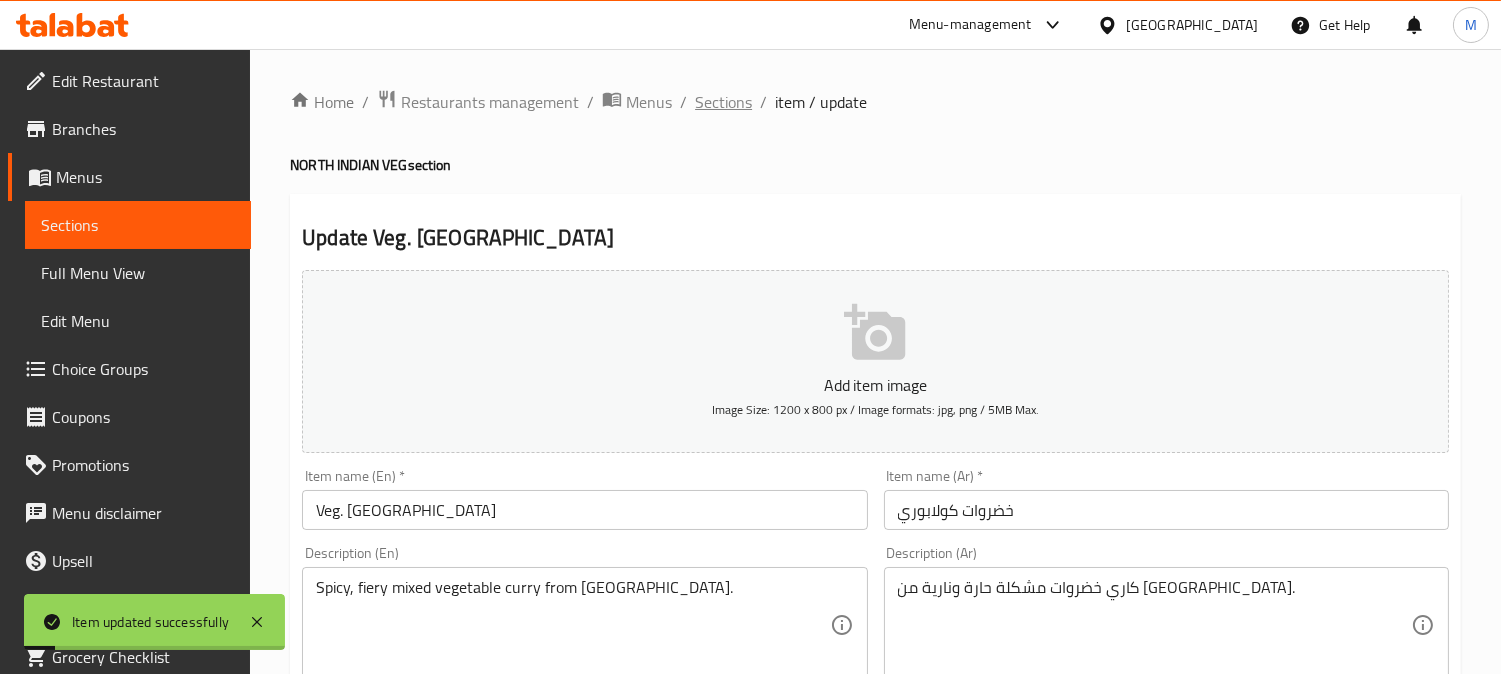 click on "Sections" at bounding box center (723, 102) 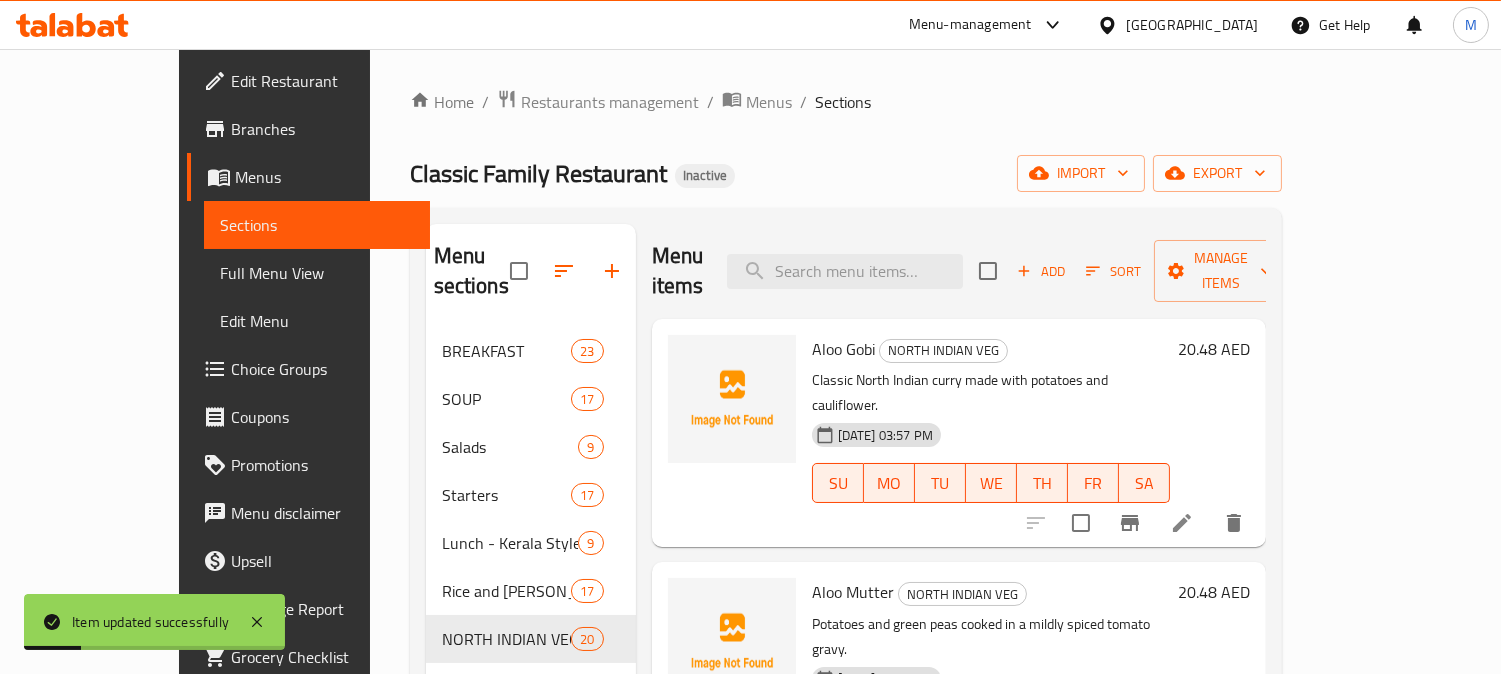 scroll, scrollTop: 590, scrollLeft: 0, axis: vertical 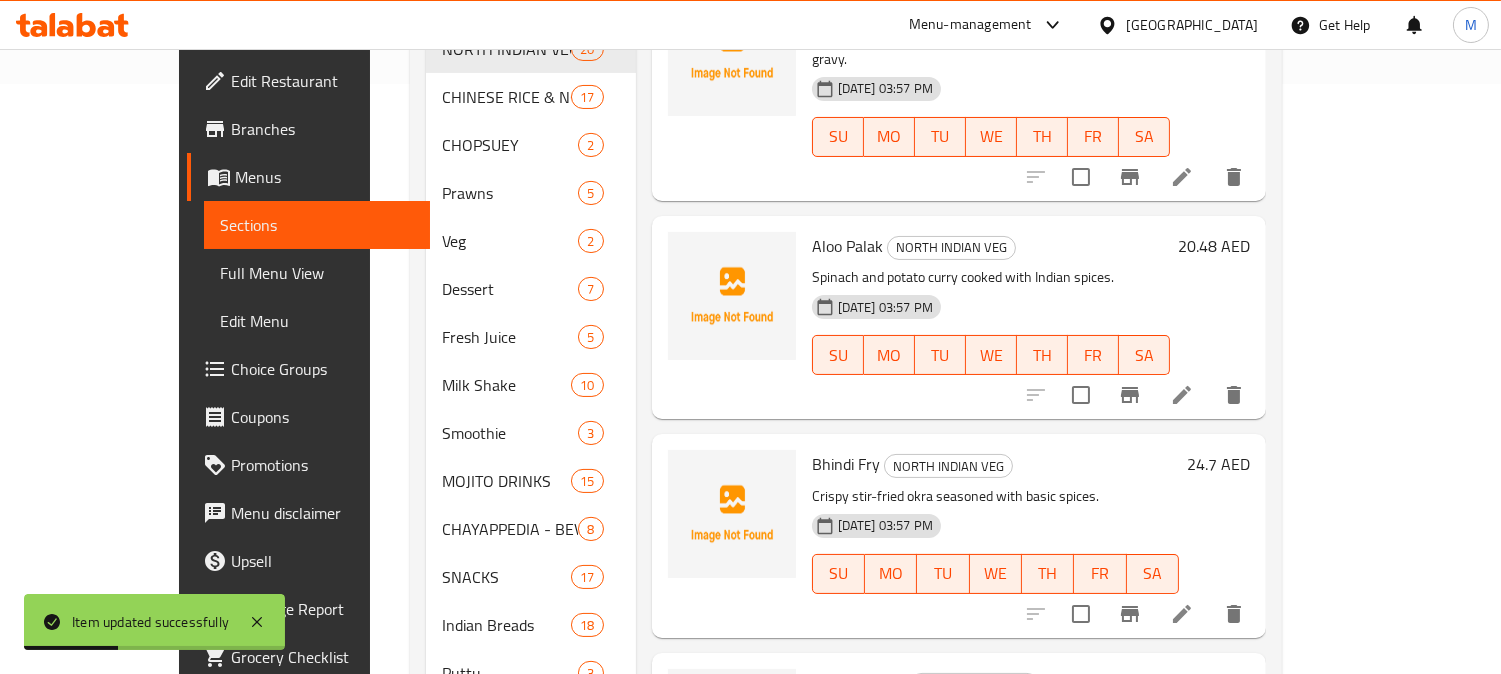 click on "Menu sections BREAKFAST 23 SOUP 17 Salads 9 Starters 17 Lunch - Kerala Style 9 Rice and Biriyani 17 NORTH INDIAN VEG 20 CHINESE RICE & NOODLES 17 CHOPSUEY 2 Prawns 5 Veg 2 Dessert 7 Fresh Juice 5 Milk Shake 10 Smoothie 3 MOJITO DRINKS 15 CHAYAPPEDIA - BEVERAGES 8 SNACKS 17 Indian Breads 18 Puttu 3 Vegetable 3 Menu items Add Sort Manage items Aloo Gobi   NORTH INDIAN VEG Classic North Indian curry made with potatoes and cauliflower. 16-07-2025 03:57 PM SU MO TU WE TH FR SA 20.48   AED Aloo Mutter   NORTH INDIAN VEG Potatoes and green peas cooked in a mildly spiced tomato gravy. 16-07-2025 03:57 PM SU MO TU WE TH FR SA 20.48   AED Aloo Palak   NORTH INDIAN VEG Spinach and potato curry cooked with Indian spices. 16-07-2025 03:57 PM SU MO TU WE TH FR SA 20.48   AED Bhindi Fry   NORTH INDIAN VEG Crispy stir-fried okra seasoned with basic spices. 16-07-2025 03:57 PM SU MO TU WE TH FR SA 24.7   AED Bhindi Masala   NORTH INDIAN VEG Okra cooked in a thick, flavorful onion-tomato gravy. 16-07-2025 03:57 PM SU MO TU WE" at bounding box center (846, 193) 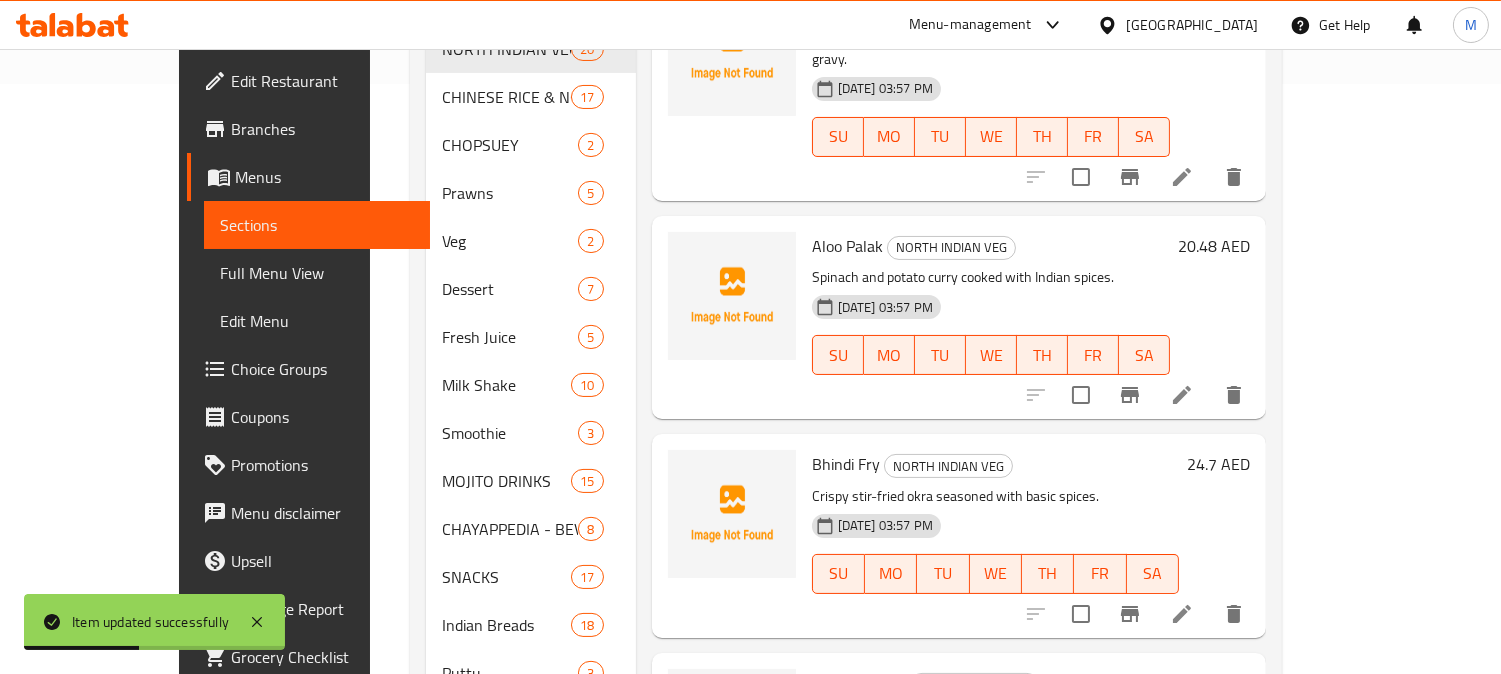 drag, startPoint x: 1455, startPoint y: 597, endPoint x: 1447, endPoint y: 605, distance: 11.313708 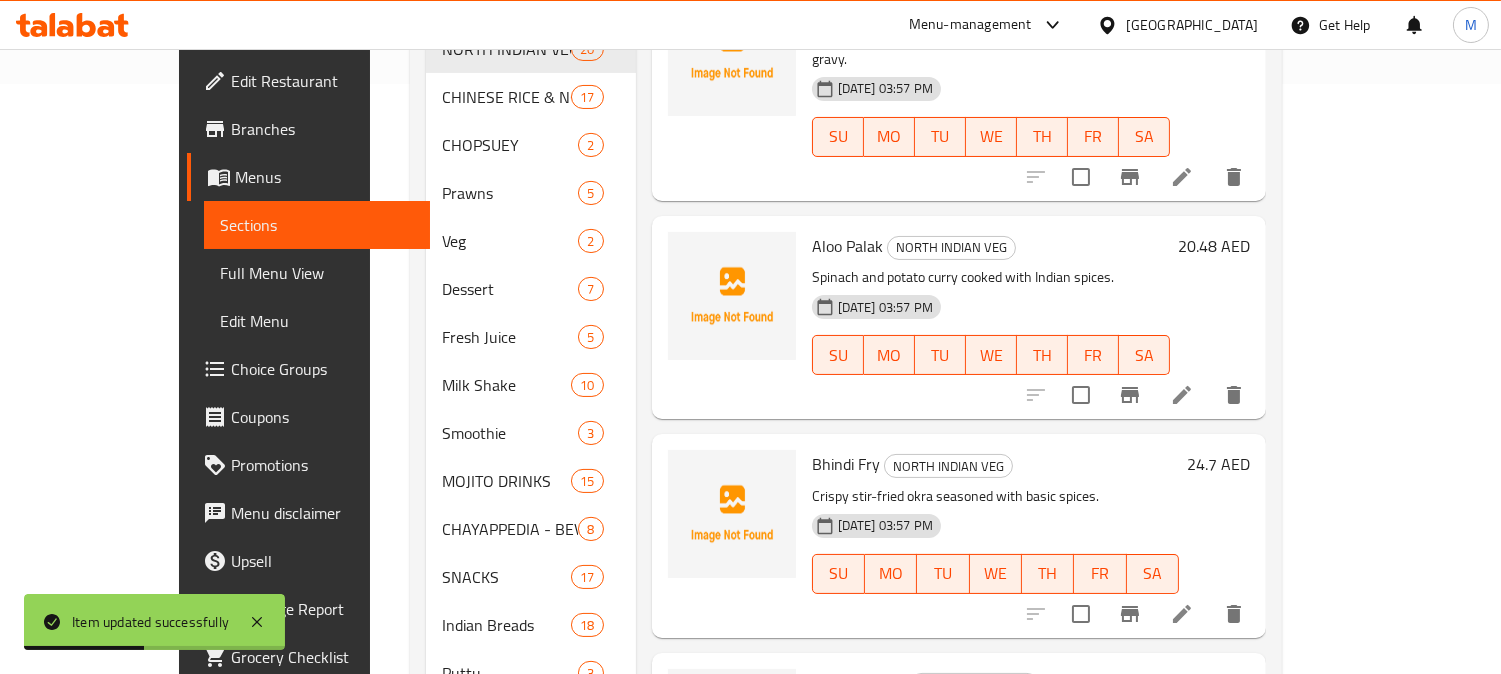 click on "Menu sections BREAKFAST 23 SOUP 17 Salads 9 Starters 17 Lunch - Kerala Style 9 Rice and Biriyani 17 NORTH INDIAN VEG 20 CHINESE RICE & NOODLES 17 CHOPSUEY 2 Prawns 5 Veg 2 Dessert 7 Fresh Juice 5 Milk Shake 10 Smoothie 3 MOJITO DRINKS 15 CHAYAPPEDIA - BEVERAGES 8 SNACKS 17 Indian Breads 18 Puttu 3 Vegetable 3 Menu items Add Sort Manage items Aloo Gobi   NORTH INDIAN VEG Classic North Indian curry made with potatoes and cauliflower. 16-07-2025 03:57 PM SU MO TU WE TH FR SA 20.48   AED Aloo Mutter   NORTH INDIAN VEG Potatoes and green peas cooked in a mildly spiced tomato gravy. 16-07-2025 03:57 PM SU MO TU WE TH FR SA 20.48   AED Aloo Palak   NORTH INDIAN VEG Spinach and potato curry cooked with Indian spices. 16-07-2025 03:57 PM SU MO TU WE TH FR SA 20.48   AED Bhindi Fry   NORTH INDIAN VEG Crispy stir-fried okra seasoned with basic spices. 16-07-2025 03:57 PM SU MO TU WE TH FR SA 24.7   AED Bhindi Masala   NORTH INDIAN VEG Okra cooked in a thick, flavorful onion-tomato gravy. 16-07-2025 03:57 PM SU MO TU WE" at bounding box center [846, 193] 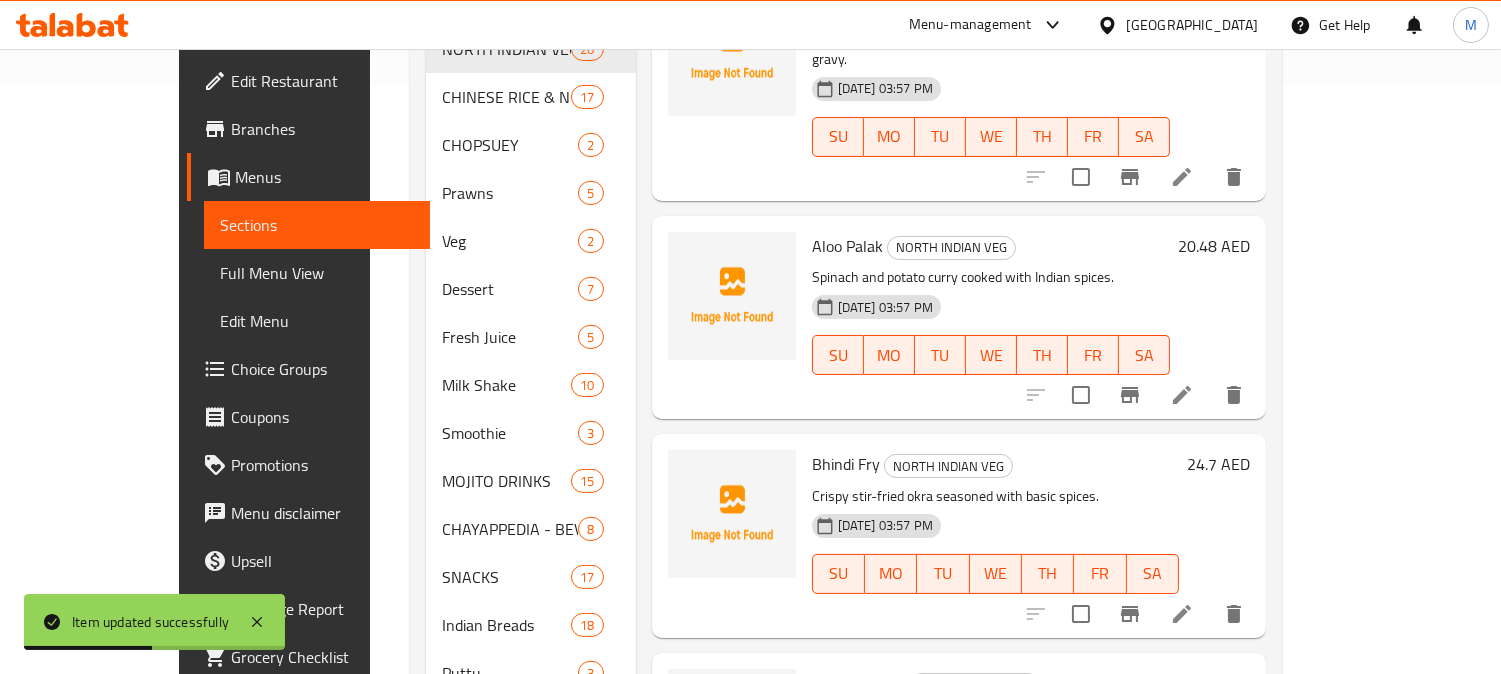 click on "Menu sections BREAKFAST 23 SOUP 17 Salads 9 Starters 17 Lunch - Kerala Style 9 Rice and Biriyani 17 NORTH INDIAN VEG 20 CHINESE RICE & NOODLES 17 CHOPSUEY 2 Prawns 5 Veg 2 Dessert 7 Fresh Juice 5 Milk Shake 10 Smoothie 3 MOJITO DRINKS 15 CHAYAPPEDIA - BEVERAGES 8 SNACKS 17 Indian Breads 18 Puttu 3 Vegetable 3 Menu items Add Sort Manage items Aloo Gobi   NORTH INDIAN VEG Classic North Indian curry made with potatoes and cauliflower. 16-07-2025 03:57 PM SU MO TU WE TH FR SA 20.48   AED Aloo Mutter   NORTH INDIAN VEG Potatoes and green peas cooked in a mildly spiced tomato gravy. 16-07-2025 03:57 PM SU MO TU WE TH FR SA 20.48   AED Aloo Palak   NORTH INDIAN VEG Spinach and potato curry cooked with Indian spices. 16-07-2025 03:57 PM SU MO TU WE TH FR SA 20.48   AED Bhindi Fry   NORTH INDIAN VEG Crispy stir-fried okra seasoned with basic spices. 16-07-2025 03:57 PM SU MO TU WE TH FR SA 24.7   AED Bhindi Masala   NORTH INDIAN VEG Okra cooked in a thick, flavorful onion-tomato gravy. 16-07-2025 03:57 PM SU MO TU WE" at bounding box center [846, 193] 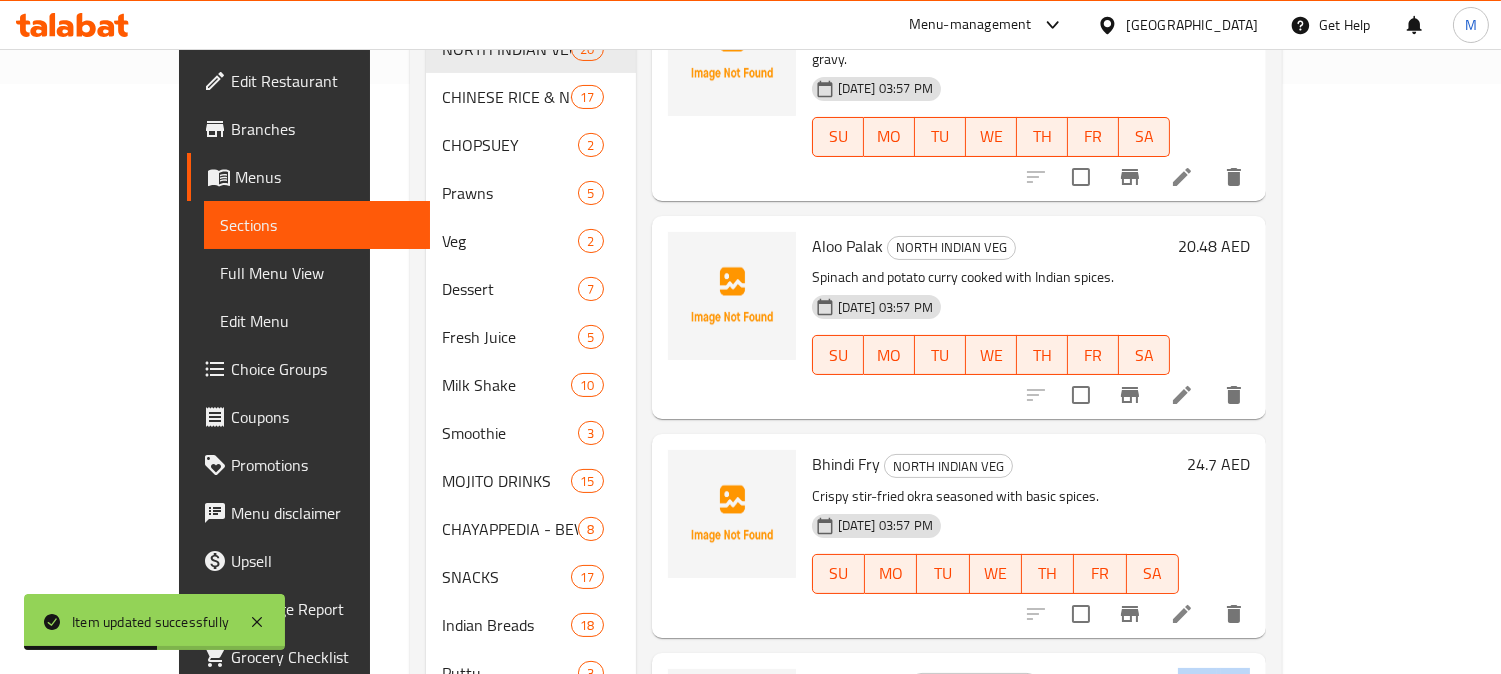 click on "Menu sections BREAKFAST 23 SOUP 17 Salads 9 Starters 17 Lunch - Kerala Style 9 Rice and Biriyani 17 NORTH INDIAN VEG 20 CHINESE RICE & NOODLES 17 CHOPSUEY 2 Prawns 5 Veg 2 Dessert 7 Fresh Juice 5 Milk Shake 10 Smoothie 3 MOJITO DRINKS 15 CHAYAPPEDIA - BEVERAGES 8 SNACKS 17 Indian Breads 18 Puttu 3 Vegetable 3 Menu items Add Sort Manage items Aloo Gobi   NORTH INDIAN VEG Classic North Indian curry made with potatoes and cauliflower. 16-07-2025 03:57 PM SU MO TU WE TH FR SA 20.48   AED Aloo Mutter   NORTH INDIAN VEG Potatoes and green peas cooked in a mildly spiced tomato gravy. 16-07-2025 03:57 PM SU MO TU WE TH FR SA 20.48   AED Aloo Palak   NORTH INDIAN VEG Spinach and potato curry cooked with Indian spices. 16-07-2025 03:57 PM SU MO TU WE TH FR SA 20.48   AED Bhindi Fry   NORTH INDIAN VEG Crispy stir-fried okra seasoned with basic spices. 16-07-2025 03:57 PM SU MO TU WE TH FR SA 24.7   AED Bhindi Masala   NORTH INDIAN VEG Okra cooked in a thick, flavorful onion-tomato gravy. 16-07-2025 03:57 PM SU MO TU WE" at bounding box center [846, 193] 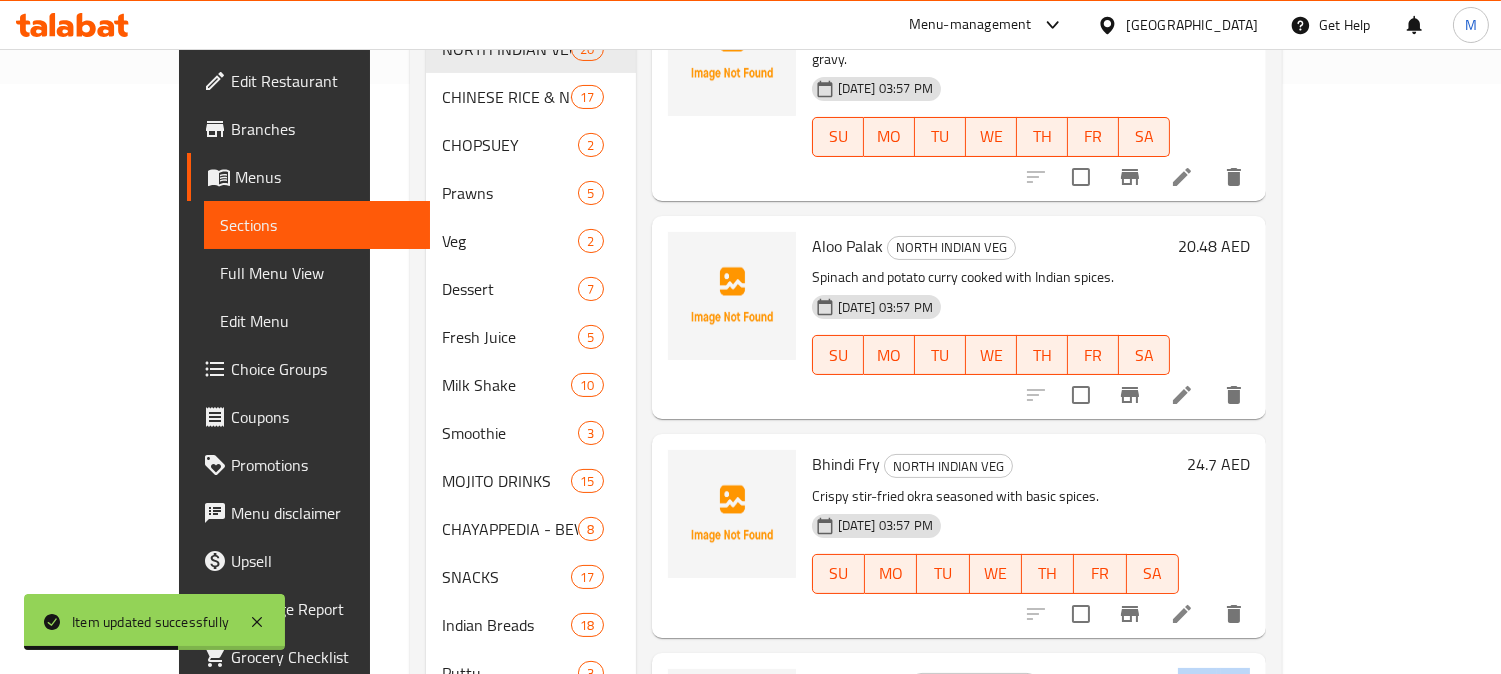 click on "Menu sections BREAKFAST 23 SOUP 17 Salads 9 Starters 17 Lunch - Kerala Style 9 Rice and Biriyani 17 NORTH INDIAN VEG 20 CHINESE RICE & NOODLES 17 CHOPSUEY 2 Prawns 5 Veg 2 Dessert 7 Fresh Juice 5 Milk Shake 10 Smoothie 3 MOJITO DRINKS 15 CHAYAPPEDIA - BEVERAGES 8 SNACKS 17 Indian Breads 18 Puttu 3 Vegetable 3 Menu items Add Sort Manage items Aloo Gobi   NORTH INDIAN VEG Classic North Indian curry made with potatoes and cauliflower. 16-07-2025 03:57 PM SU MO TU WE TH FR SA 20.48   AED Aloo Mutter   NORTH INDIAN VEG Potatoes and green peas cooked in a mildly spiced tomato gravy. 16-07-2025 03:57 PM SU MO TU WE TH FR SA 20.48   AED Aloo Palak   NORTH INDIAN VEG Spinach and potato curry cooked with Indian spices. 16-07-2025 03:57 PM SU MO TU WE TH FR SA 20.48   AED Bhindi Fry   NORTH INDIAN VEG Crispy stir-fried okra seasoned with basic spices. 16-07-2025 03:57 PM SU MO TU WE TH FR SA 24.7   AED Bhindi Masala   NORTH INDIAN VEG Okra cooked in a thick, flavorful onion-tomato gravy. 16-07-2025 03:57 PM SU MO TU WE" at bounding box center [846, 193] 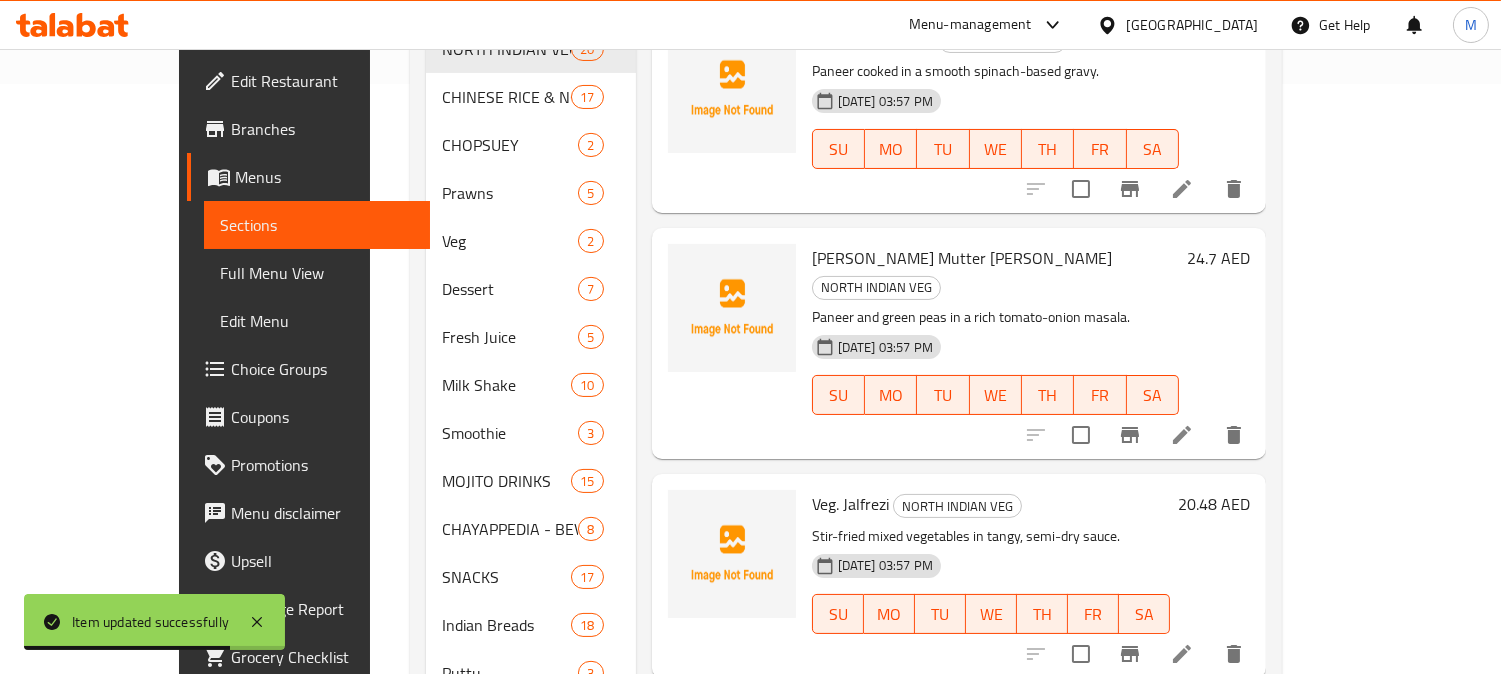 scroll, scrollTop: 3328, scrollLeft: 0, axis: vertical 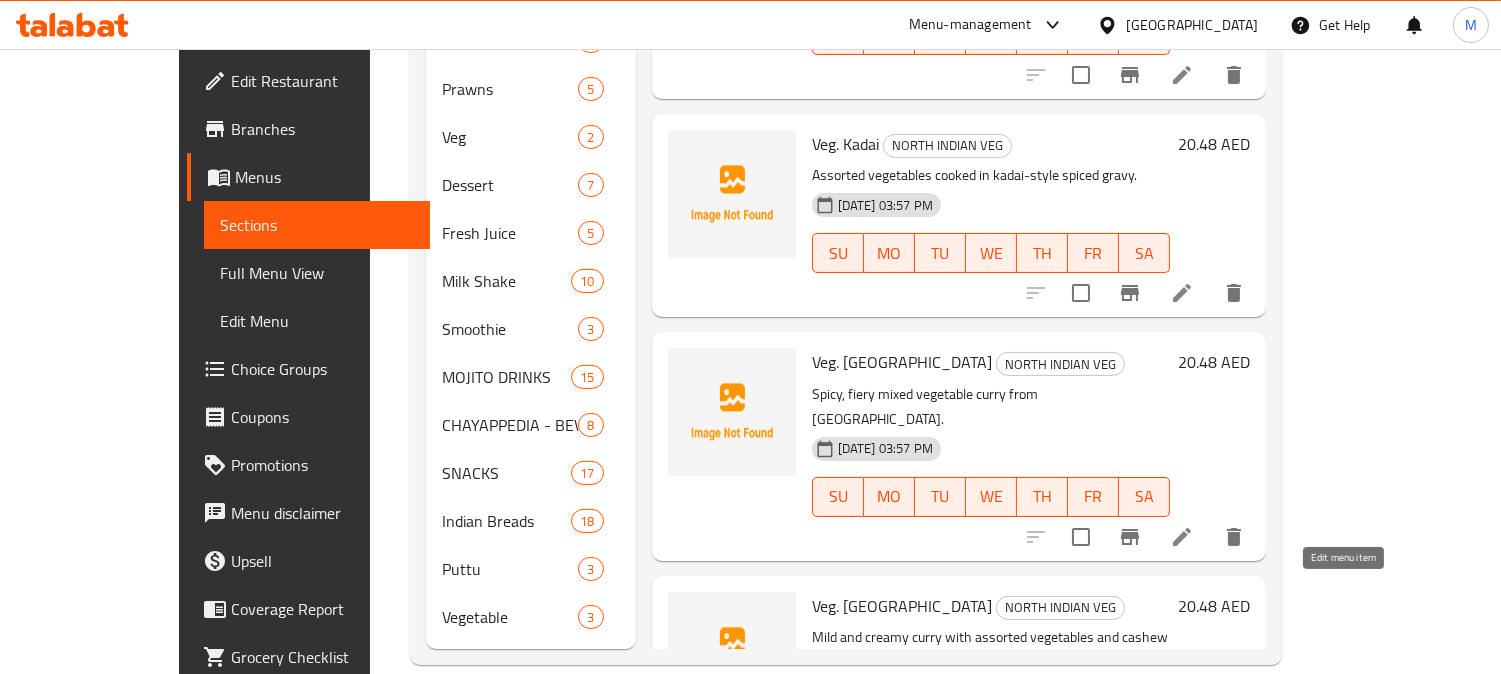 click 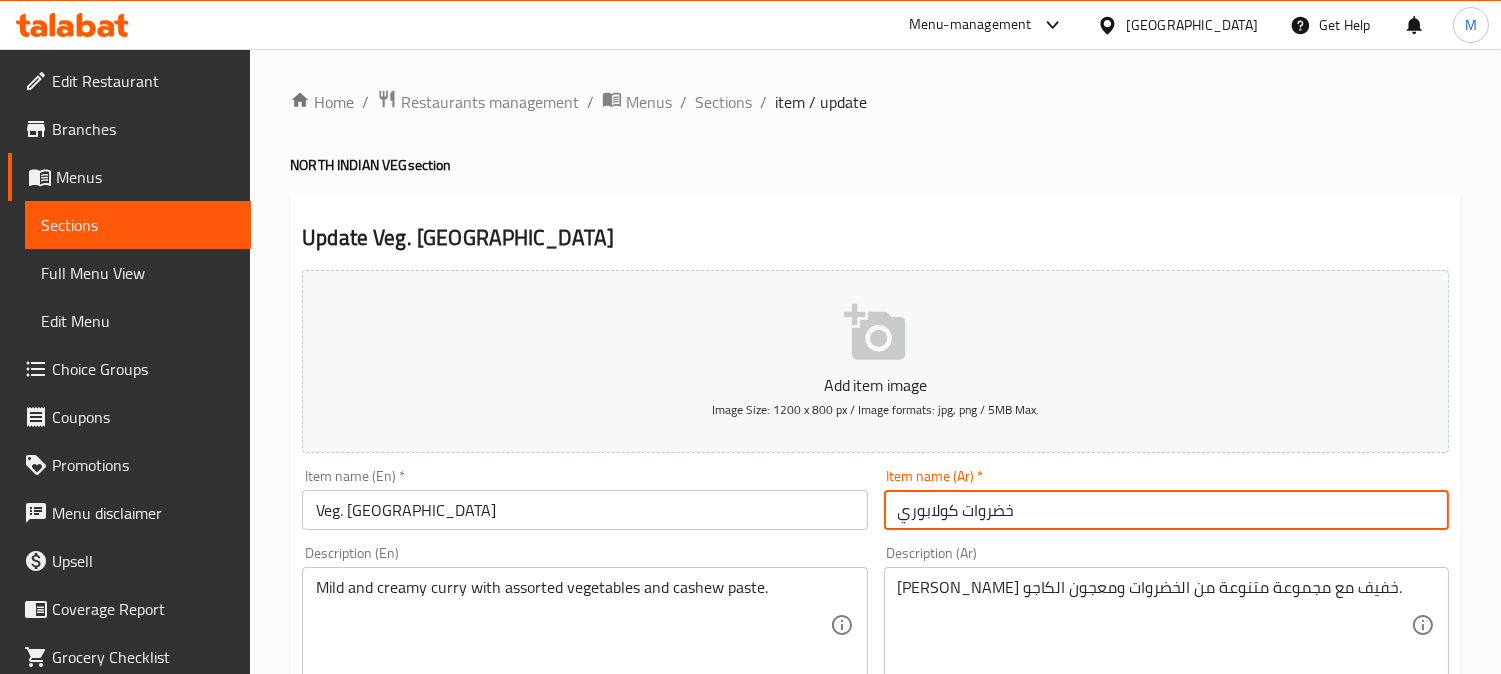 click on "خضروات كولابوري" at bounding box center (1166, 510) 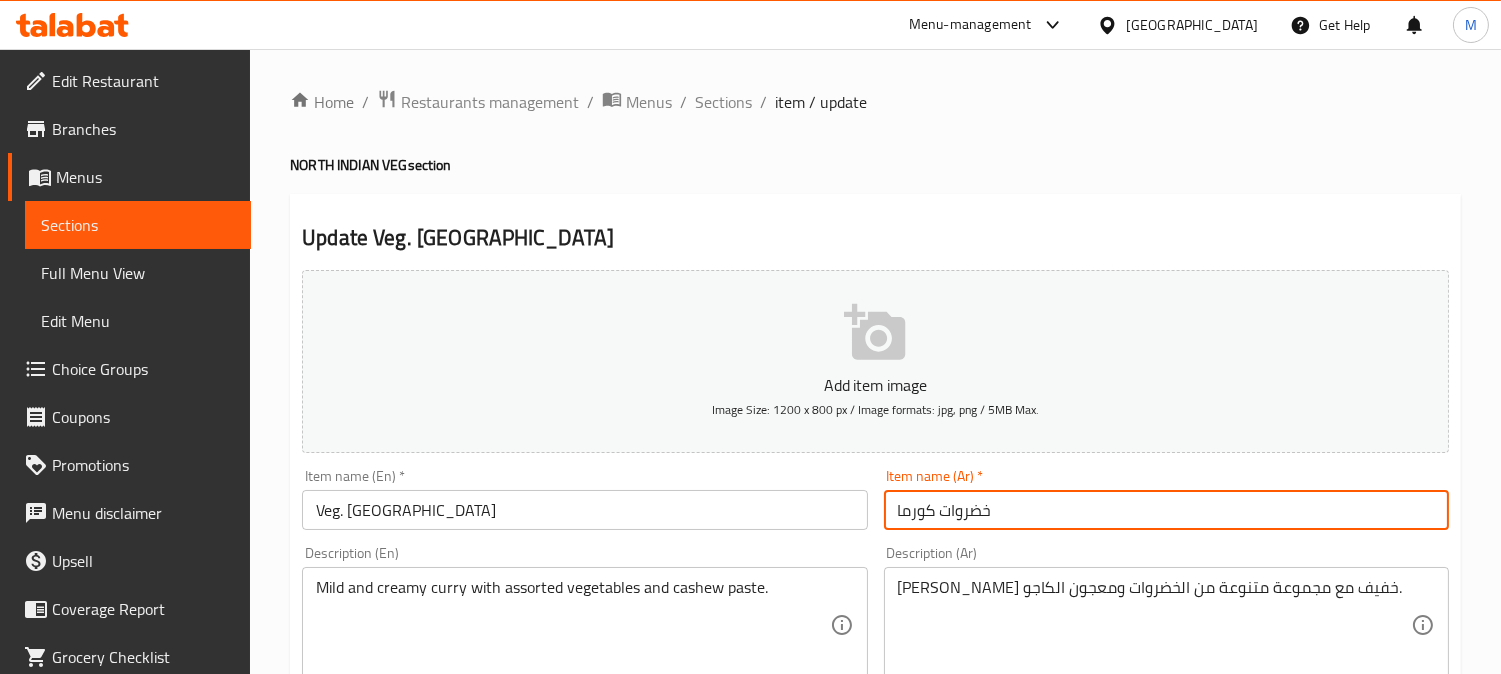 type on "خضروات كورما" 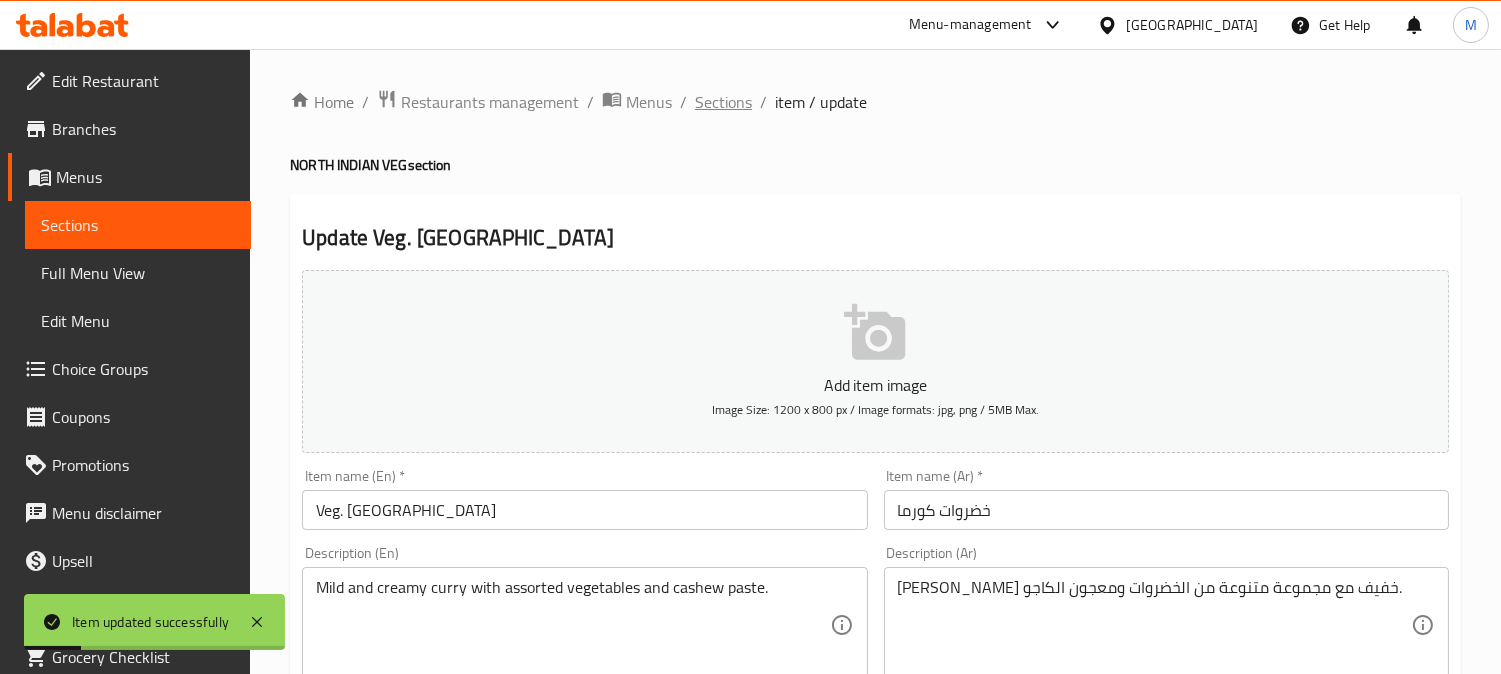 click on "Sections" at bounding box center (723, 102) 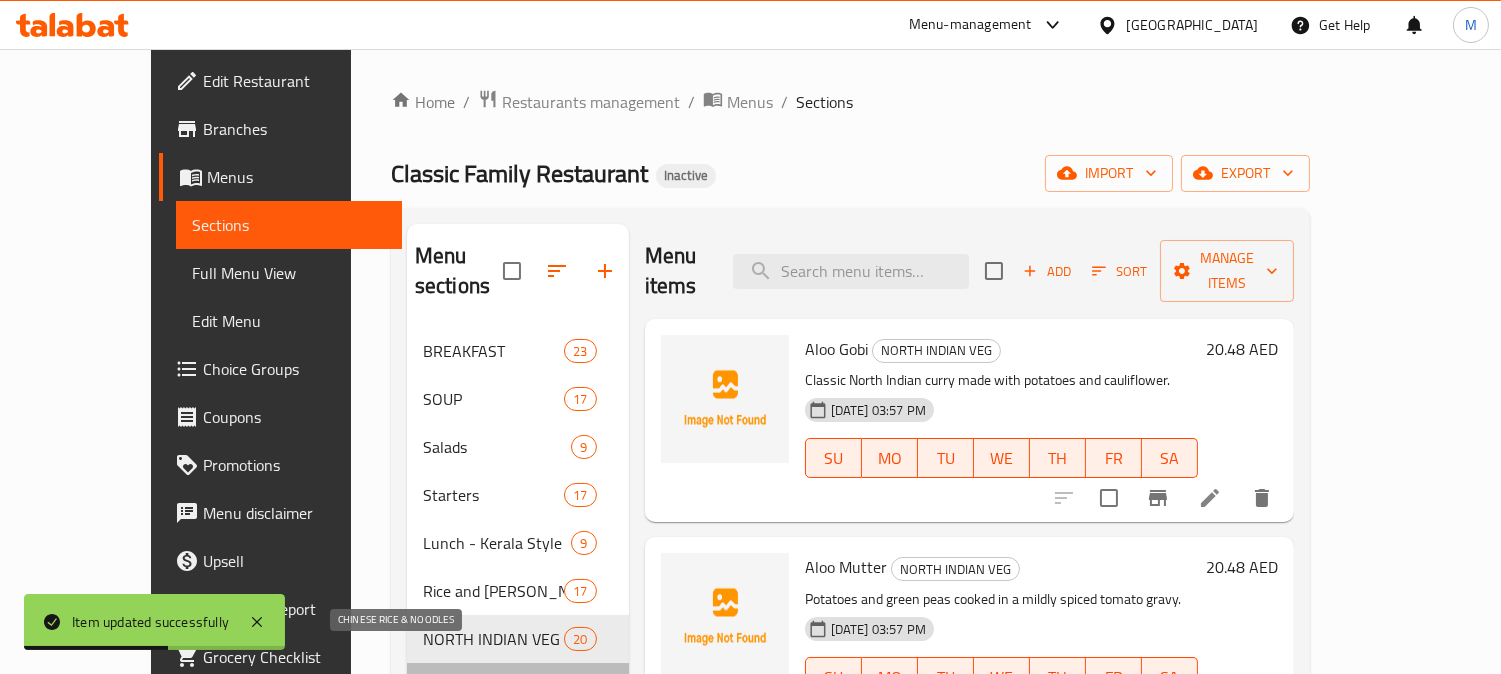 click on "CHINESE RICE & NOODLES" at bounding box center (465, 687) 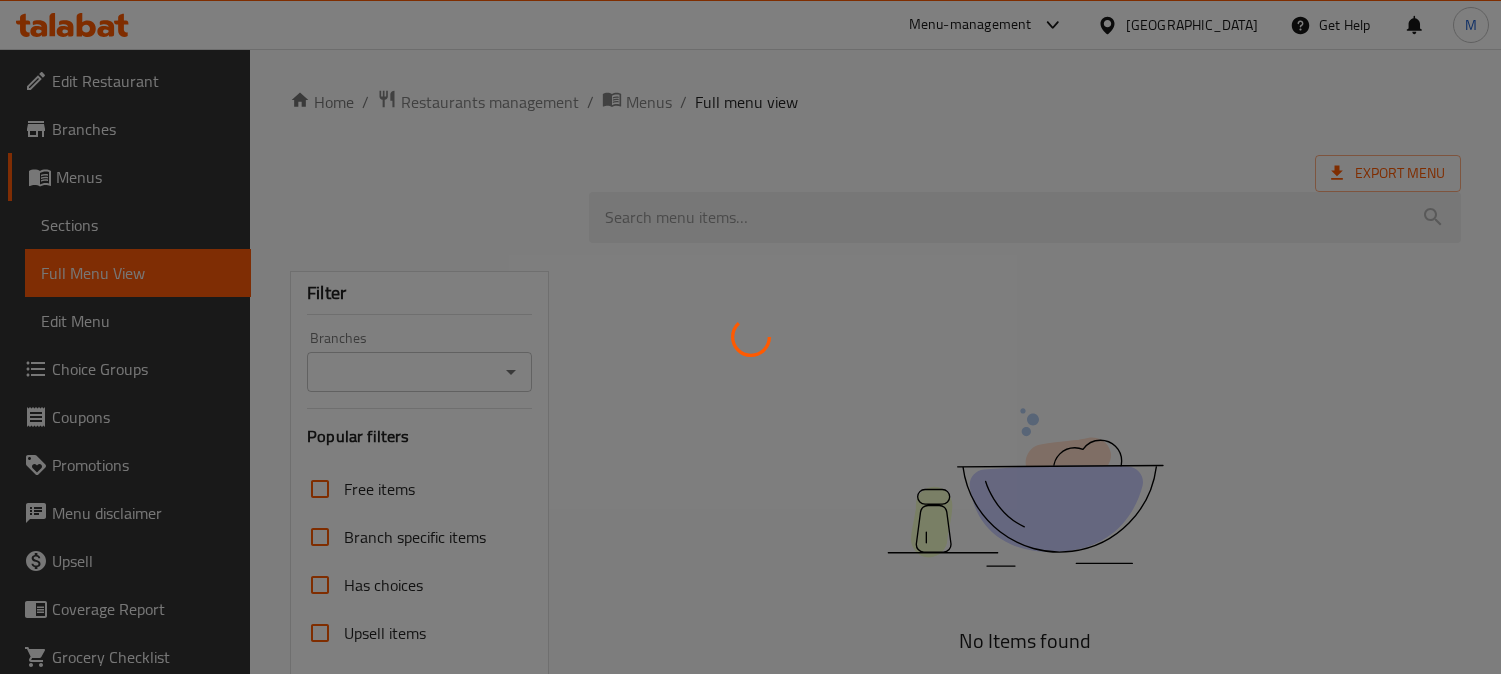 scroll, scrollTop: 0, scrollLeft: 0, axis: both 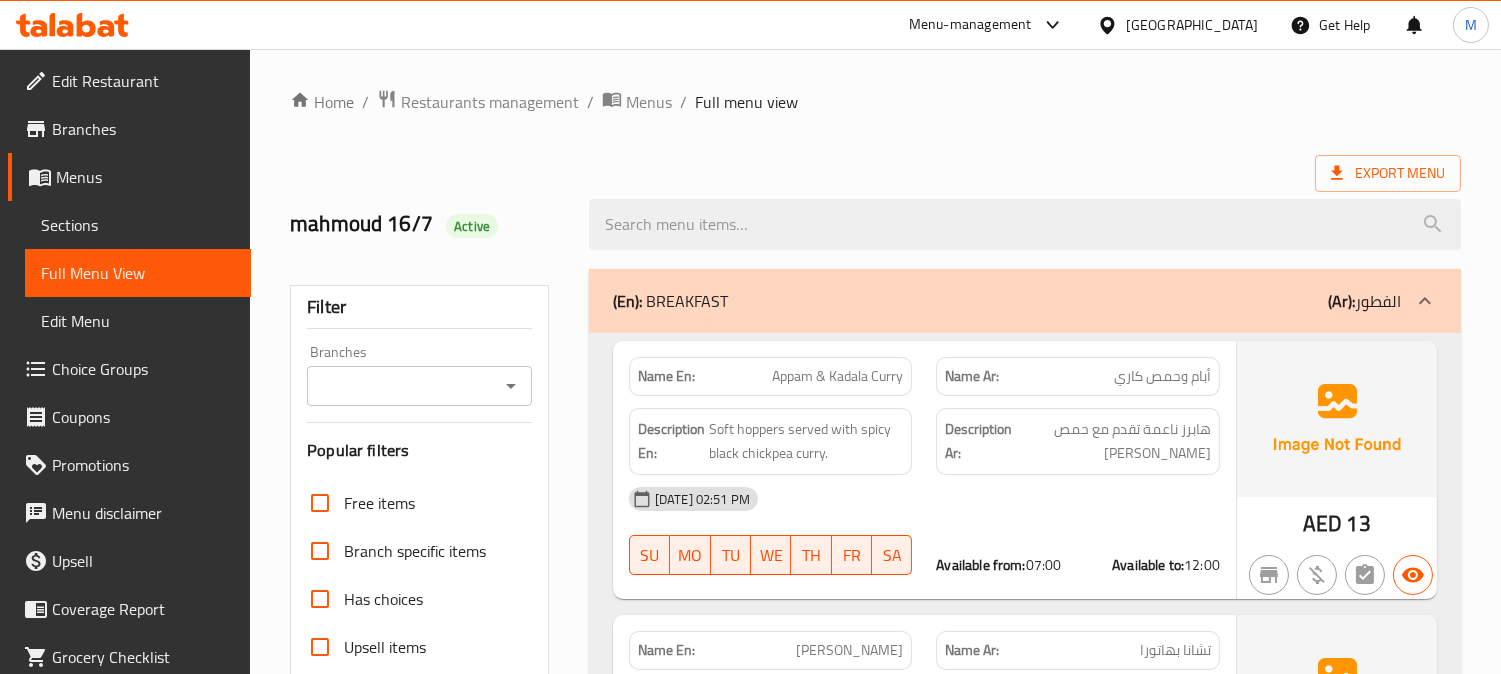 click on "Home / Restaurants management / Menus / Full menu view" at bounding box center [875, 102] 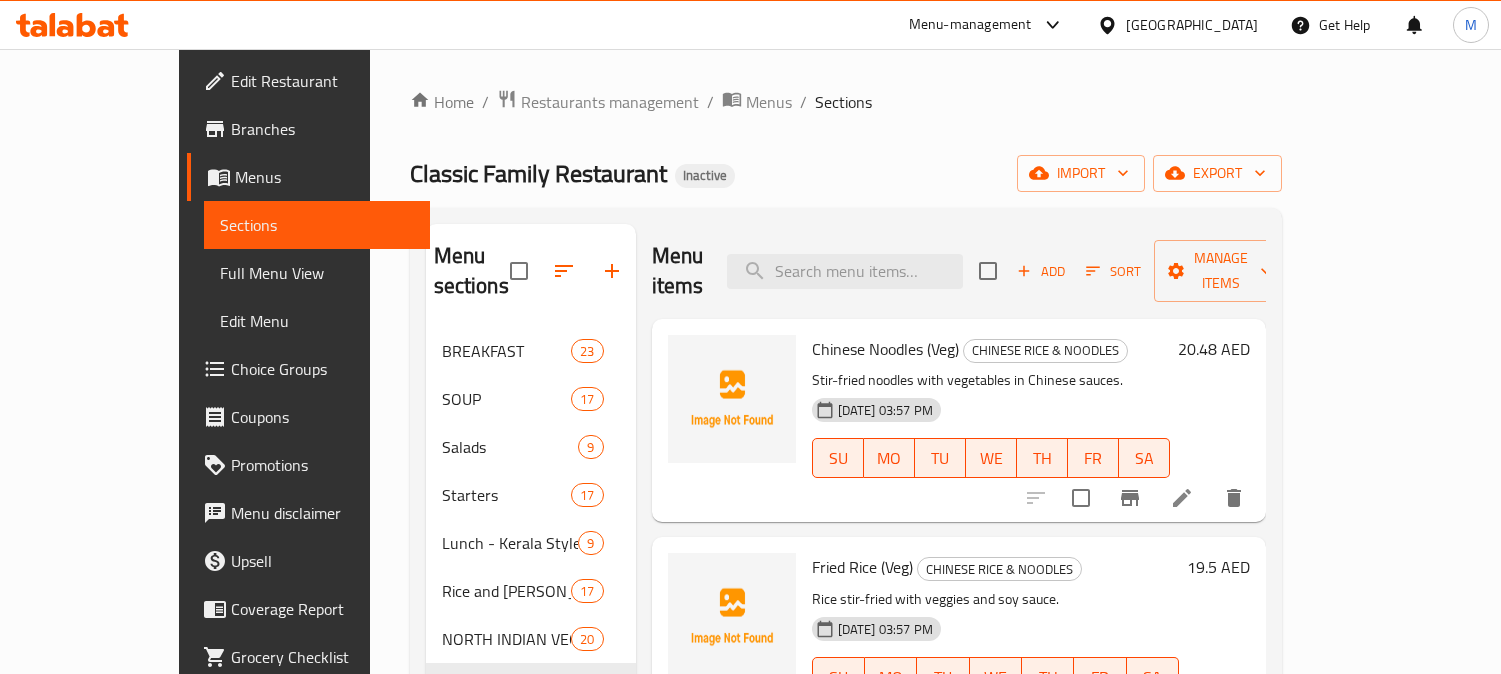 scroll, scrollTop: 0, scrollLeft: 0, axis: both 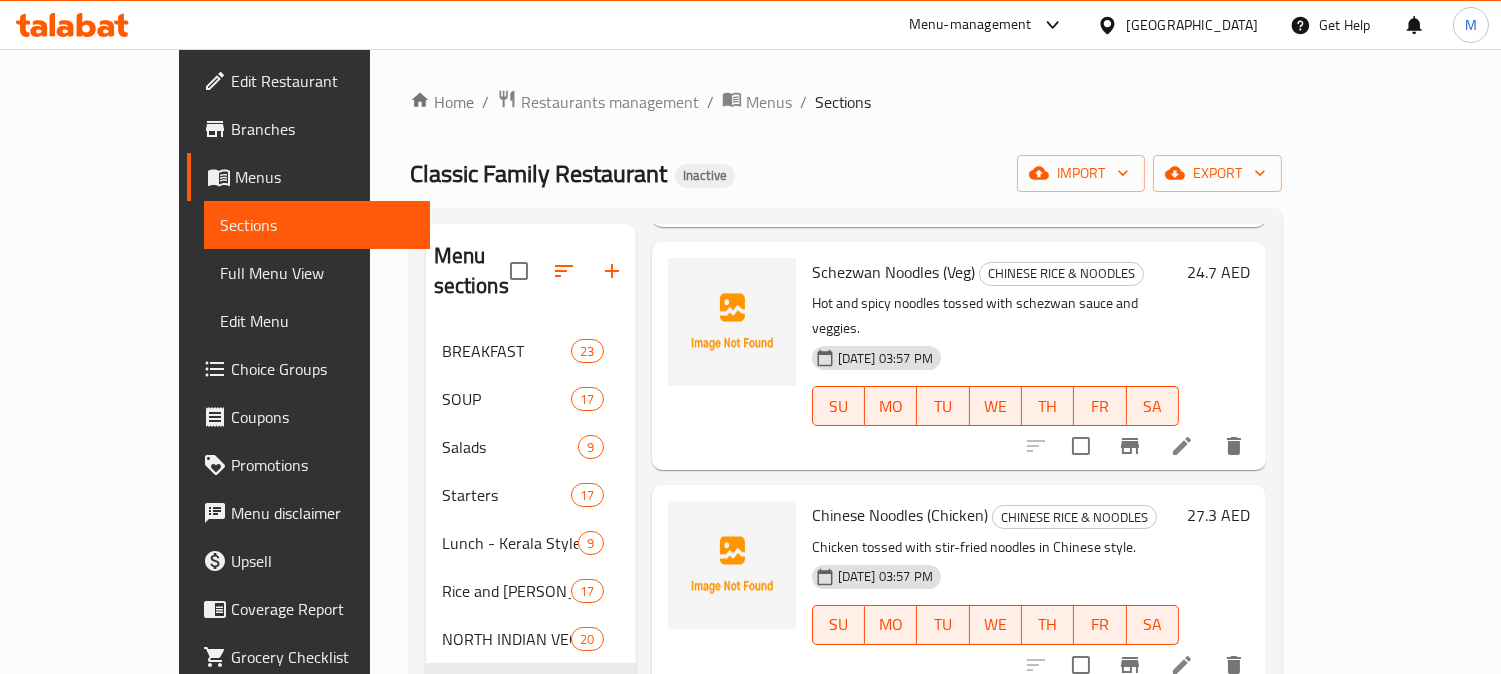 click on "Menu sections BREAKFAST 23 SOUP 17 Salads 9 Starters 17 Lunch - [GEOGRAPHIC_DATA] Style 9 Rice and Biriyani 17 NORTH INDIAN VEG 20 CHINESE RICE & NOODLES 17 CHOPSUEY 2 Prawns 5 Veg 2 Dessert 7 Fresh Juice 5 Milk Shake 10 Smoothie 3 MOJITO DRINKS 15 CHAYAPPEDIA - BEVERAGES 8 SNACKS 17 Indian Breads 18 Puttu 3 Vegetable 3 Menu items Add Sort Manage items Chinese Noodles (Veg)   CHINESE RICE & NOODLES Stir-fried noodles with vegetables in Chinese sauces. [DATE] 03:57 PM SU MO TU WE TH FR SA 20.48   AED Fried Rice (Veg)   CHINESE RICE & NOODLES Rice stir-fried with veggies and soy sauce. [DATE] 03:57 PM SU MO TU WE TH FR SA 19.5   AED Manchurian Fried Rice (Veg)   CHINESE RICE & NOODLES Indo-Chinese fried rice with vegetable Manchurian flavors. [DATE] 03:57 PM SU MO TU WE TH FR SA 24.7   AED Schezwan Fried Rice (Veg)   CHINESE RICE & NOODLES Spicy fried rice with schezwan sauce and mixed vegetables. [DATE] 03:57 PM SU MO TU WE TH FR SA 24.7   AED Schezwan Noodles (Veg)   CHINESE RICE & NOODLES SU MO TU WE TH" at bounding box center (846, 783) 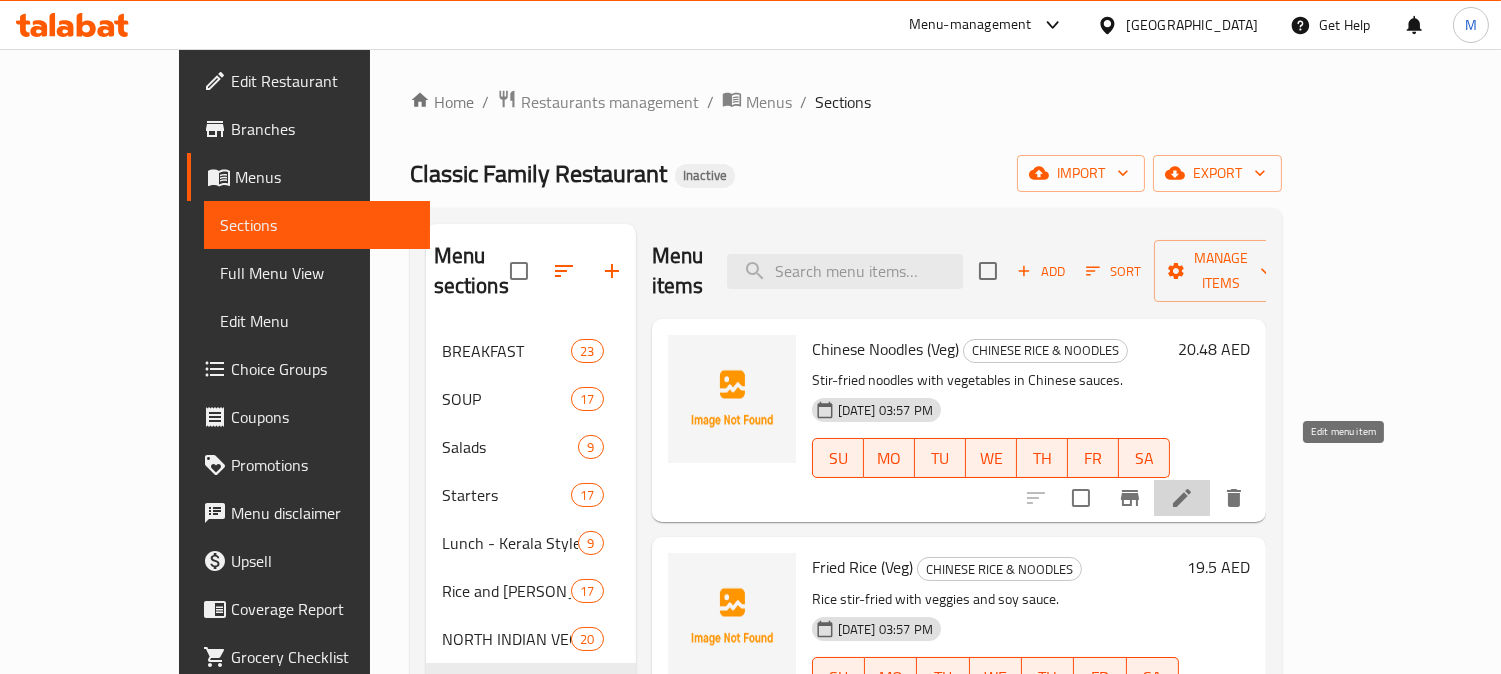 click 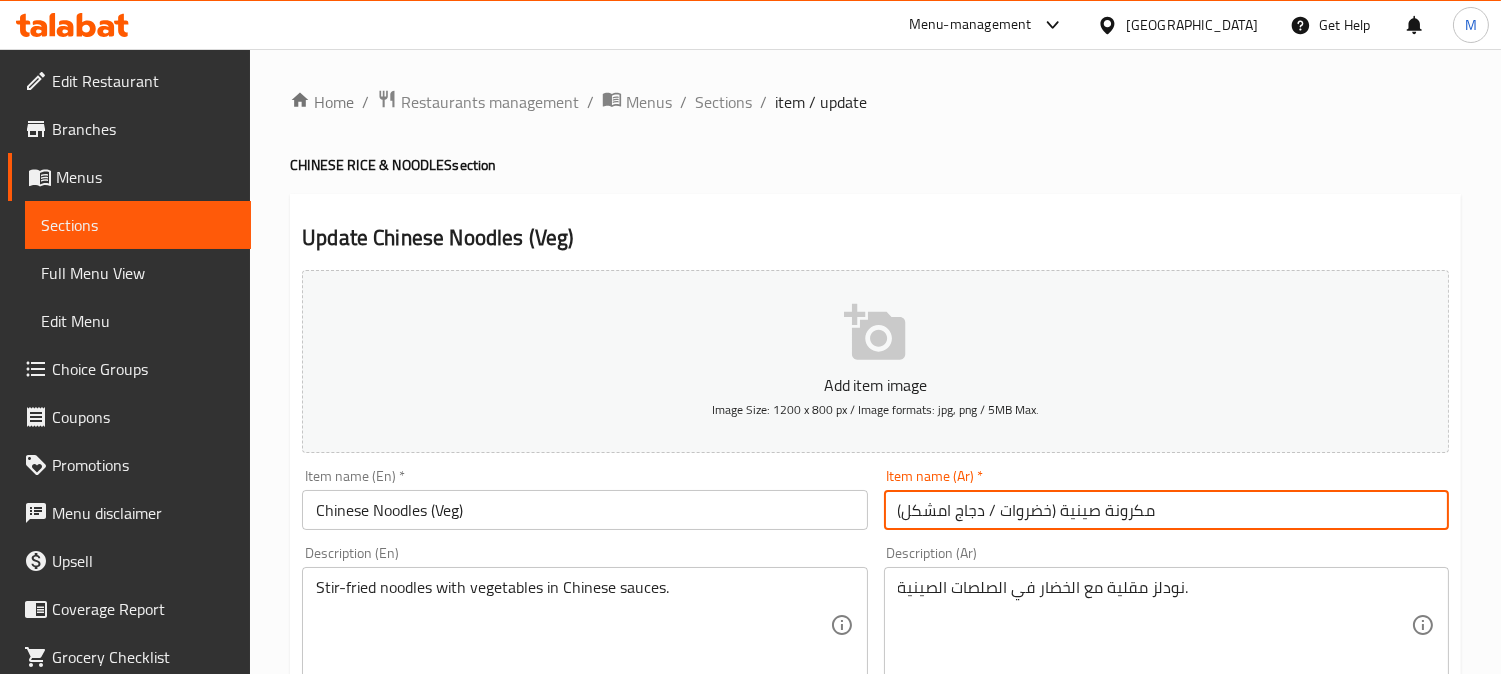 drag, startPoint x: 996, startPoint y: 515, endPoint x: 906, endPoint y: 516, distance: 90.005554 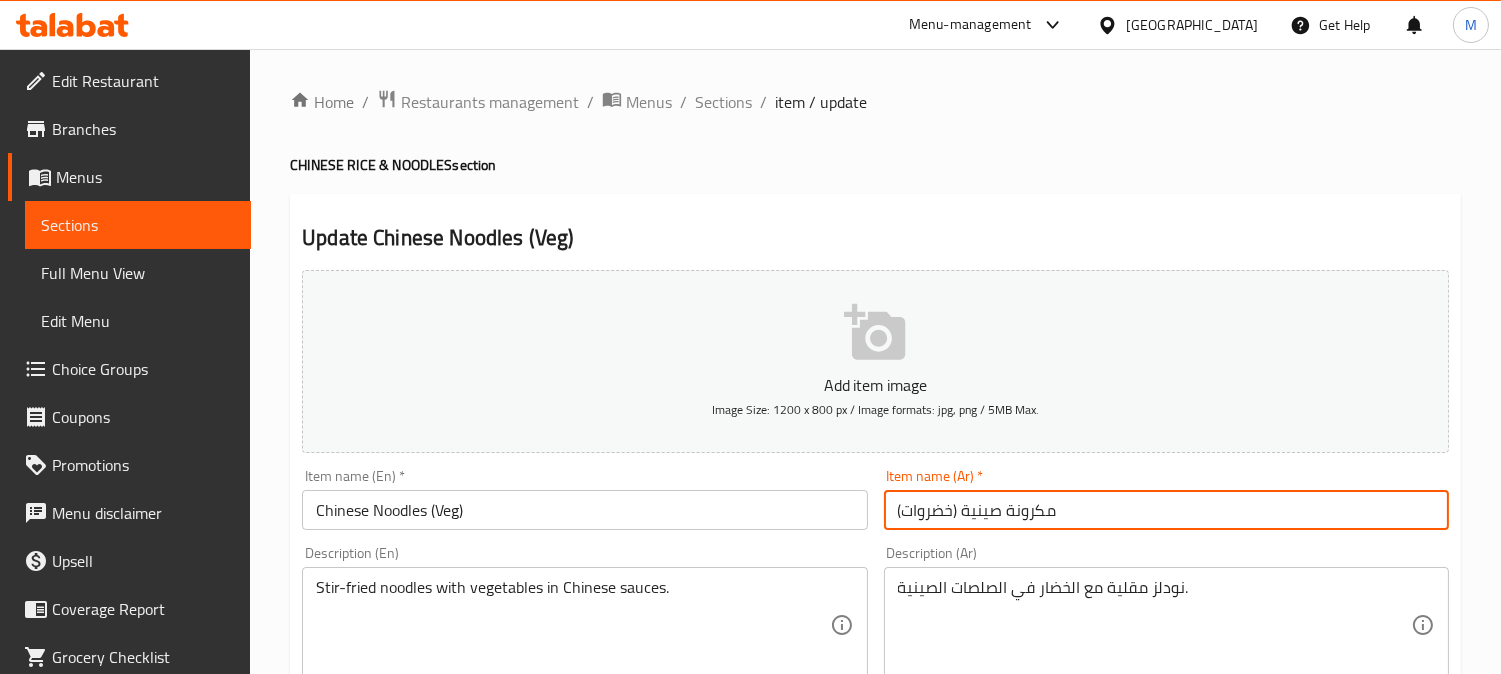 type on "مكرونة صينية (خضروات)" 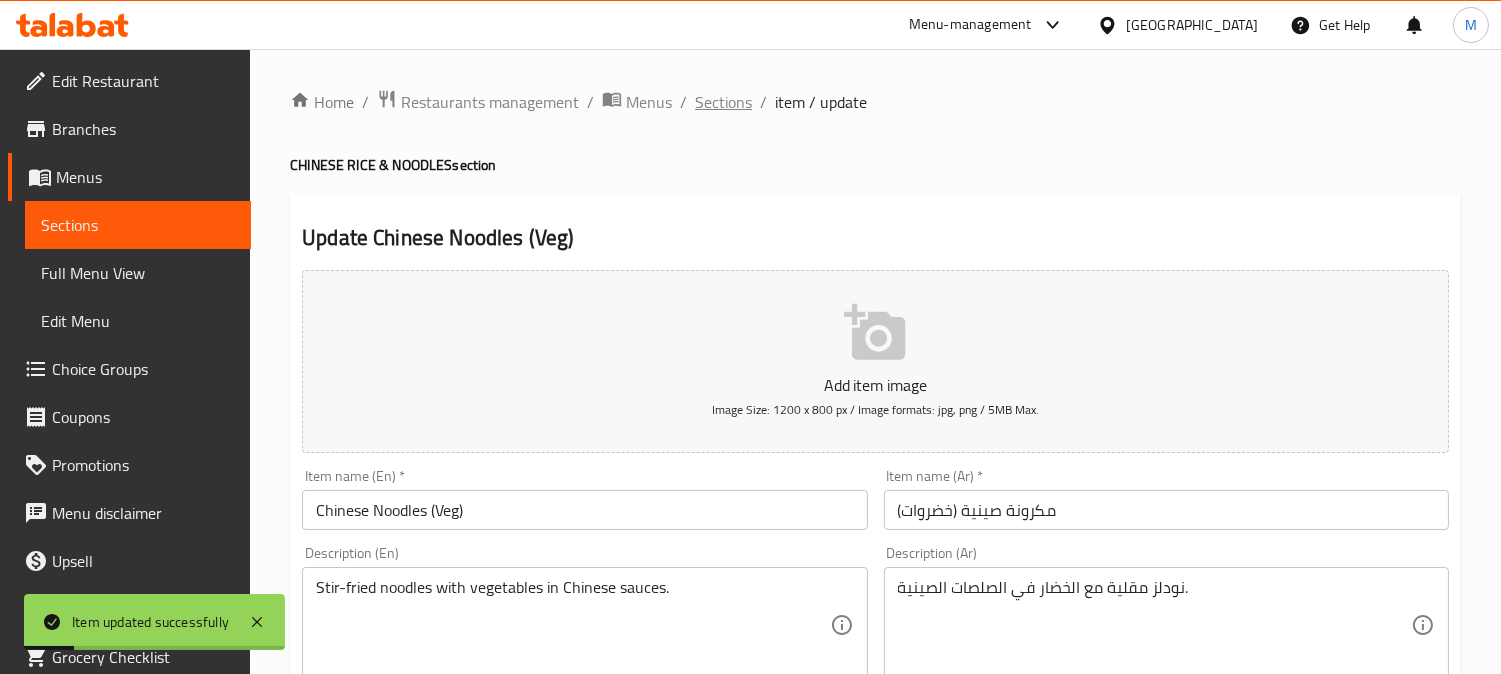 click on "Sections" at bounding box center (723, 102) 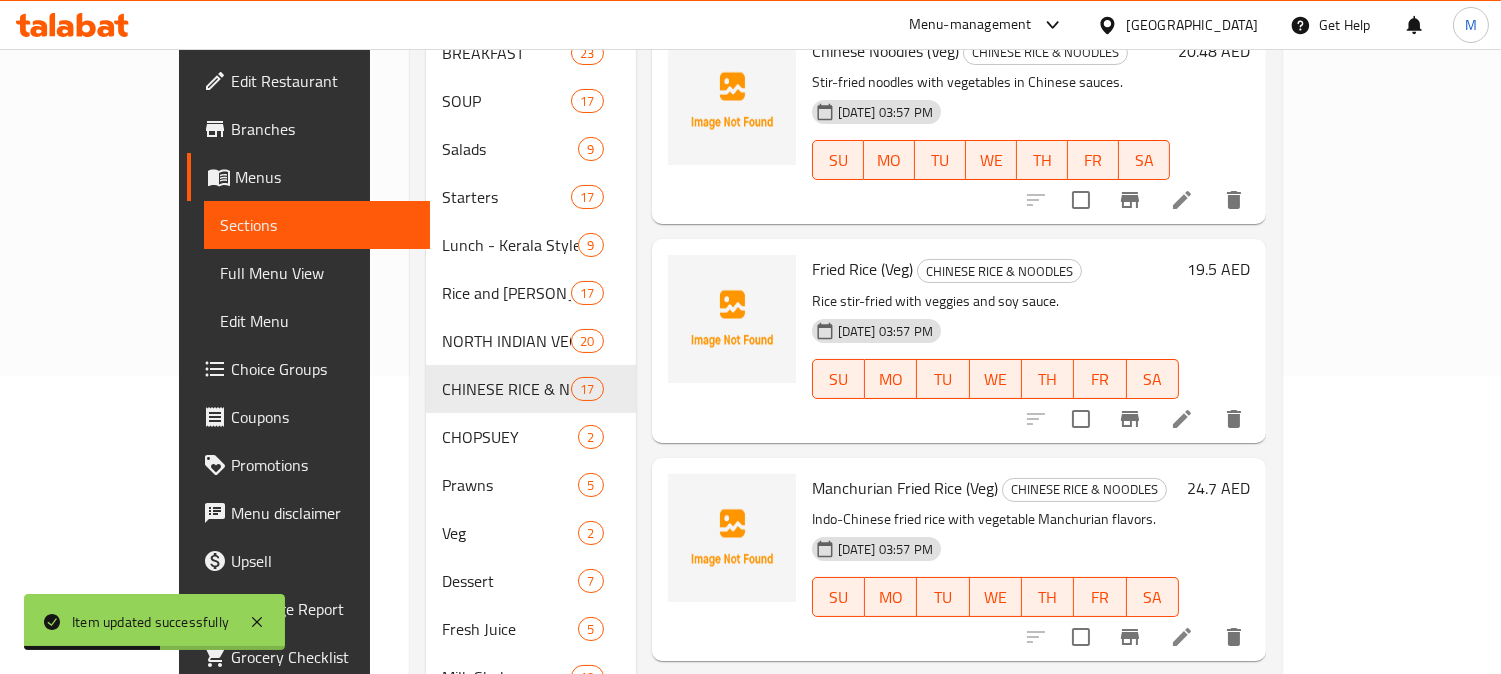 scroll, scrollTop: 282, scrollLeft: 0, axis: vertical 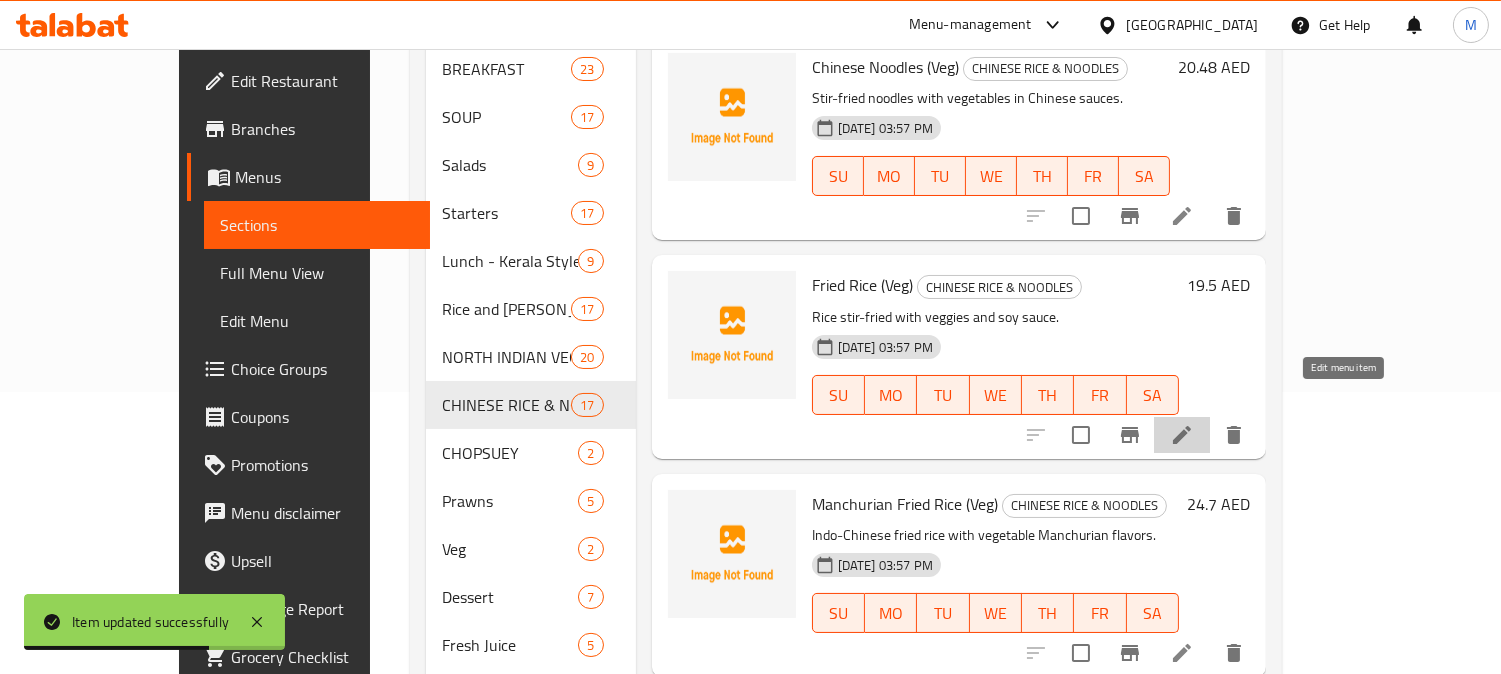 click 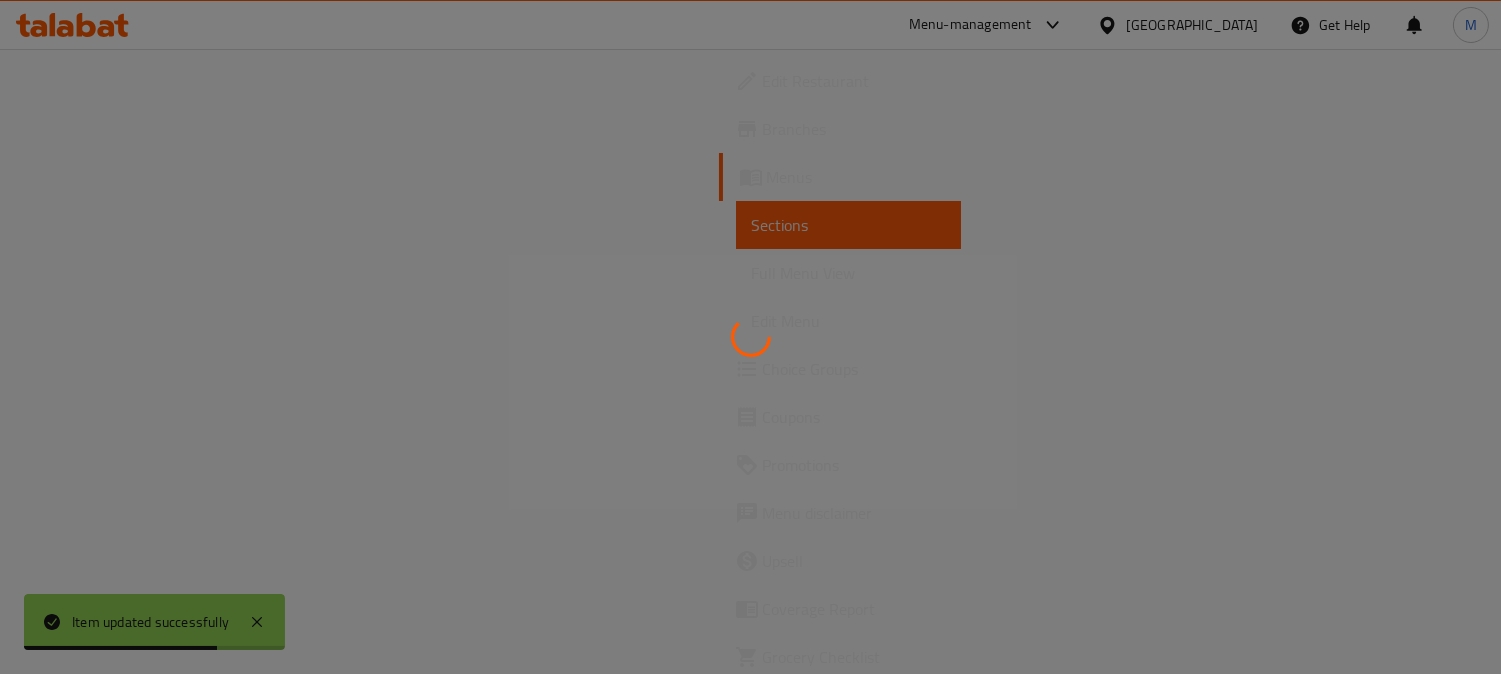 scroll, scrollTop: 0, scrollLeft: 0, axis: both 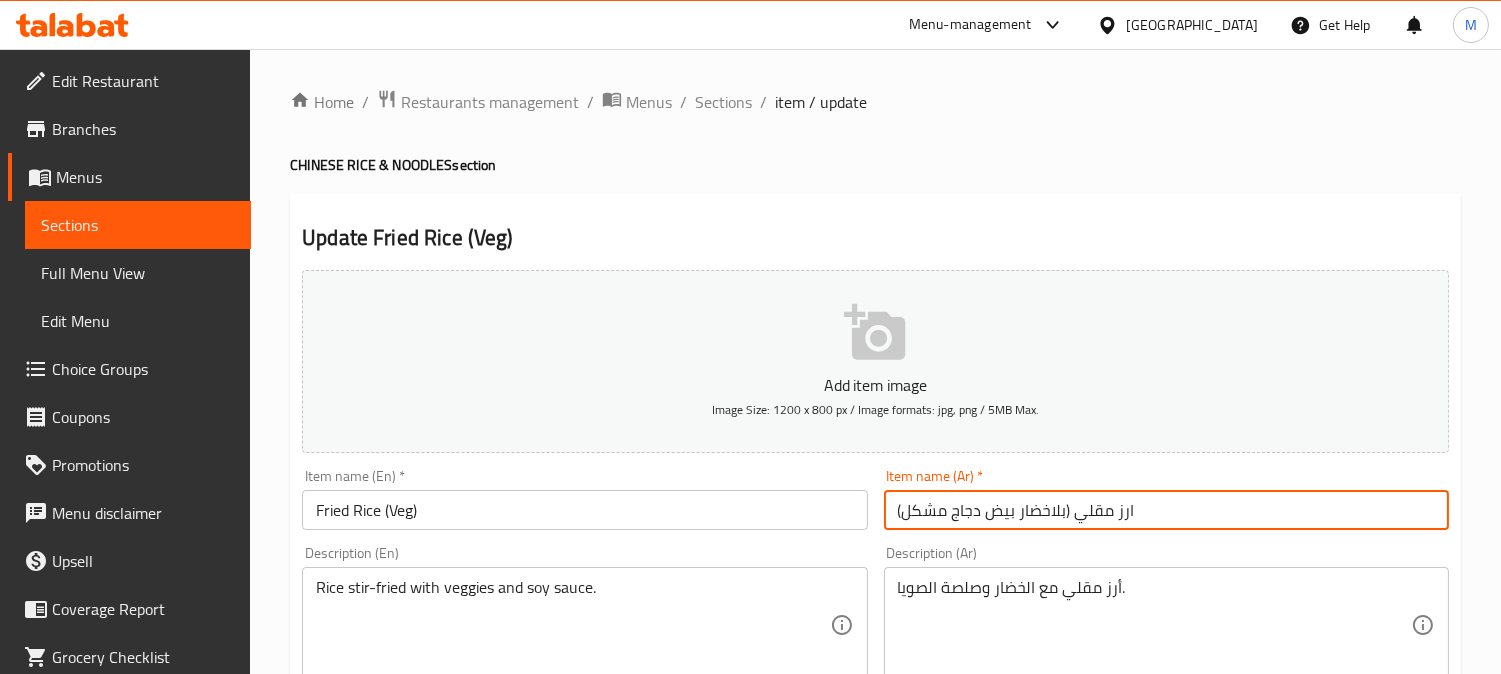 drag, startPoint x: 1063, startPoint y: 506, endPoint x: 903, endPoint y: 521, distance: 160.70158 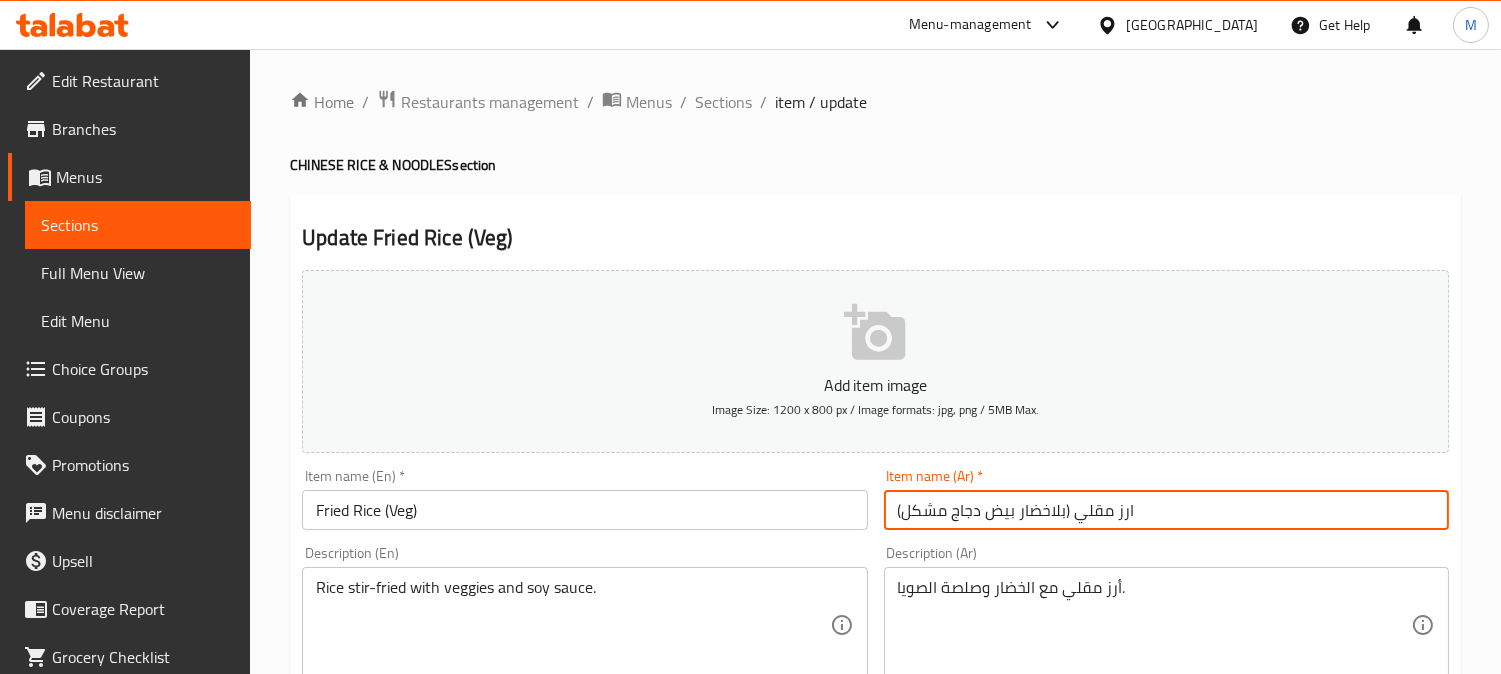 click on "ارز مقلي (بلاخضار بيض دجاج مشكل)" at bounding box center [1166, 510] 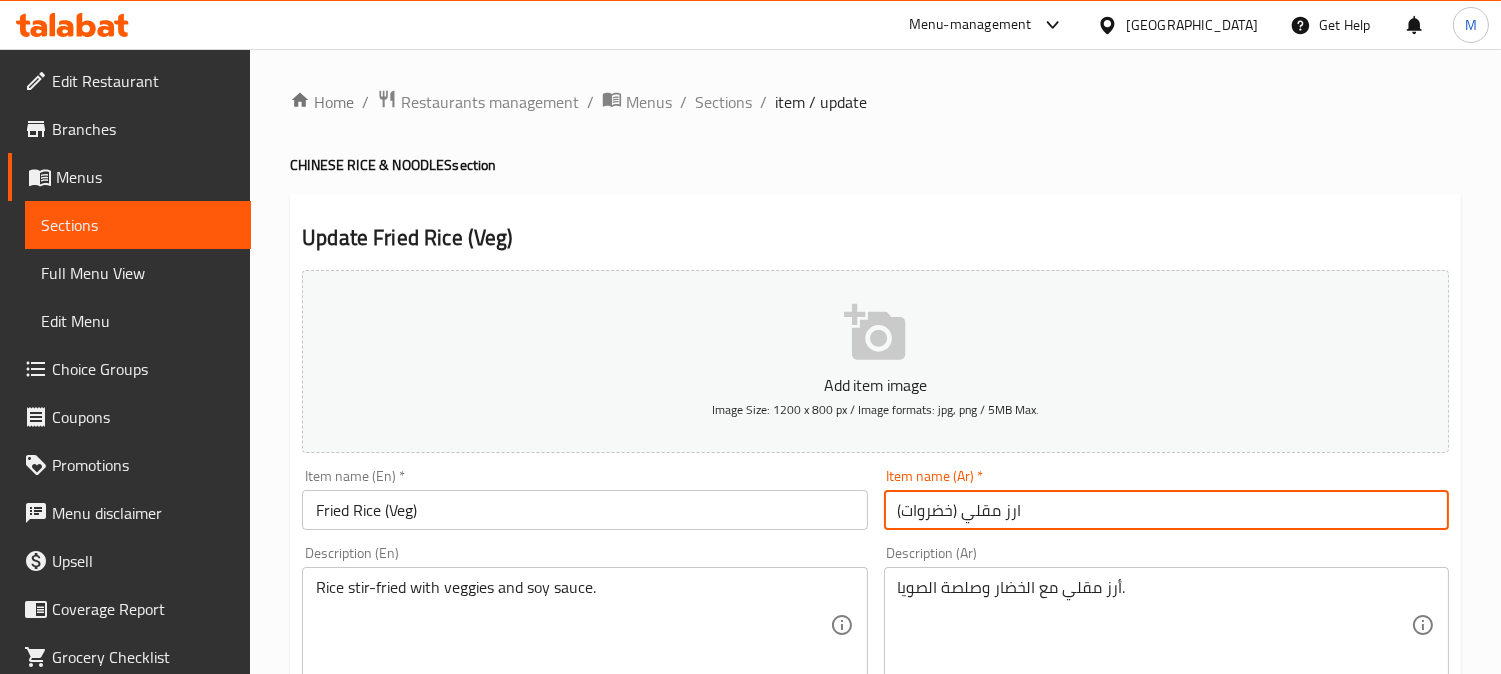 type on "ارز مقلي (خضروات)" 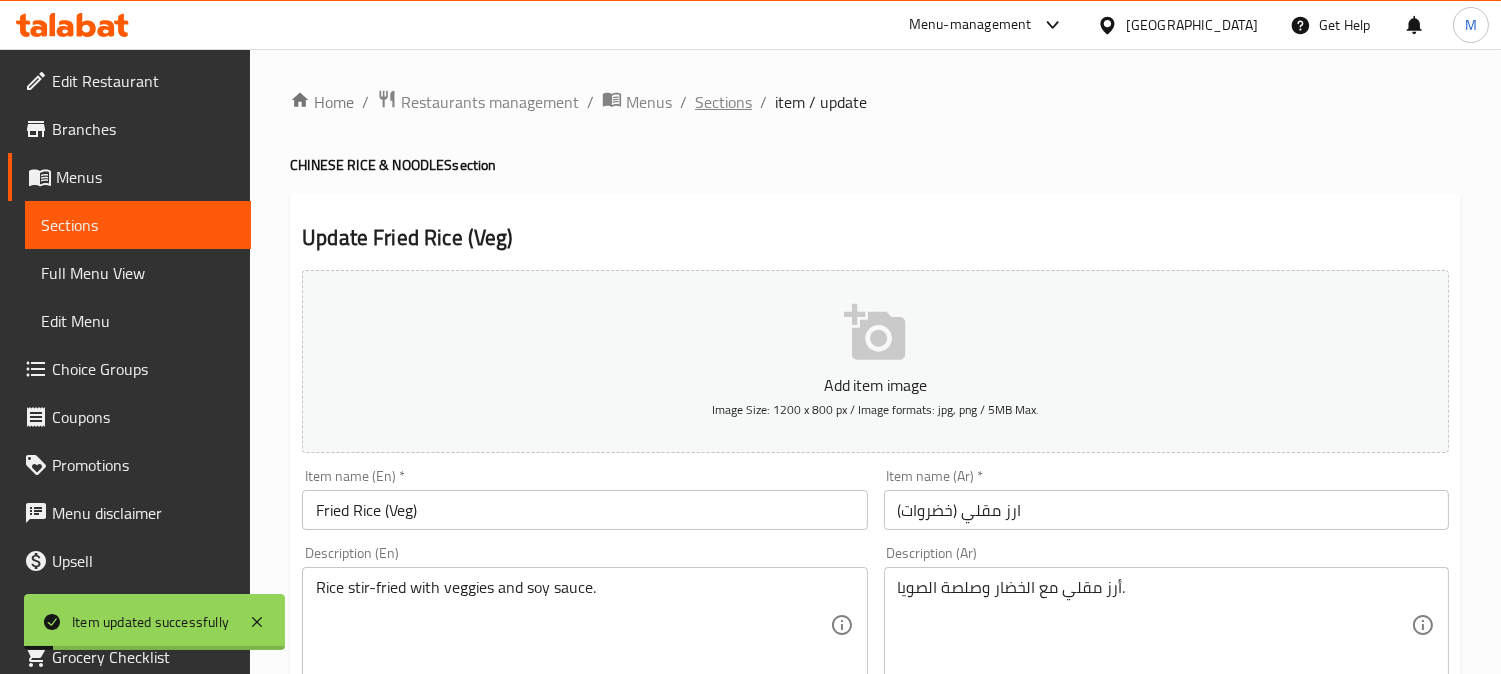 click on "Sections" at bounding box center (723, 102) 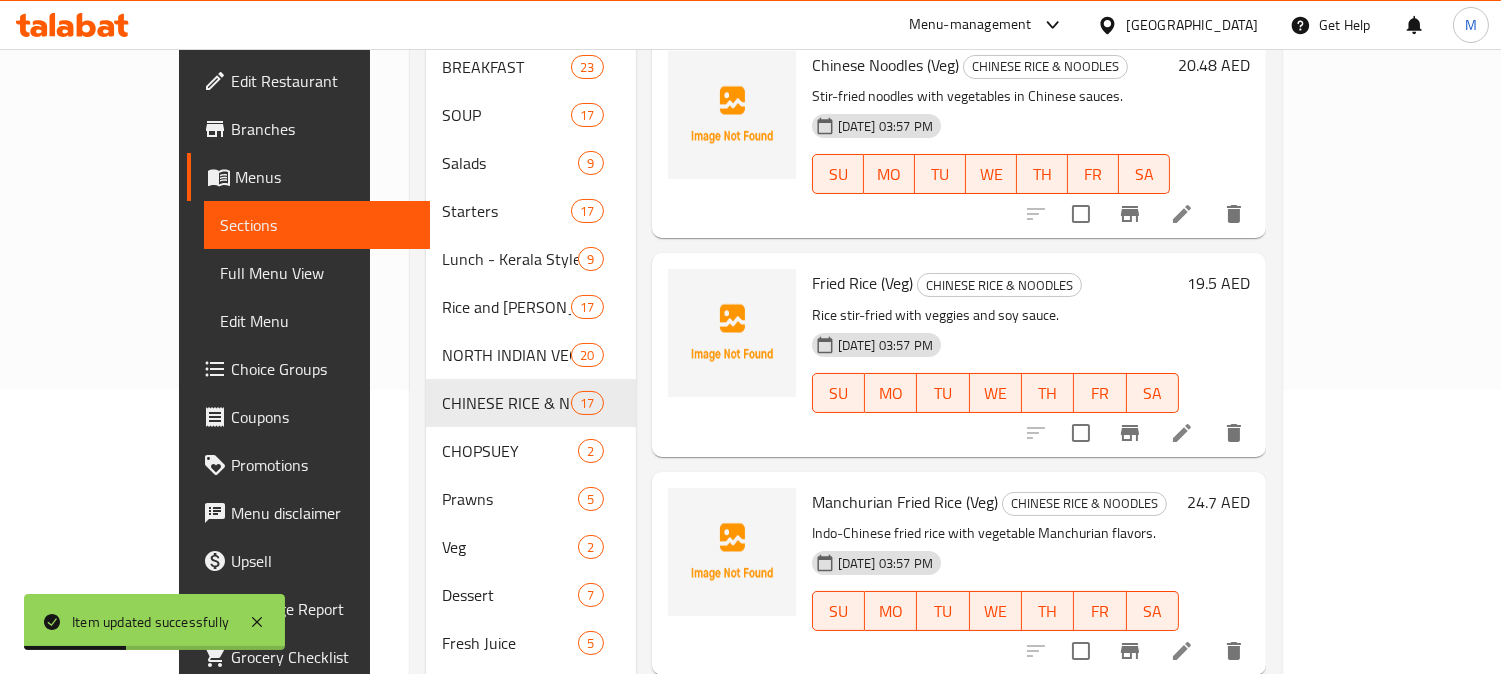 scroll, scrollTop: 364, scrollLeft: 0, axis: vertical 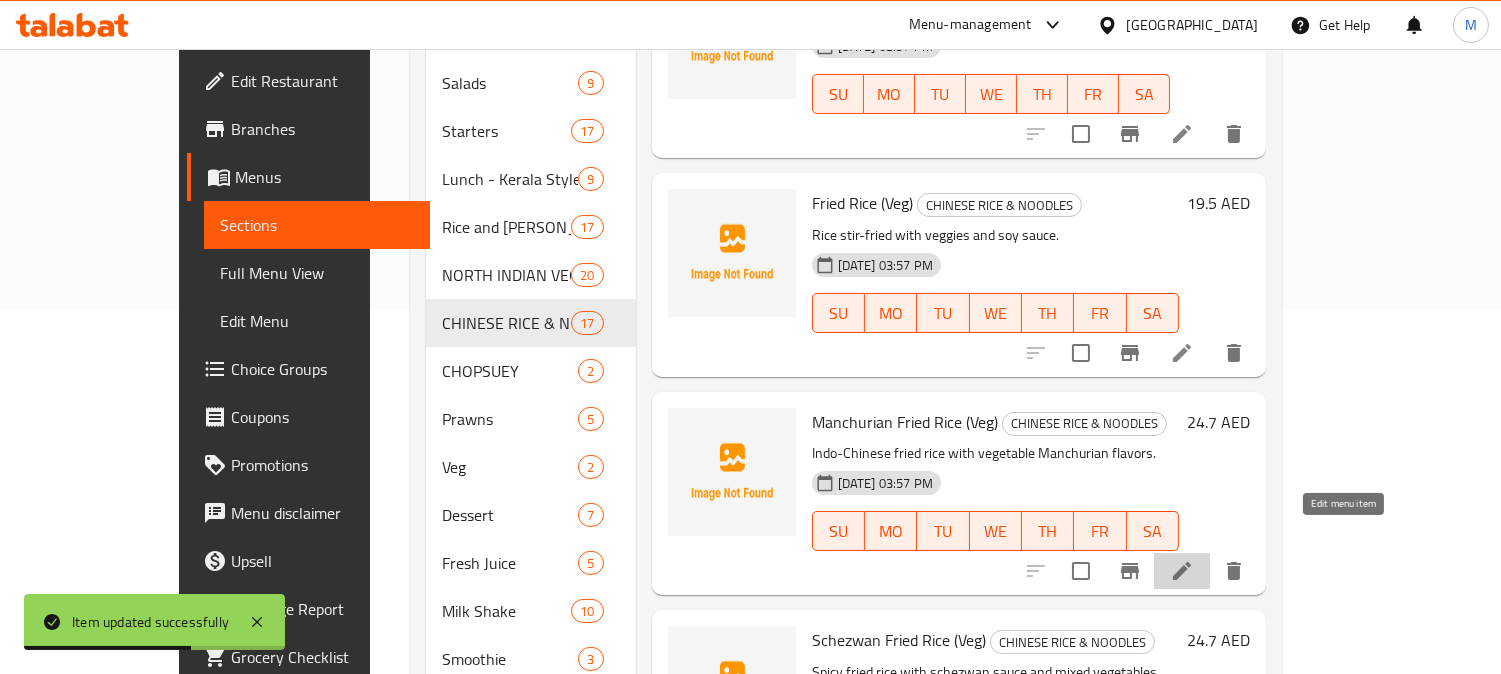 click 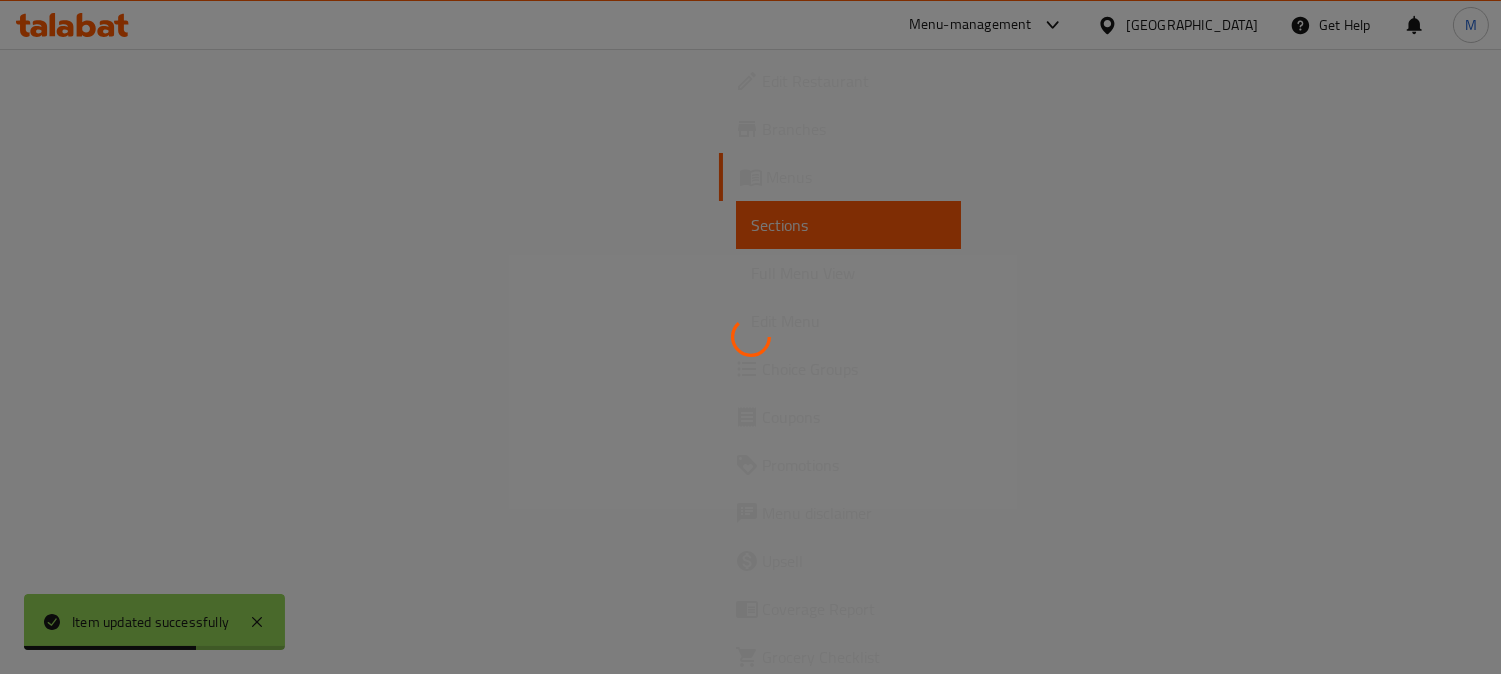 scroll, scrollTop: 0, scrollLeft: 0, axis: both 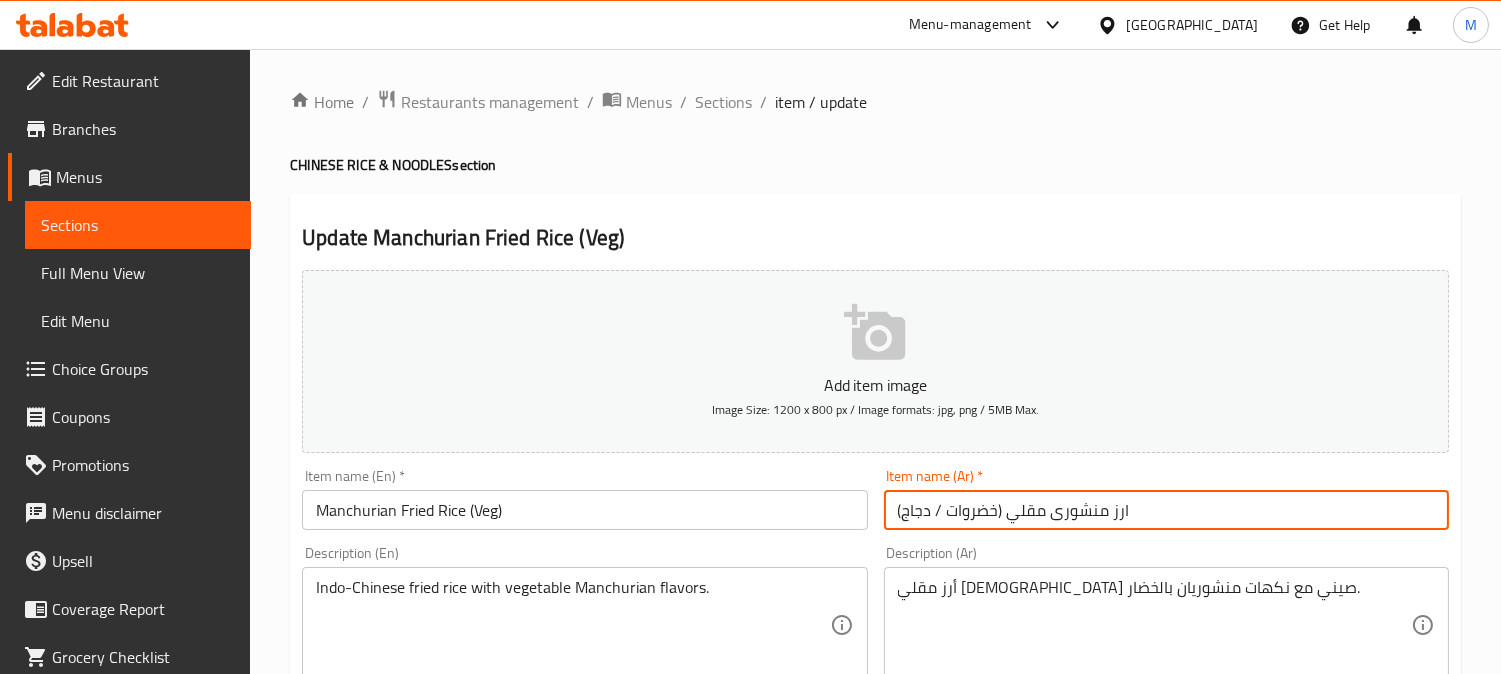 drag, startPoint x: 944, startPoint y: 516, endPoint x: 905, endPoint y: 523, distance: 39.623226 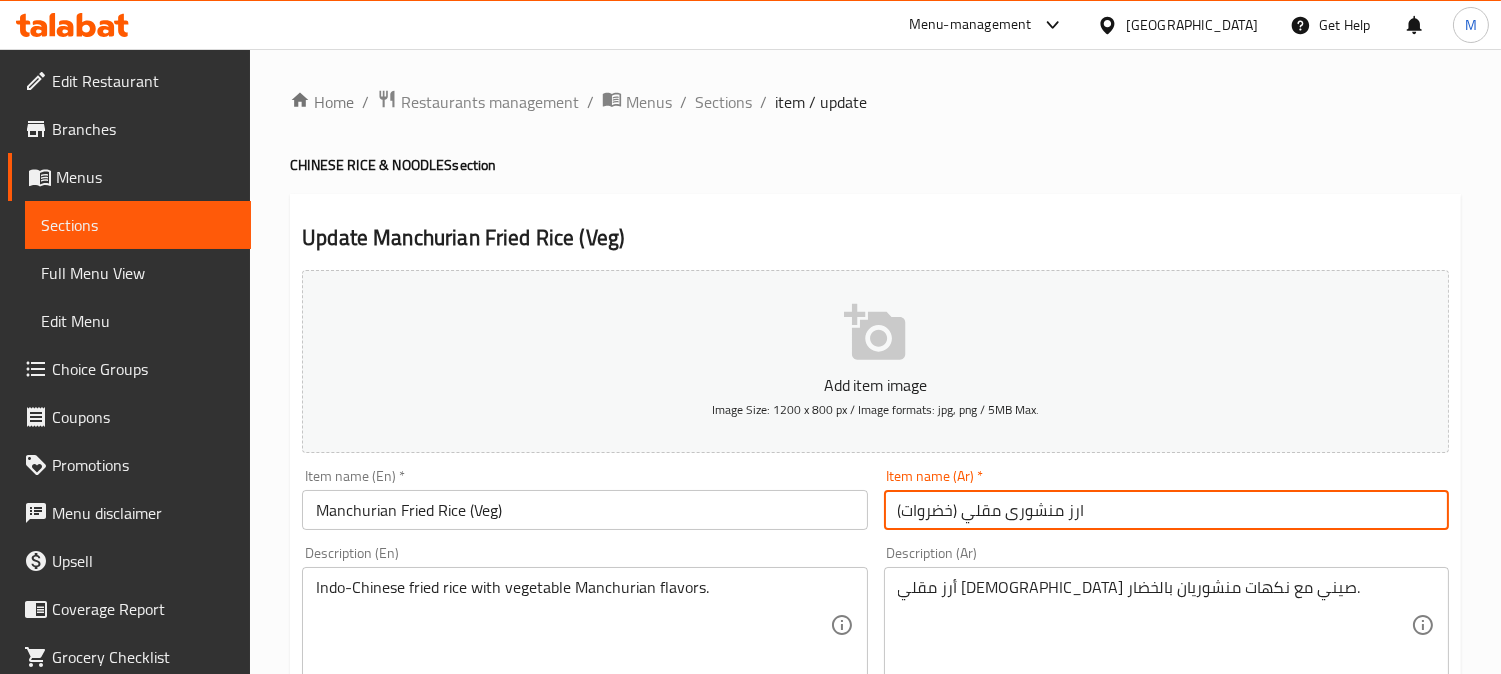 click on "Update" at bounding box center (439, 1326) 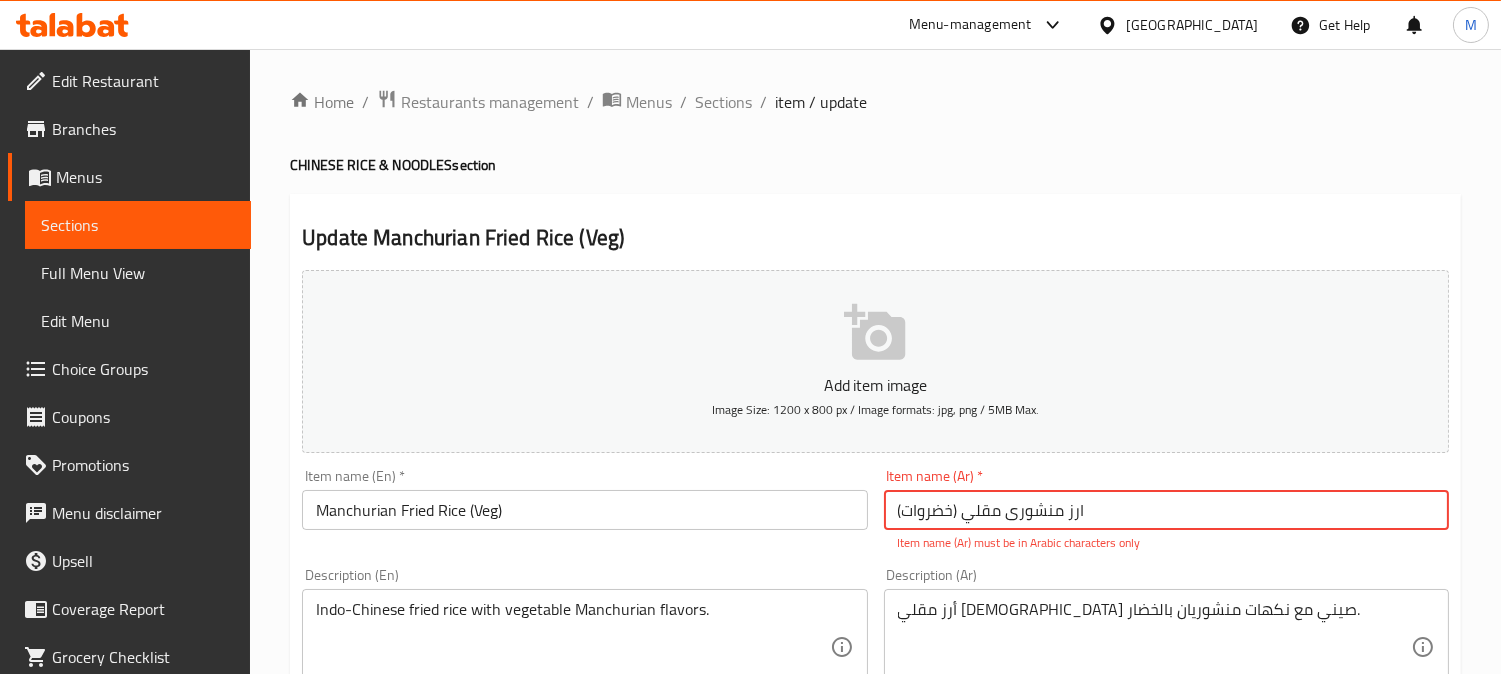 click on "ارز منشوری مقلي (خضروات)" at bounding box center [1166, 510] 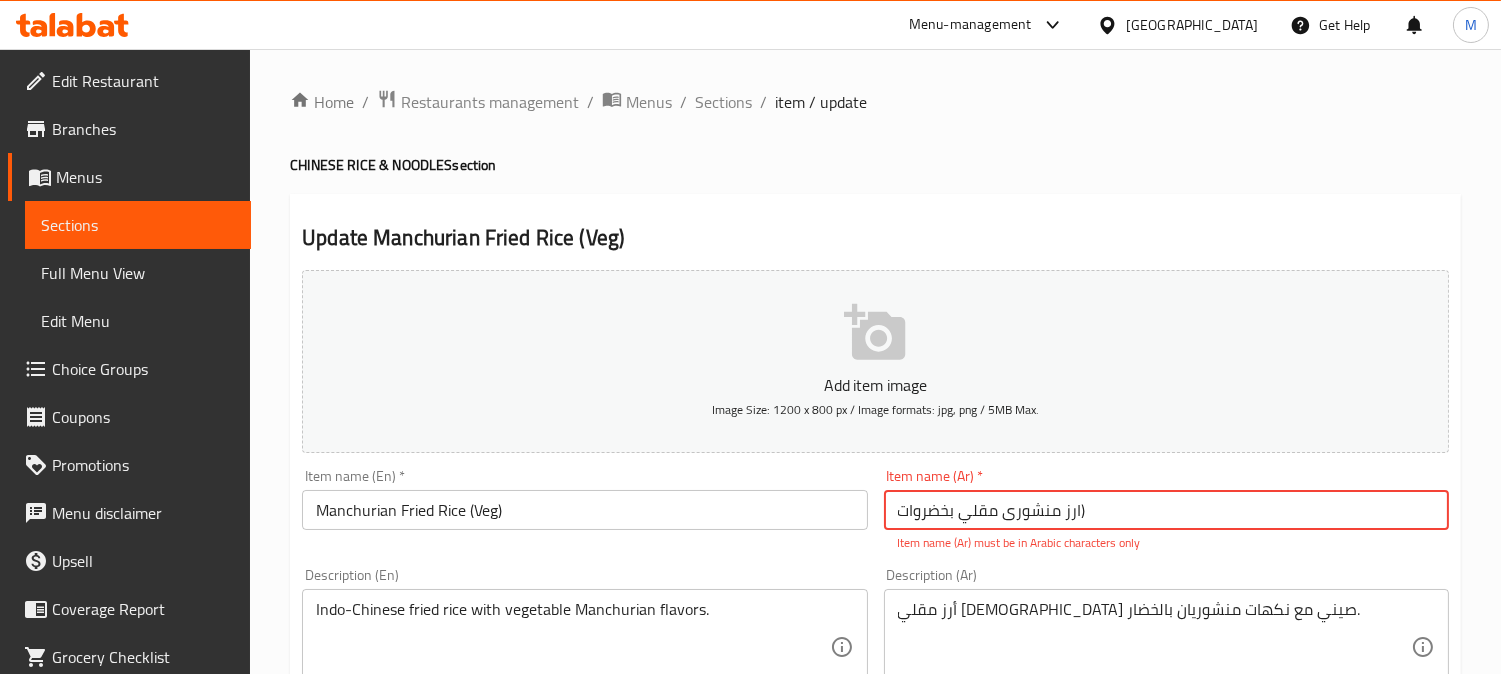 click on "ارز منشوری مقلي بخضروات)" at bounding box center [1166, 510] 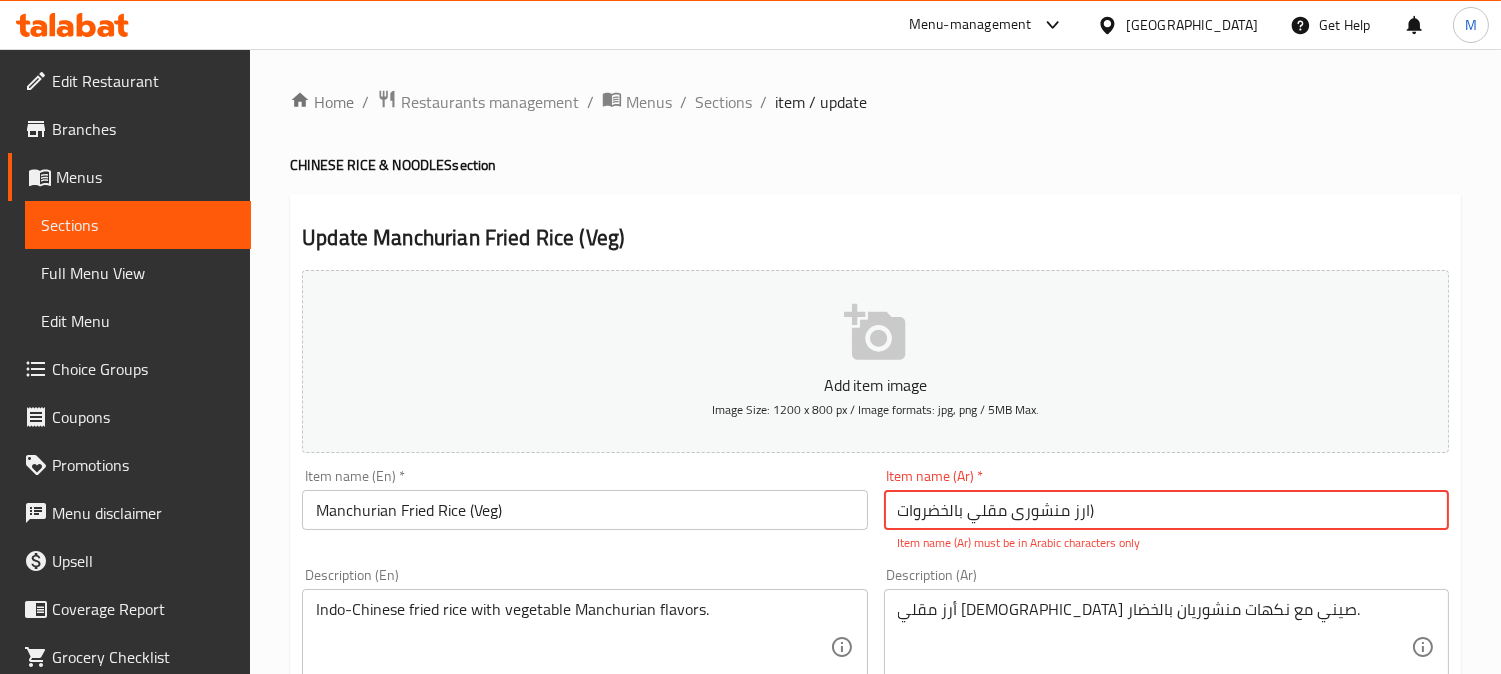 click on "ارز منشوری مقلي بالخضروات)" at bounding box center [1166, 510] 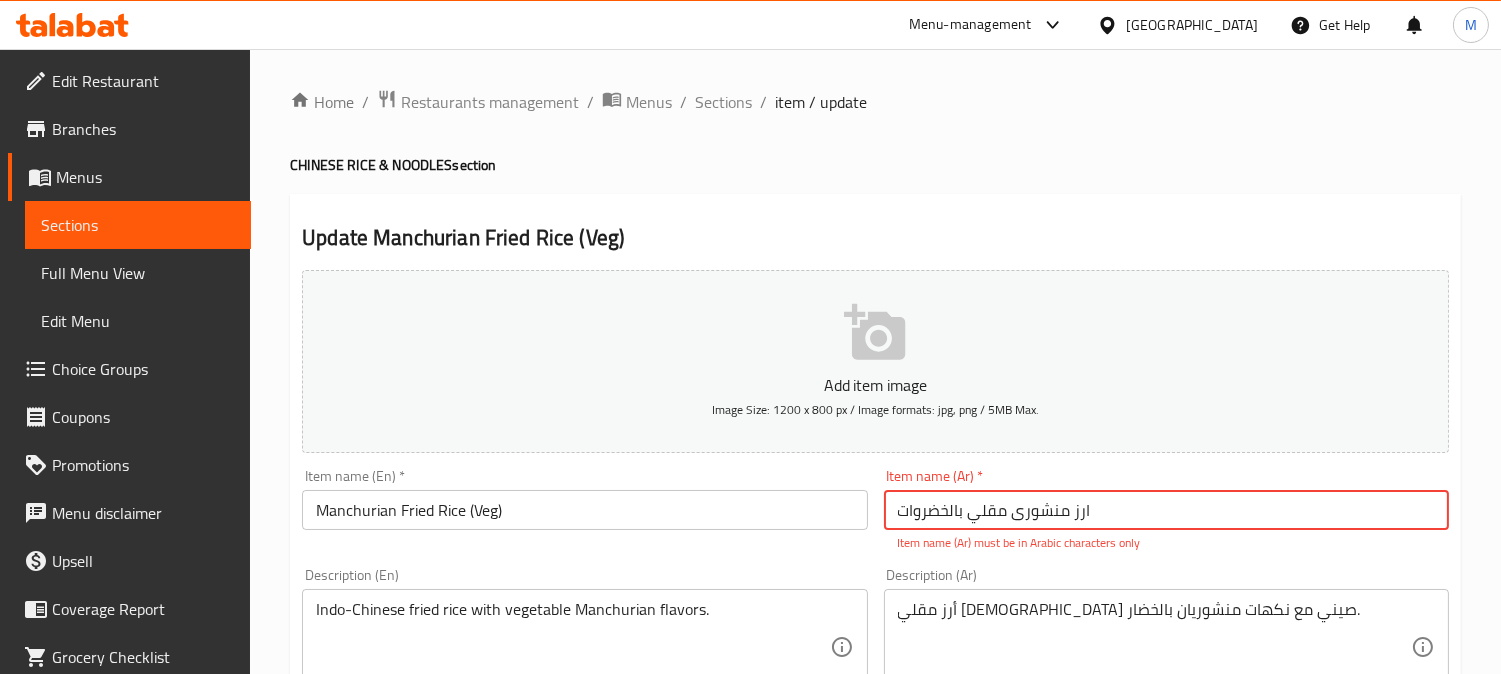 type on "ارز منشوری مقلي بالخضروات" 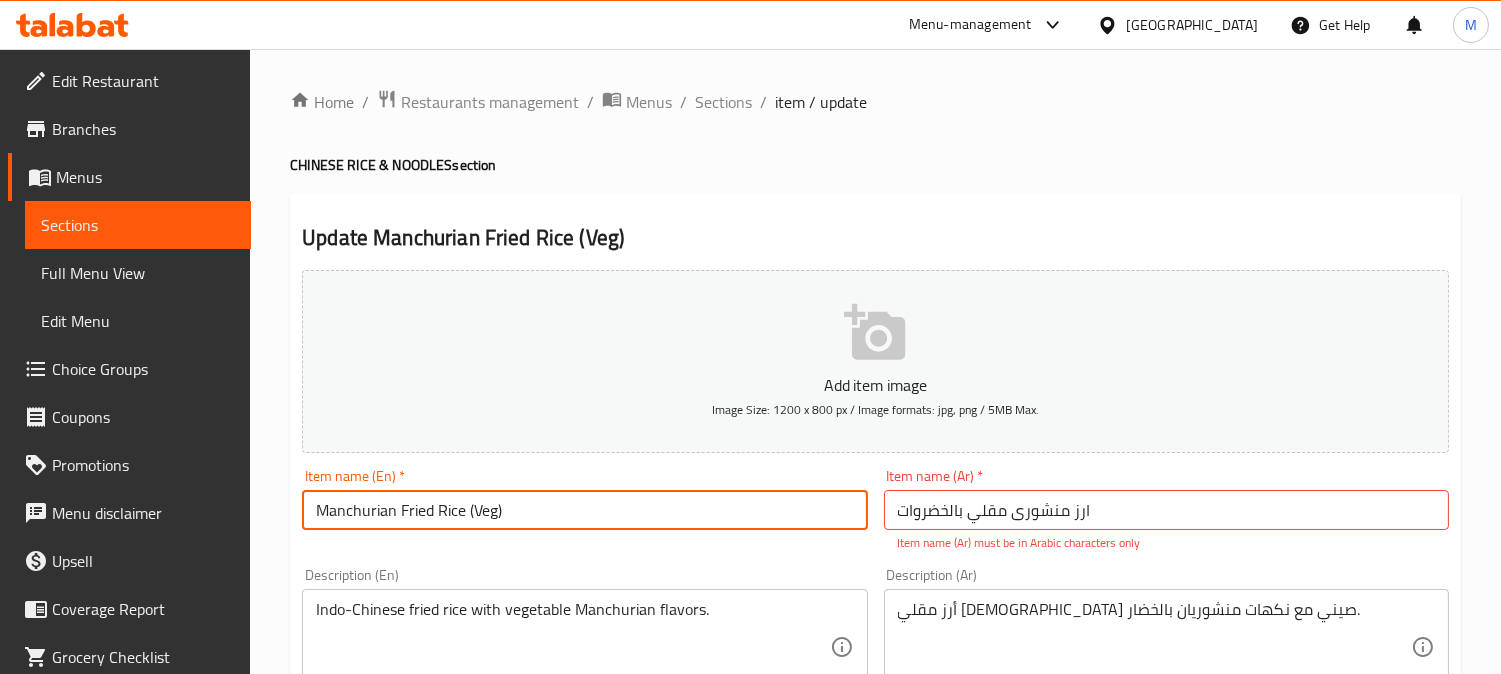 click on "Manchurian Fried Rice (Veg)" at bounding box center [584, 510] 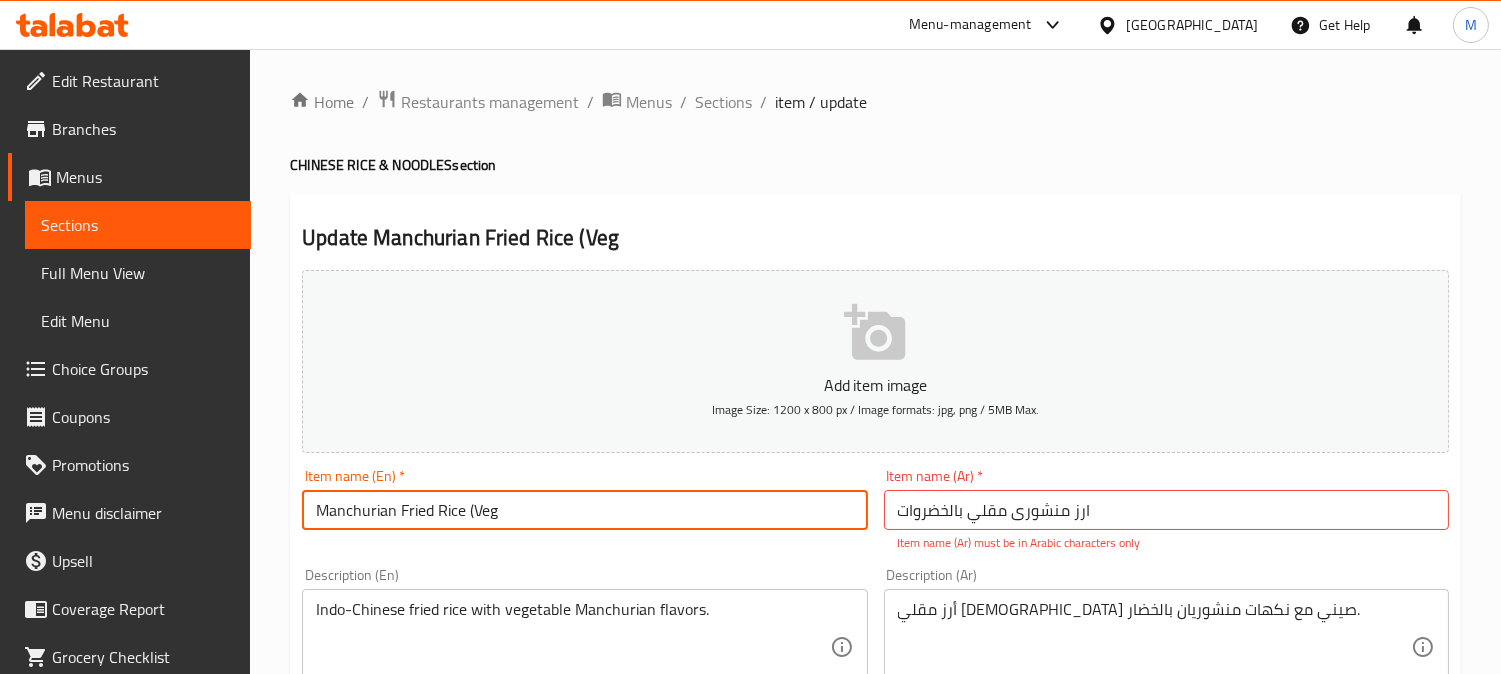 click on "Manchurian Fried Rice (Veg" at bounding box center (584, 510) 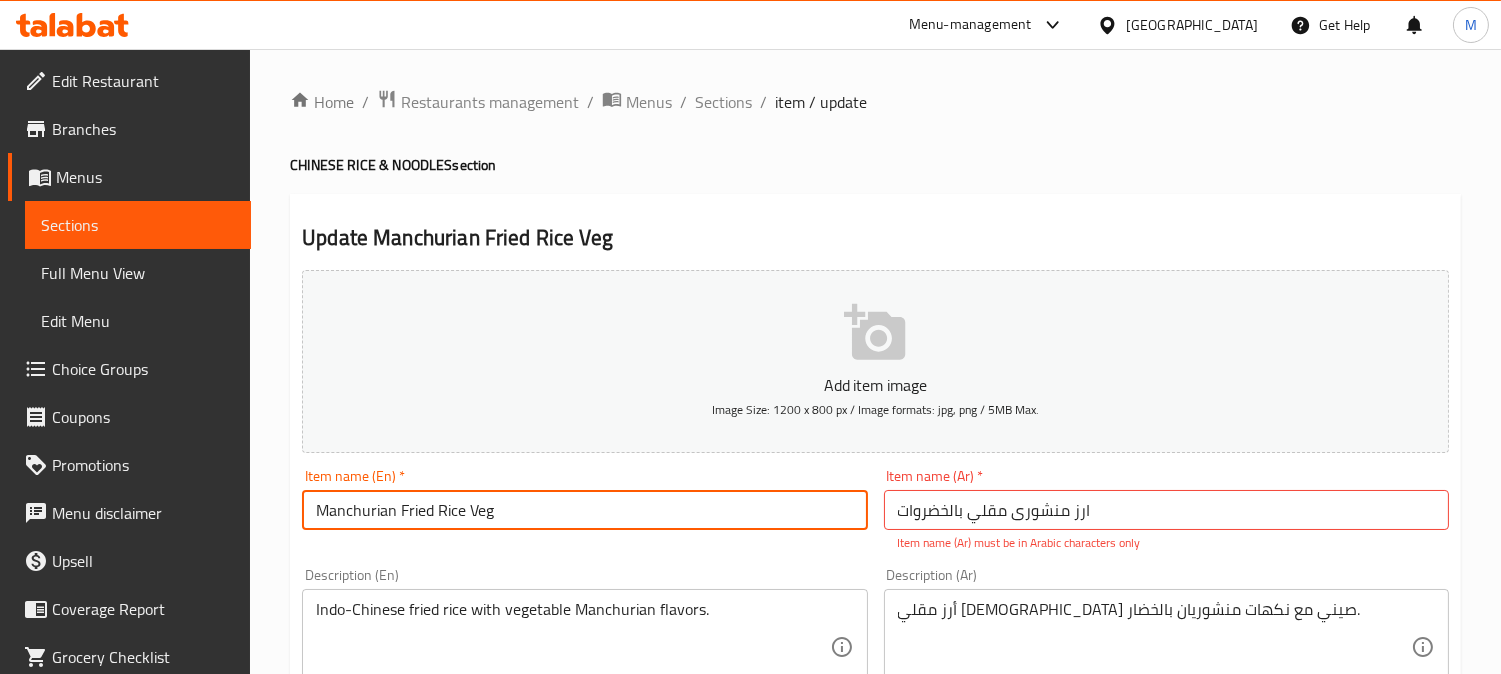 type on "Manchurian Fried Rice Veg" 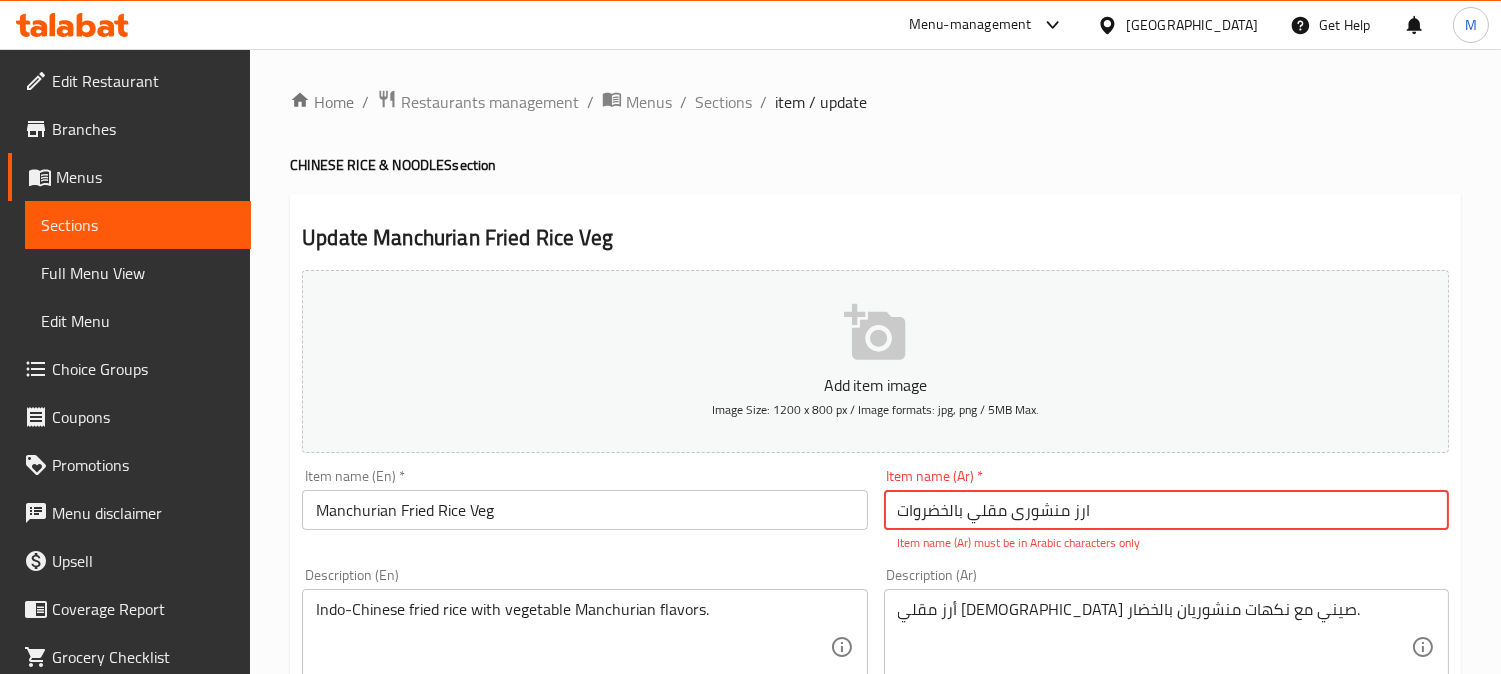 click on "Update" at bounding box center [439, 1348] 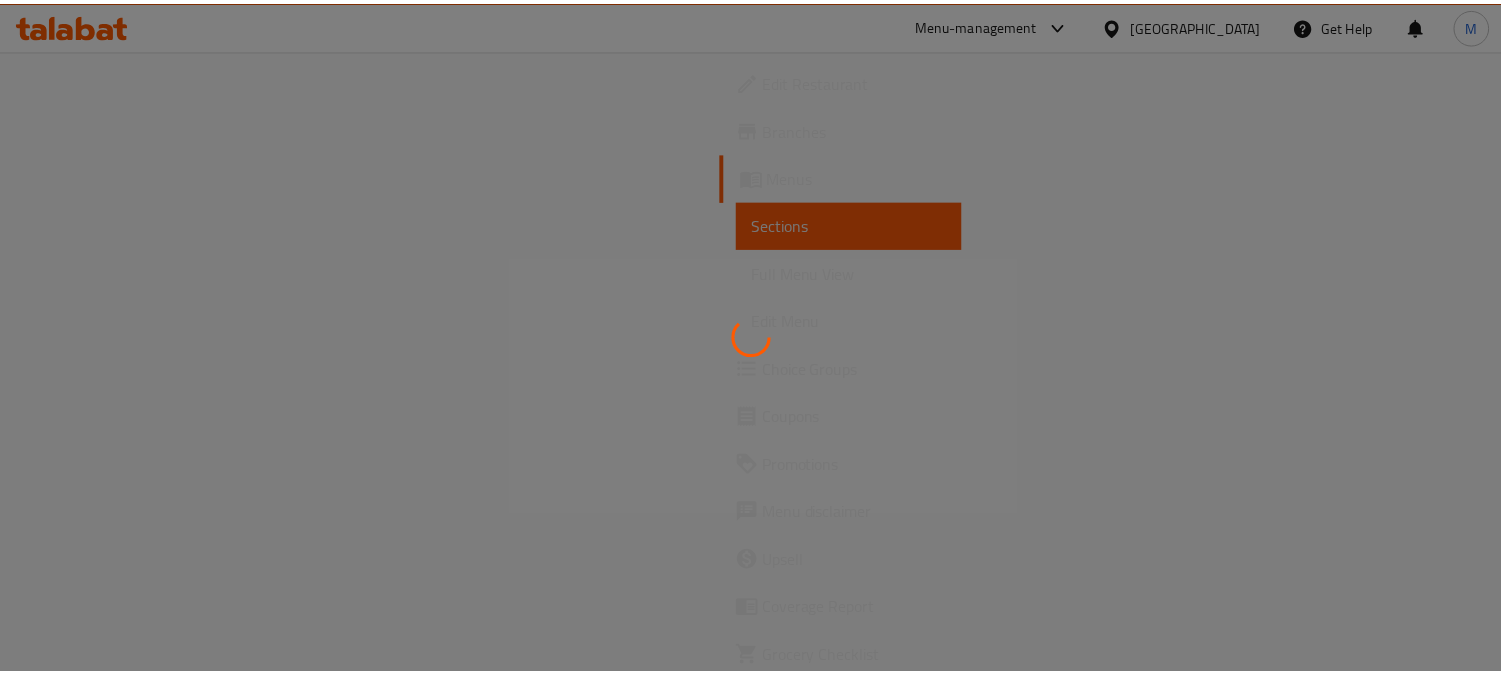 scroll, scrollTop: 0, scrollLeft: 0, axis: both 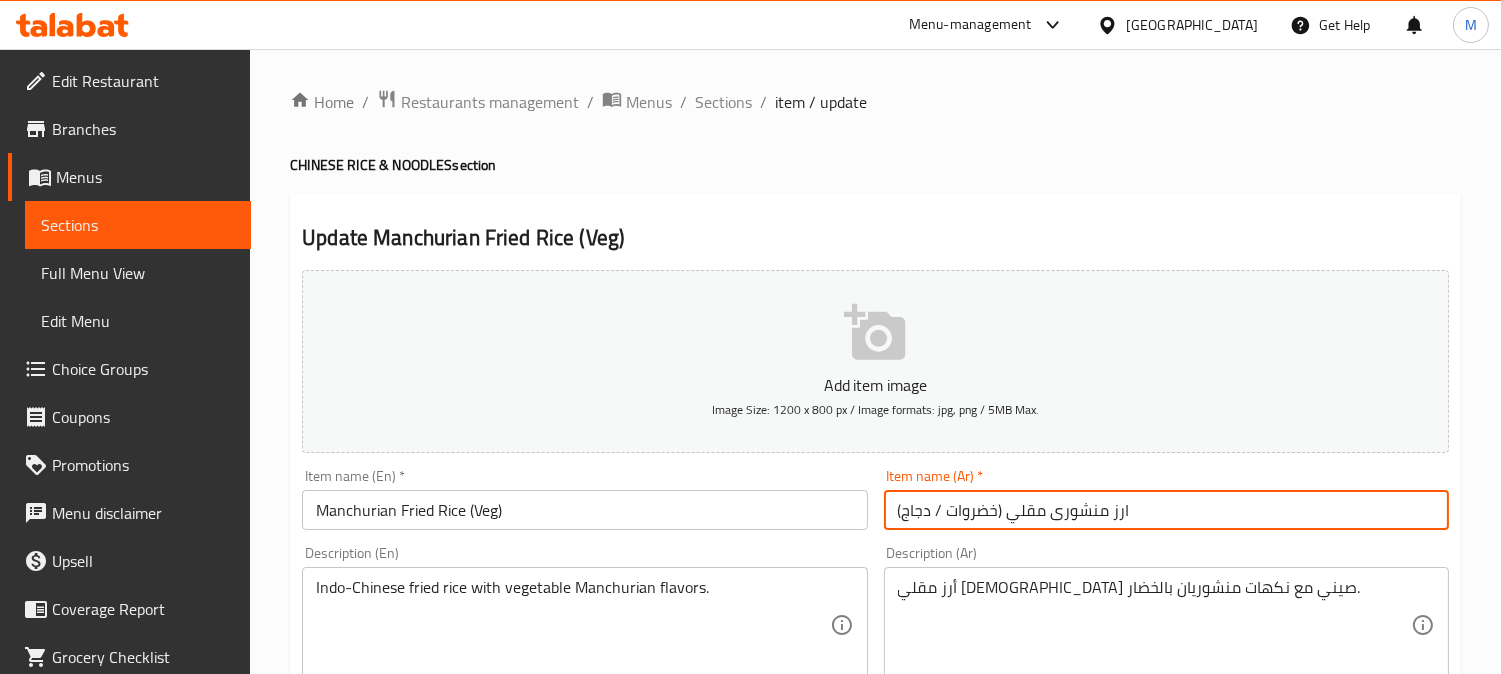 drag, startPoint x: 946, startPoint y: 508, endPoint x: 905, endPoint y: 511, distance: 41.109608 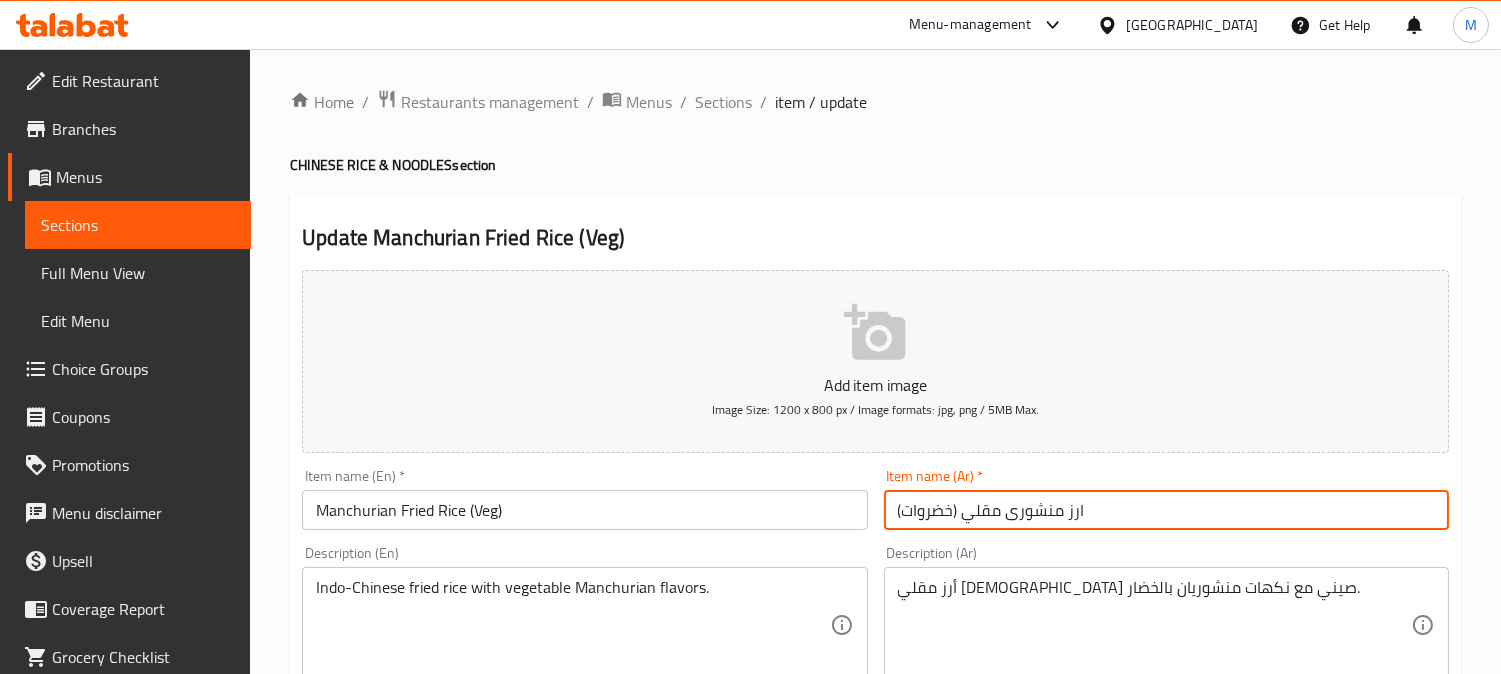 type on "ارز منشوری مقلي (خضروات)" 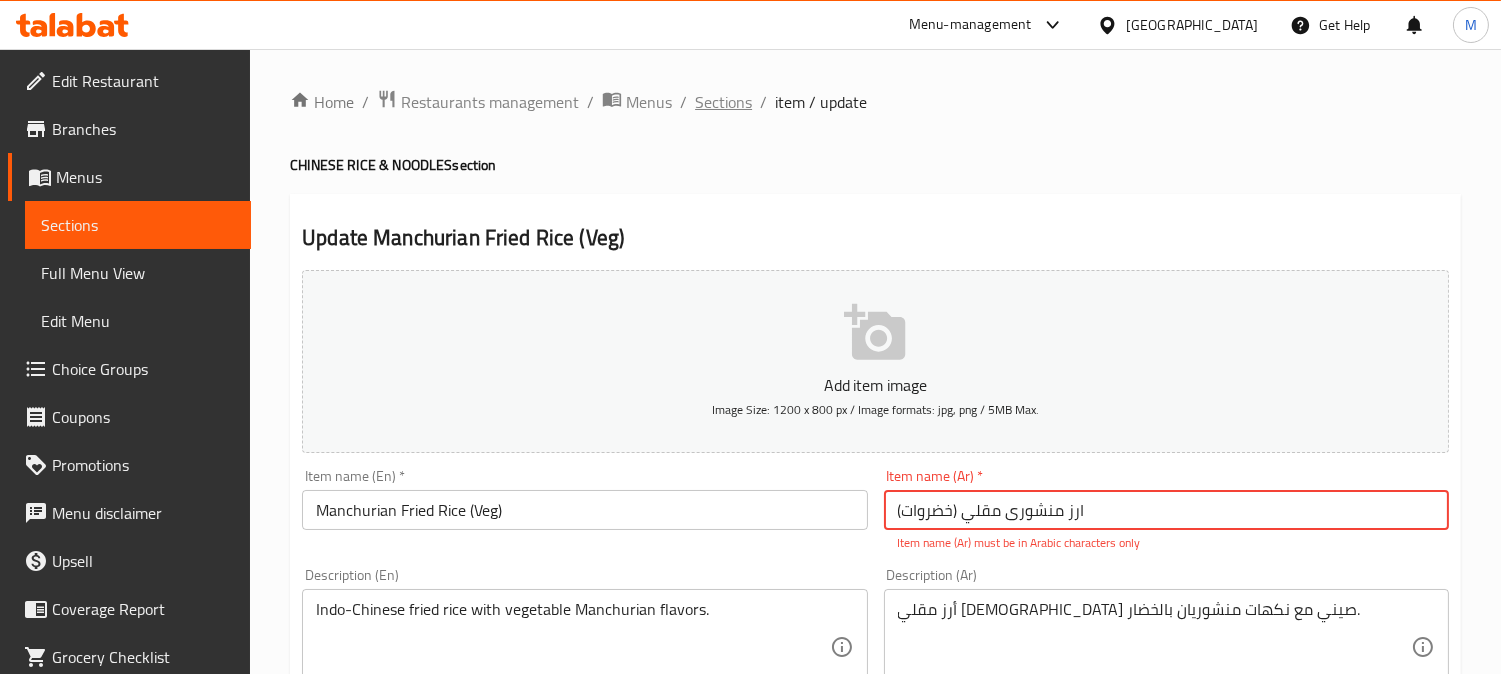 click on "Sections" at bounding box center (723, 102) 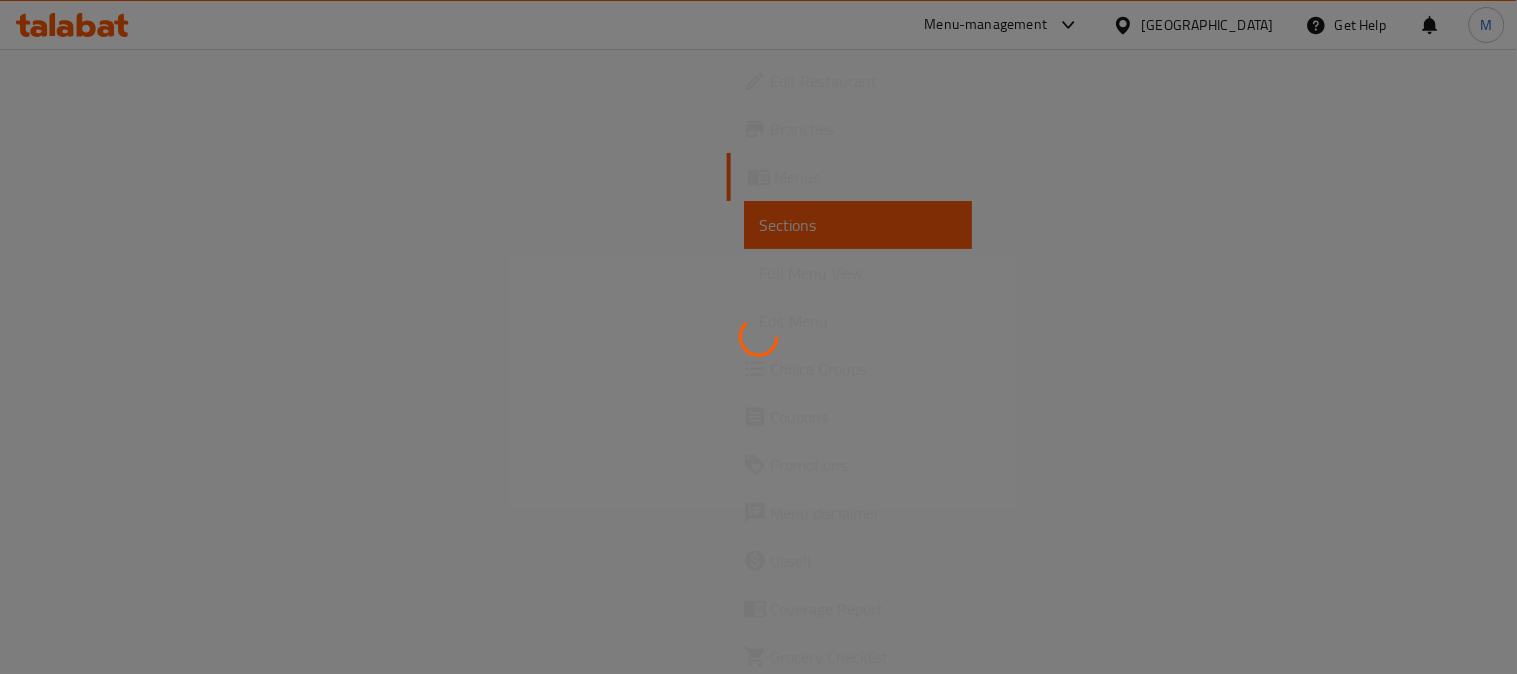 click at bounding box center [758, 337] 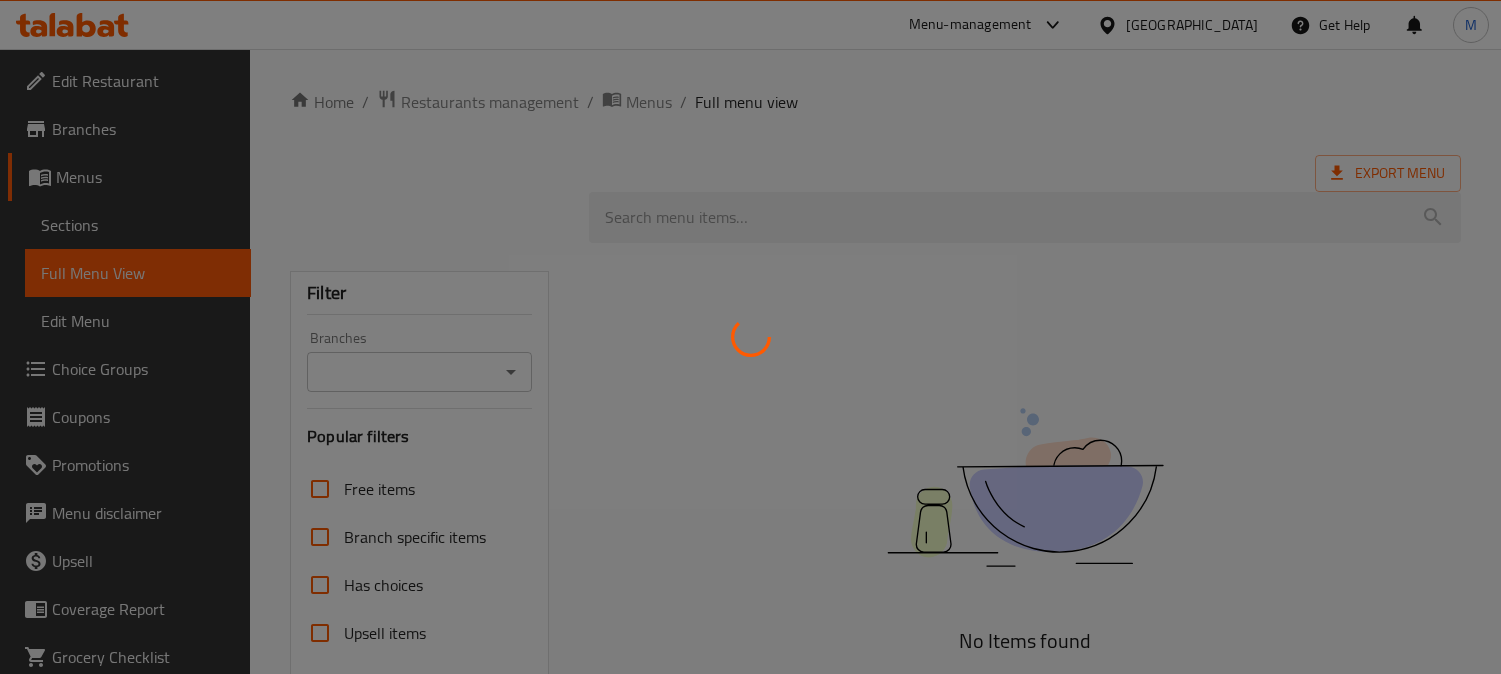 scroll, scrollTop: 0, scrollLeft: 0, axis: both 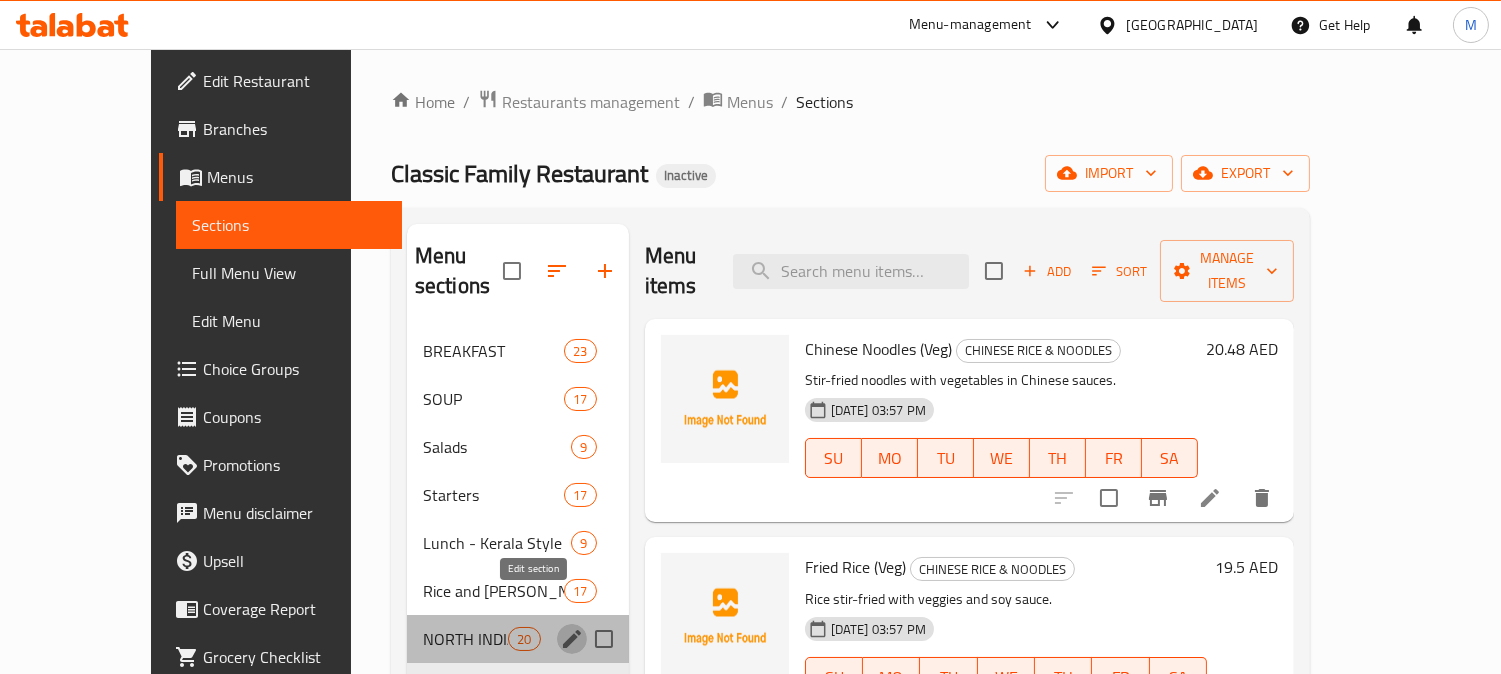 click 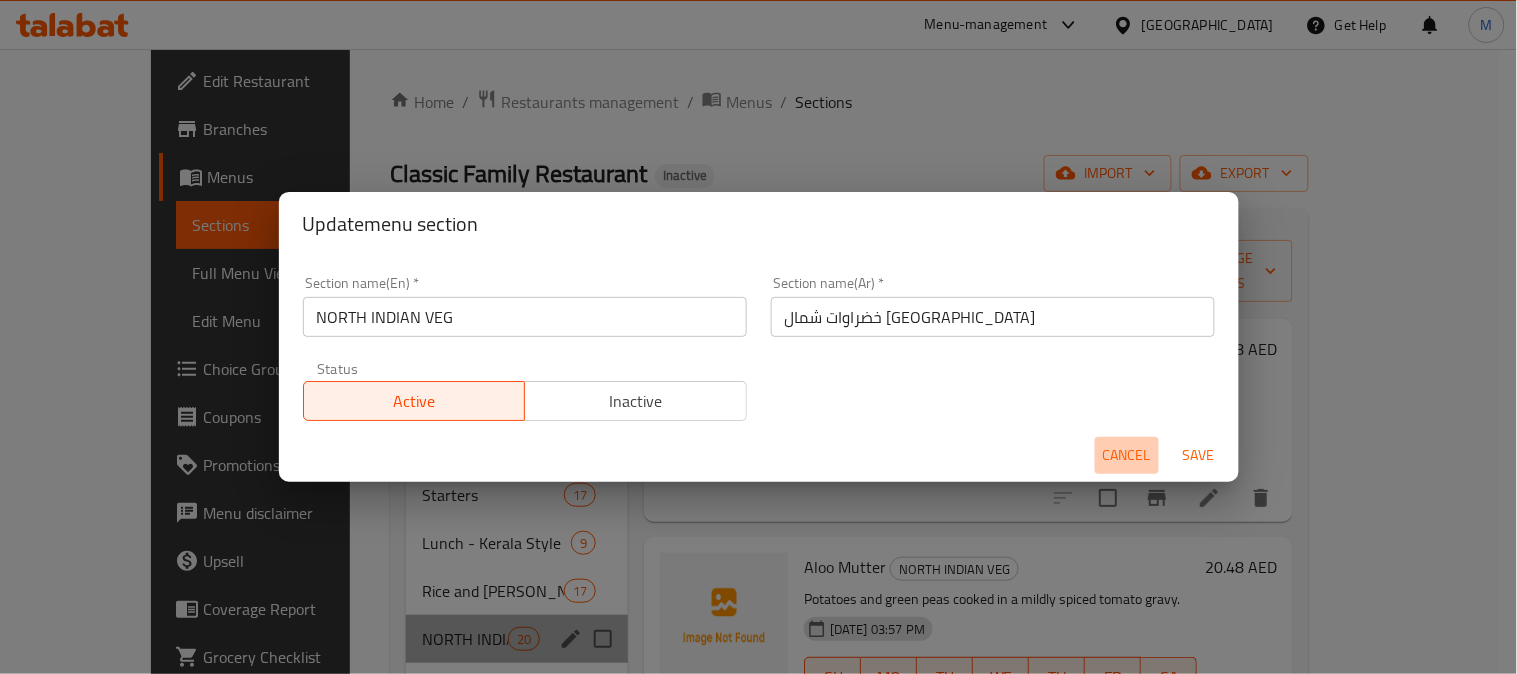 click on "Cancel" at bounding box center (1127, 455) 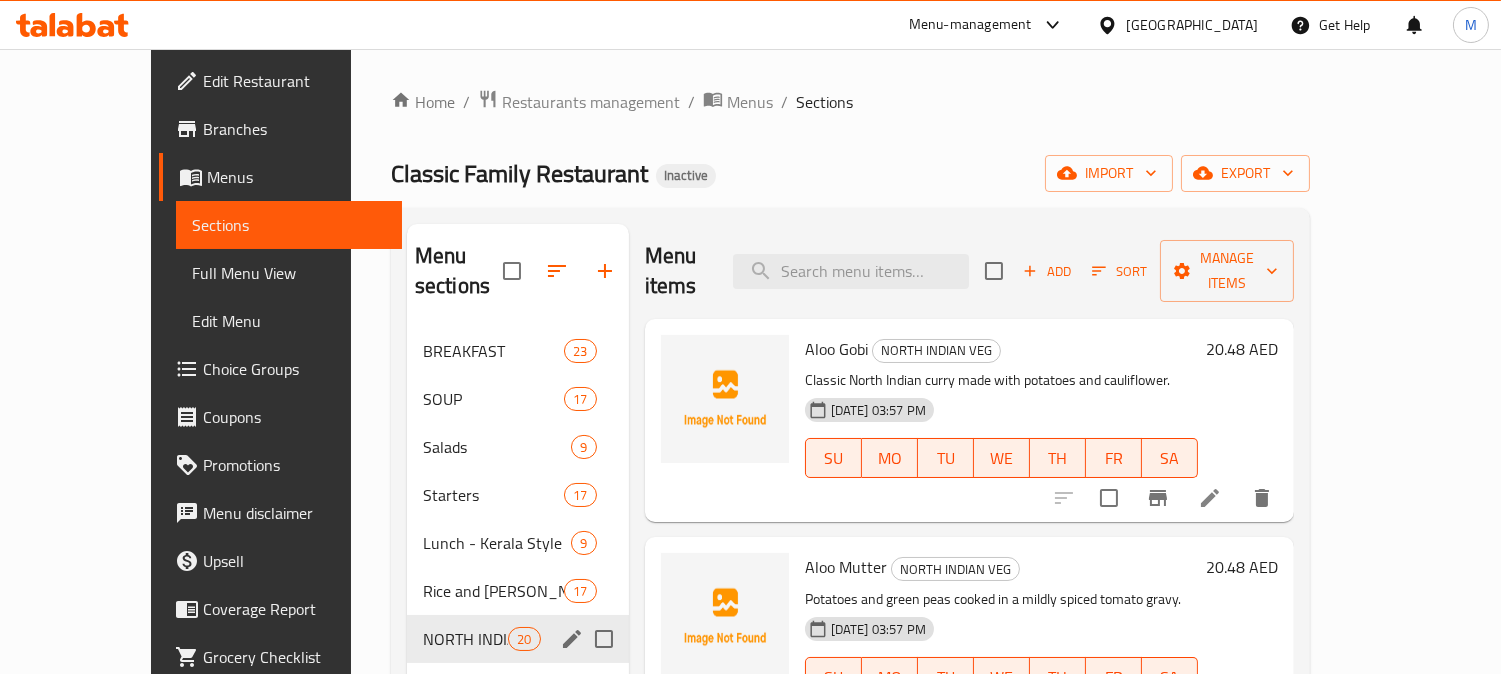 click at bounding box center [604, 639] 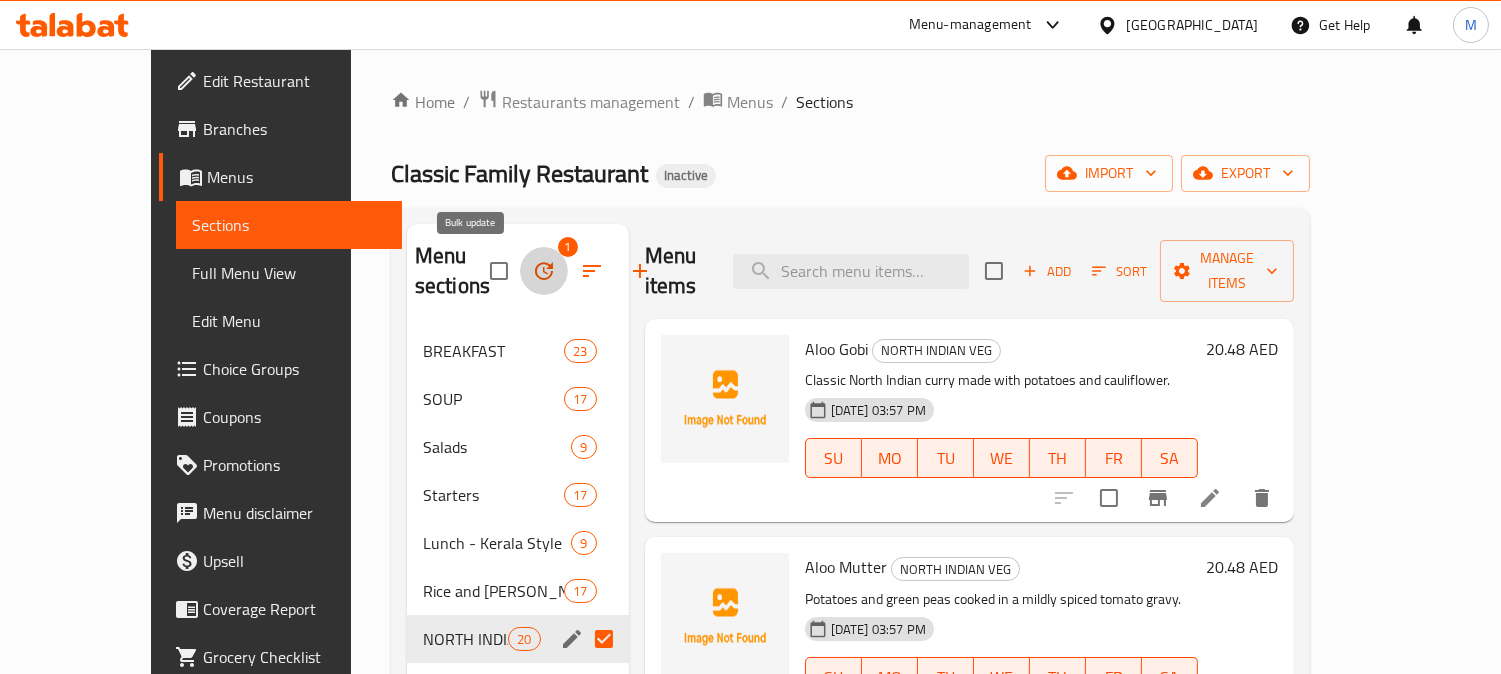 click 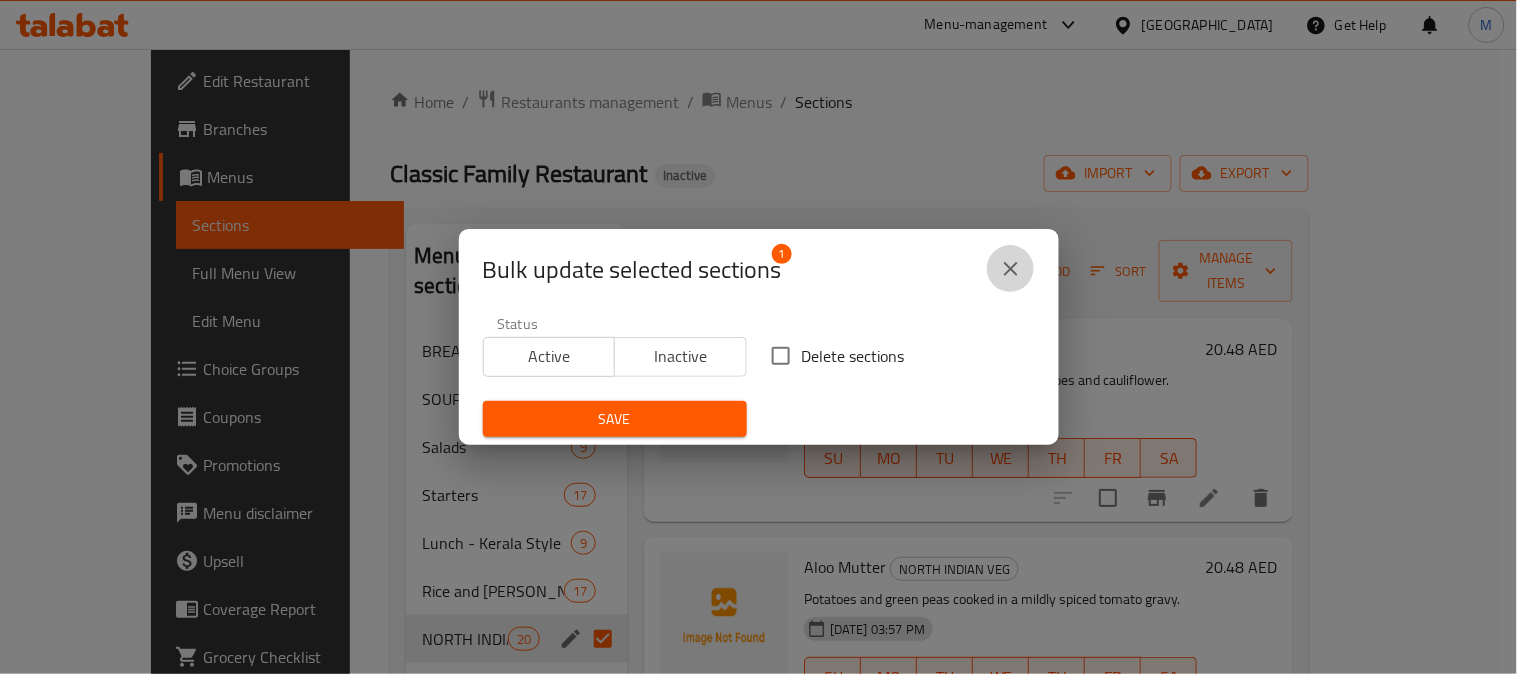 click 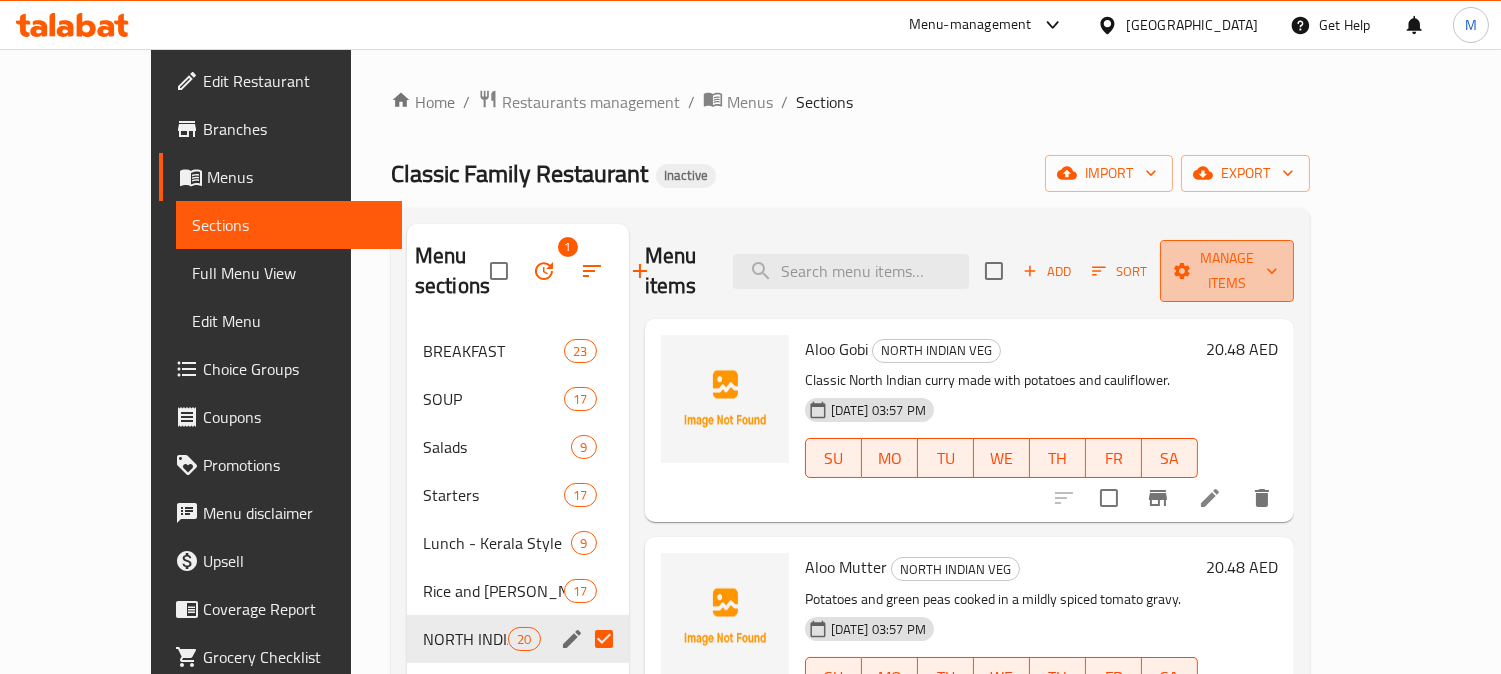 click on "Manage items" at bounding box center [1227, 271] 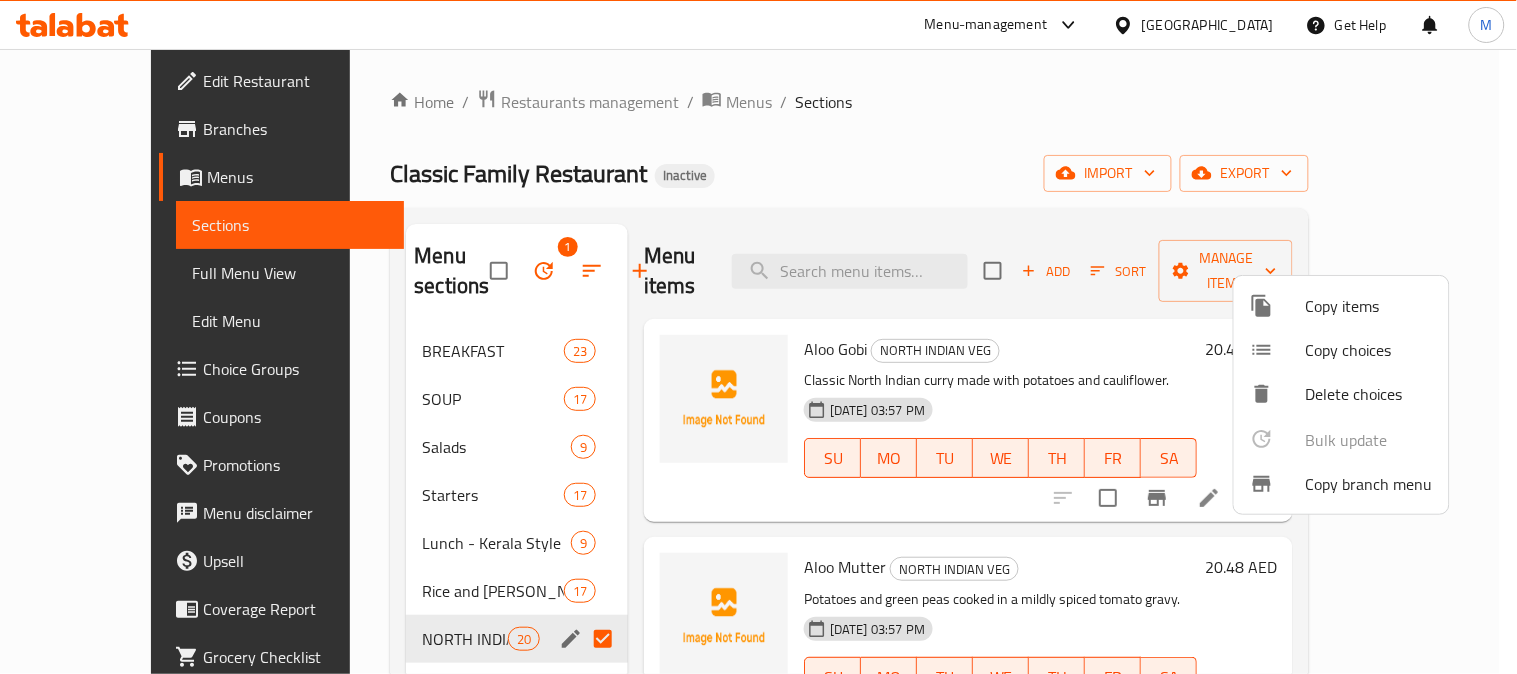click at bounding box center [758, 337] 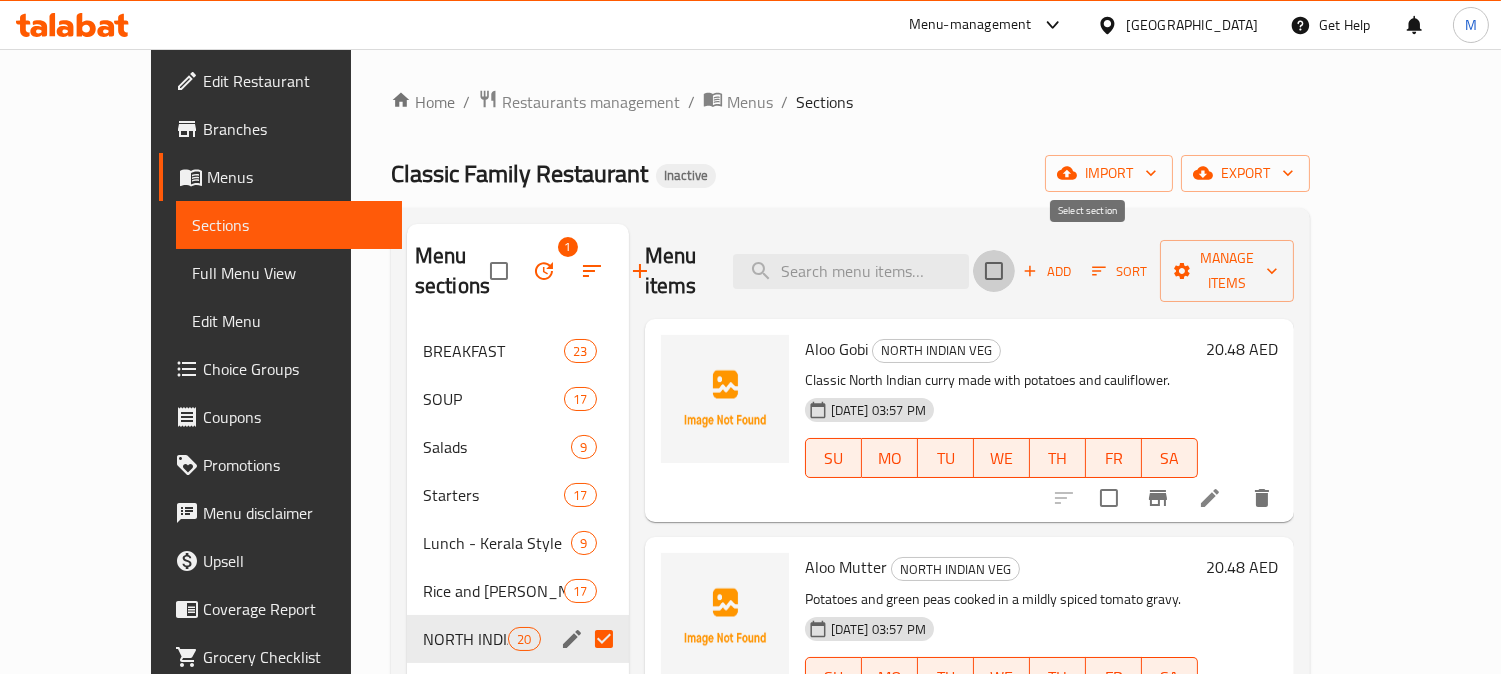 click at bounding box center [994, 271] 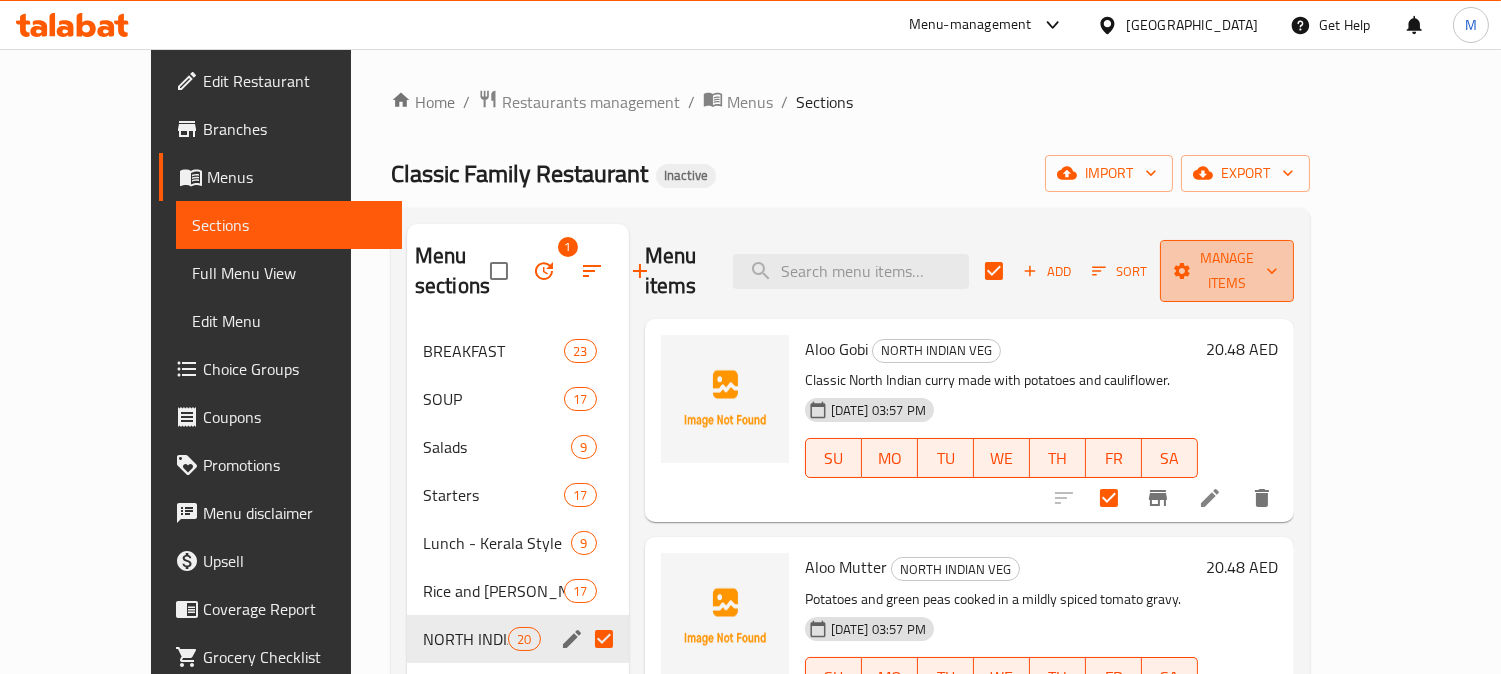 click on "Manage items" at bounding box center (1227, 271) 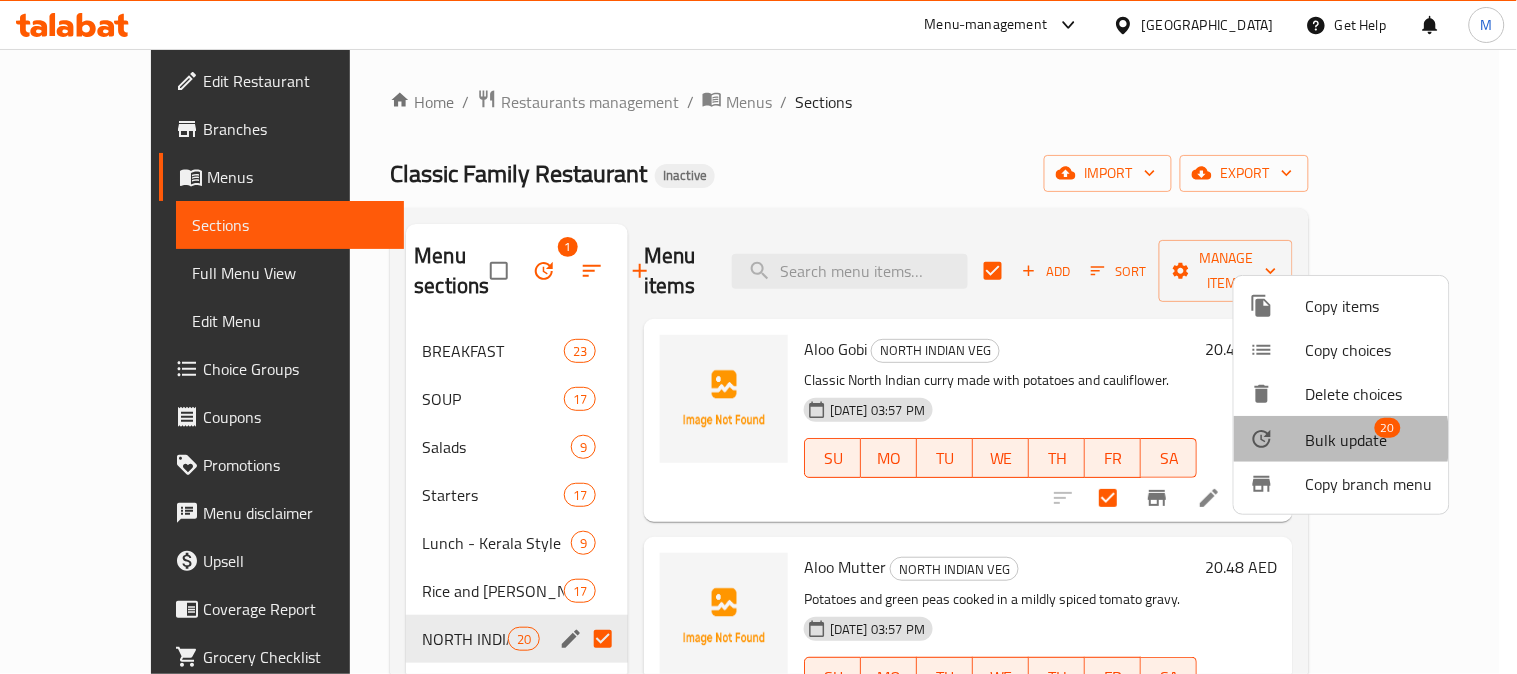 click on "Bulk update" at bounding box center (1347, 440) 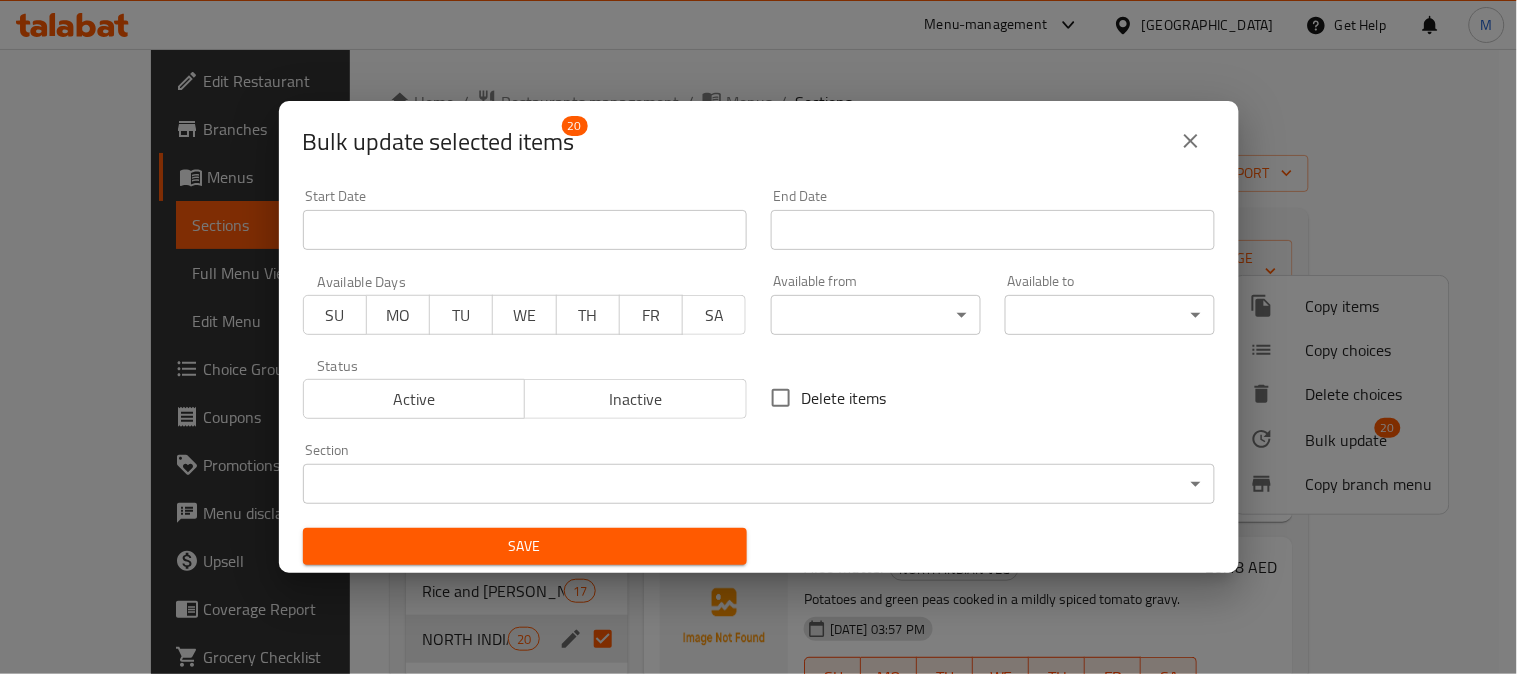 drag, startPoint x: 702, startPoint y: 11, endPoint x: 678, endPoint y: 157, distance: 147.95946 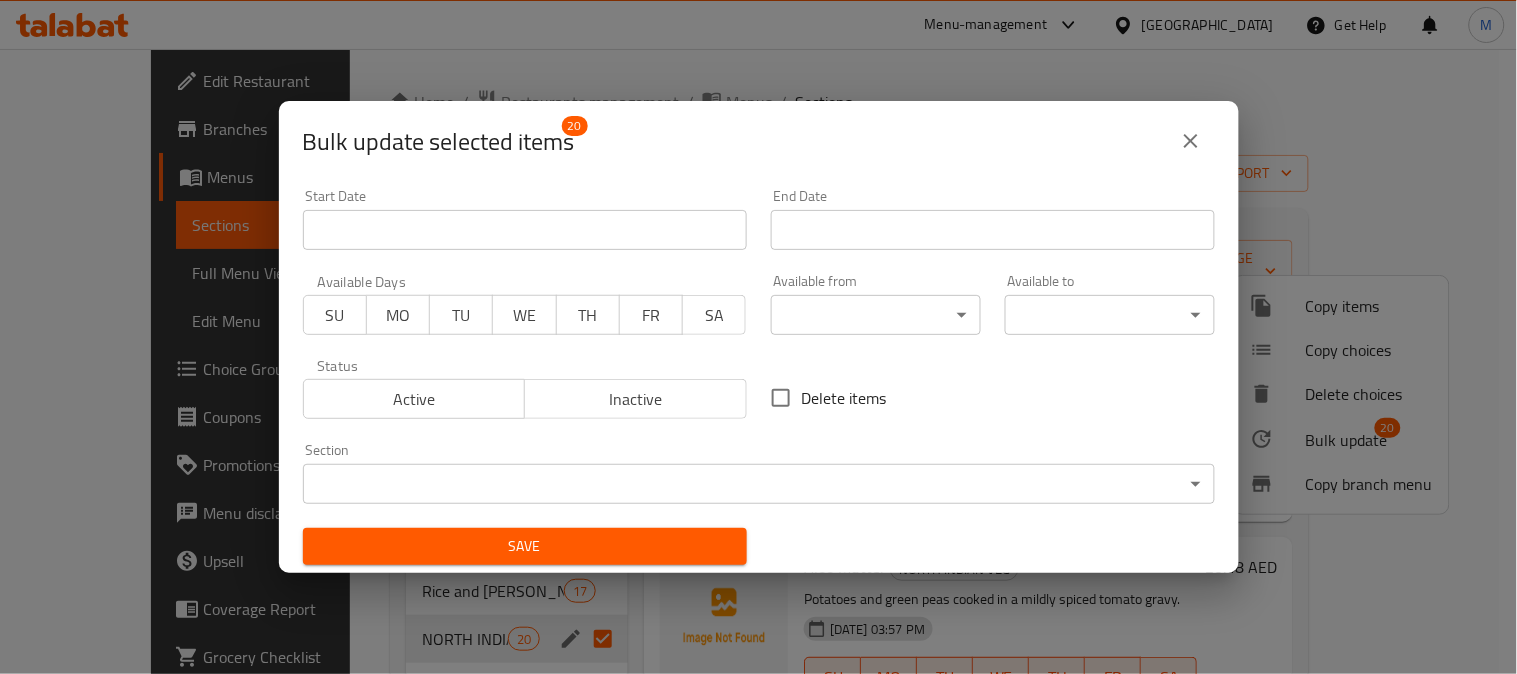 click on "Available from ​ ​" at bounding box center (876, 304) 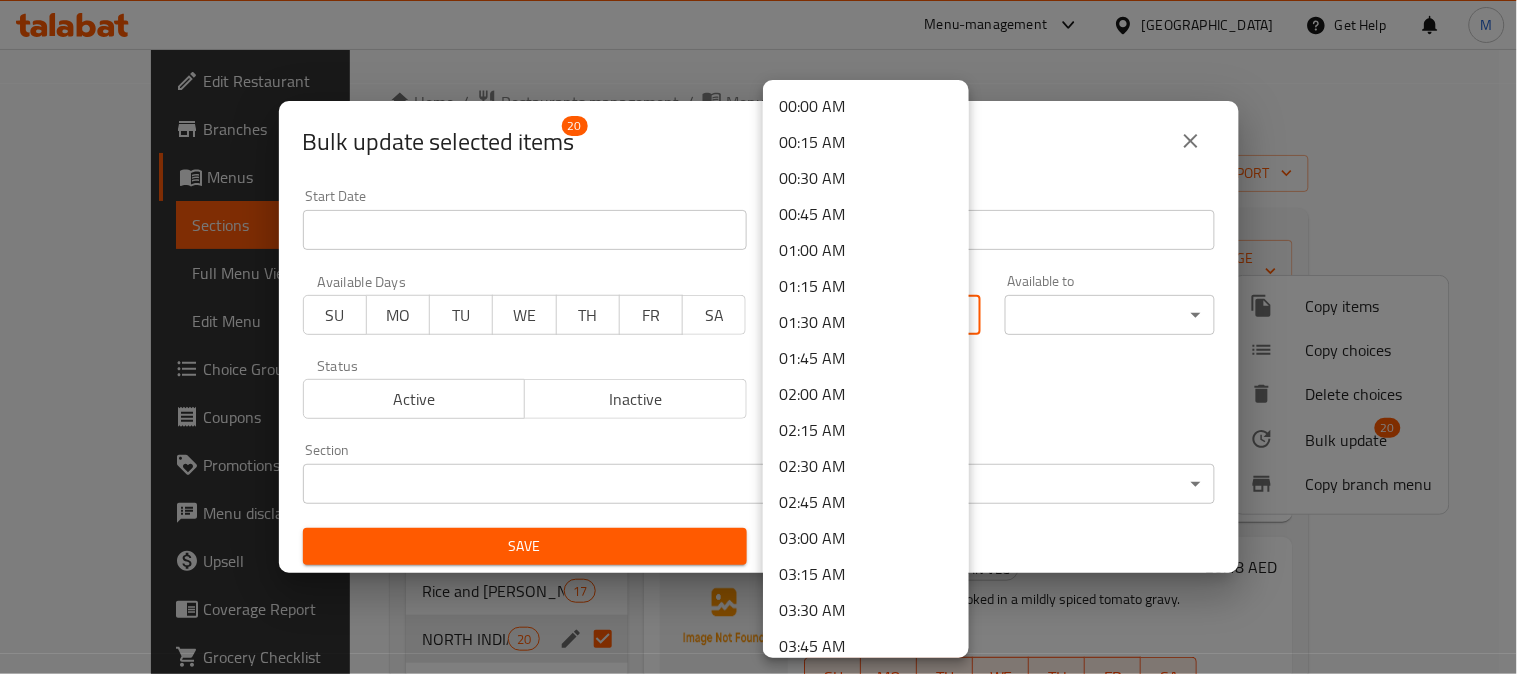 click on "​ Menu-management United Arab Emirates Get Help M   Edit Restaurant   Branches   Menus   Sections   Full Menu View   Edit Menu   Choice Groups   Coupons   Promotions   Menu disclaimer   Upsell   Coverage Report   Grocery Checklist  Version:    1.0.0  Get support on:    Support.OpsPlatform Home / Restaurants management / Menus / Sections Classic Family Restaurant Inactive import export Menu sections 1 BREAKFAST 23 SOUP 17 Salads 9 Starters 17 Lunch - Kerala Style 9 Rice and Biriyani 17 NORTH INDIAN VEG 20 CHINESE RICE & NOODLES 17 CHOPSUEY 2 Prawns 5 Veg 2 Dessert 7 Fresh Juice 5 Milk Shake 10 Smoothie 3 MOJITO DRINKS 15 CHAYAPPEDIA - BEVERAGES 8 SNACKS 17 Indian Breads 18 Puttu 3 Vegetable 3 Menu items Add Sort Manage items Aloo Gobi   NORTH INDIAN VEG Classic North Indian curry made with potatoes and cauliflower. 16-07-2025 03:57 PM SU MO TU WE TH FR SA 20.48   AED Aloo Mutter   NORTH INDIAN VEG Potatoes and green peas cooked in a mildly spiced tomato gravy. 16-07-2025 03:57 PM SU MO TU WE TH FR SA 20.48" at bounding box center (758, 361) 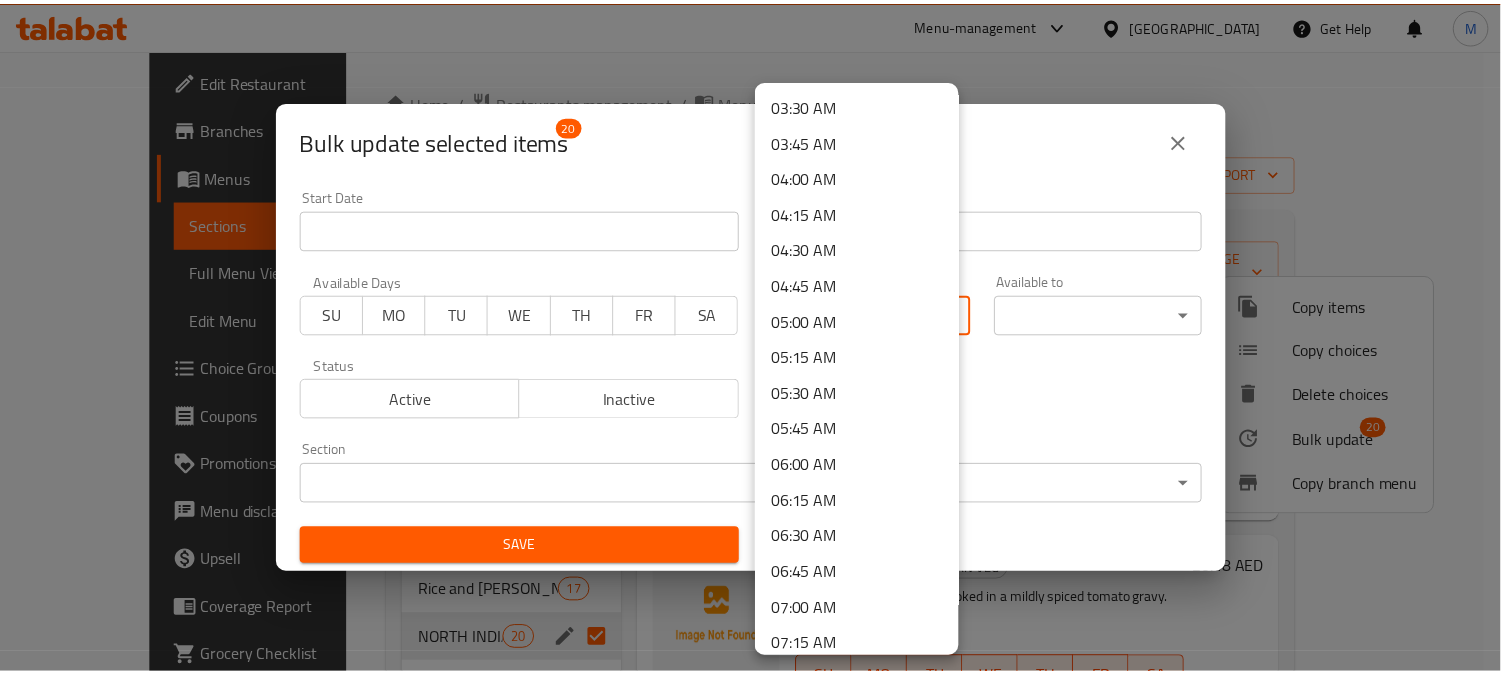 scroll, scrollTop: 1011, scrollLeft: 0, axis: vertical 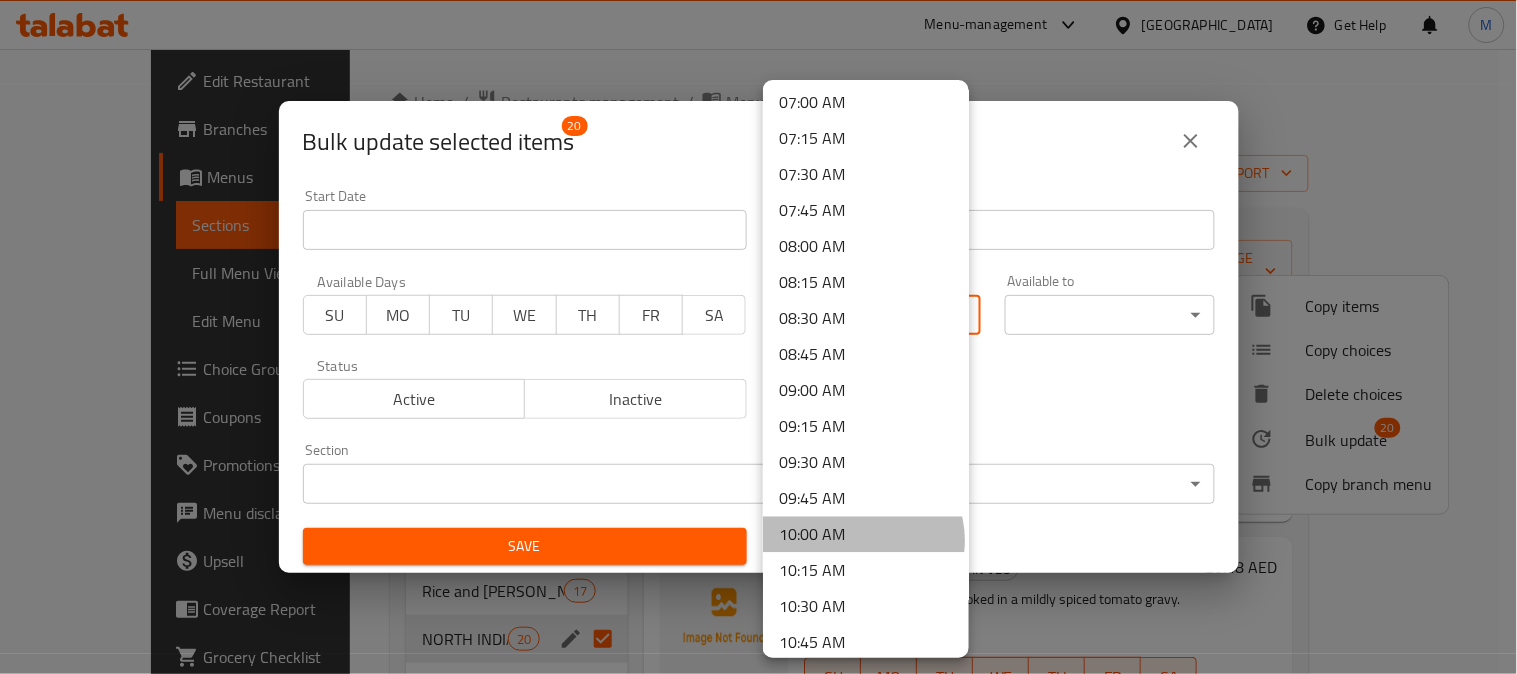 click on "10:00 AM" at bounding box center [866, 535] 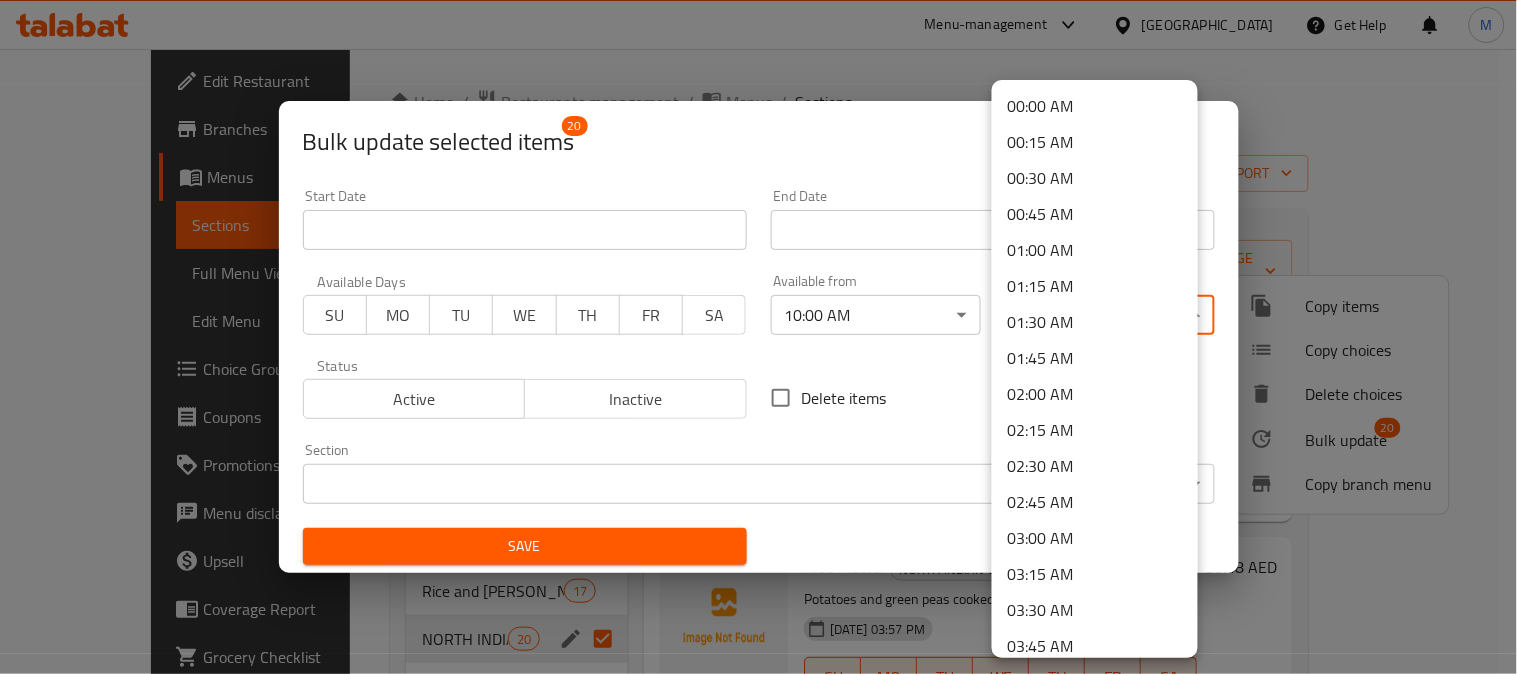 click on "​ Menu-management United Arab Emirates Get Help M   Edit Restaurant   Branches   Menus   Sections   Full Menu View   Edit Menu   Choice Groups   Coupons   Promotions   Menu disclaimer   Upsell   Coverage Report   Grocery Checklist  Version:    1.0.0  Get support on:    Support.OpsPlatform Home / Restaurants management / Menus / Sections Classic Family Restaurant Inactive import export Menu sections 1 BREAKFAST 23 SOUP 17 Salads 9 Starters 17 Lunch - Kerala Style 9 Rice and Biriyani 17 NORTH INDIAN VEG 20 CHINESE RICE & NOODLES 17 CHOPSUEY 2 Prawns 5 Veg 2 Dessert 7 Fresh Juice 5 Milk Shake 10 Smoothie 3 MOJITO DRINKS 15 CHAYAPPEDIA - BEVERAGES 8 SNACKS 17 Indian Breads 18 Puttu 3 Vegetable 3 Menu items Add Sort Manage items Aloo Gobi   NORTH INDIAN VEG Classic North Indian curry made with potatoes and cauliflower. 16-07-2025 03:57 PM SU MO TU WE TH FR SA 20.48   AED Aloo Mutter   NORTH INDIAN VEG Potatoes and green peas cooked in a mildly spiced tomato gravy. 16-07-2025 03:57 PM SU MO TU WE TH FR SA 20.48" at bounding box center (758, 361) 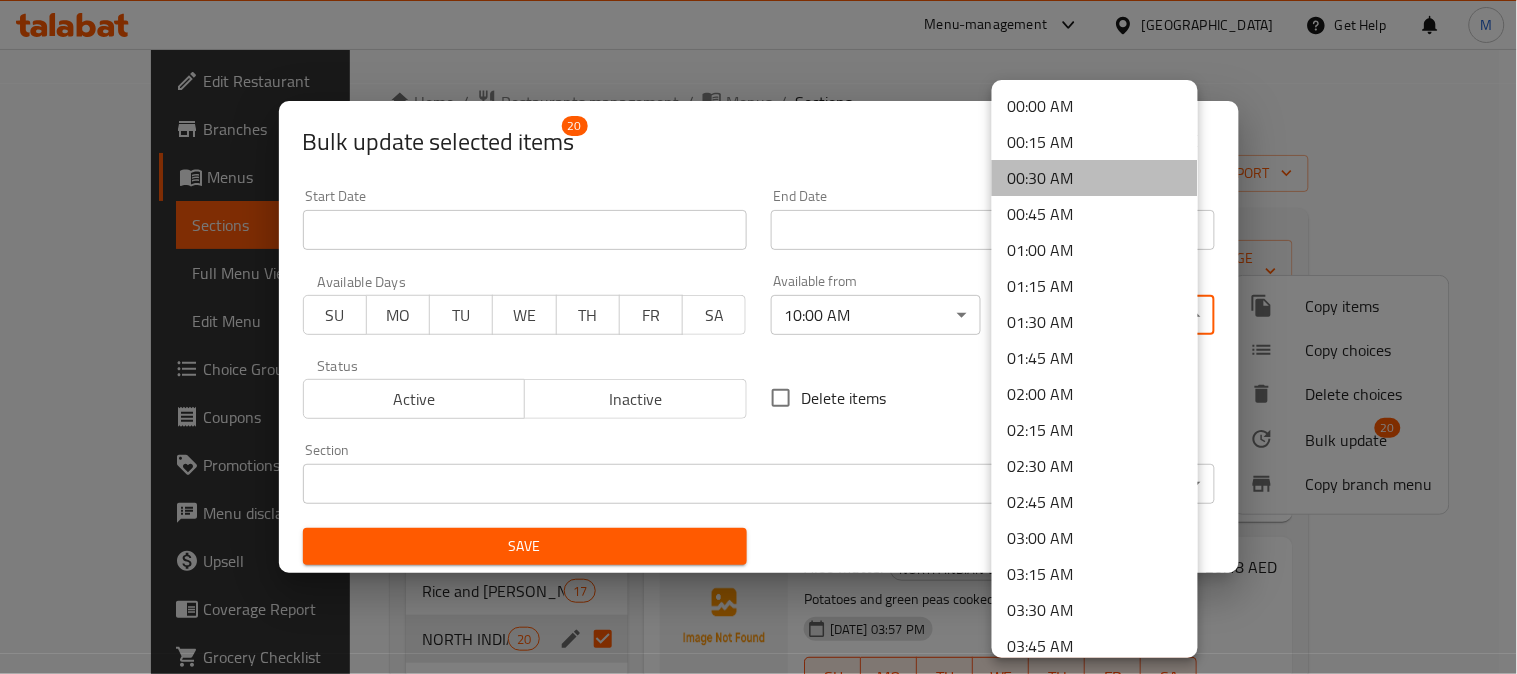 click on "00:30 AM" at bounding box center (1095, 178) 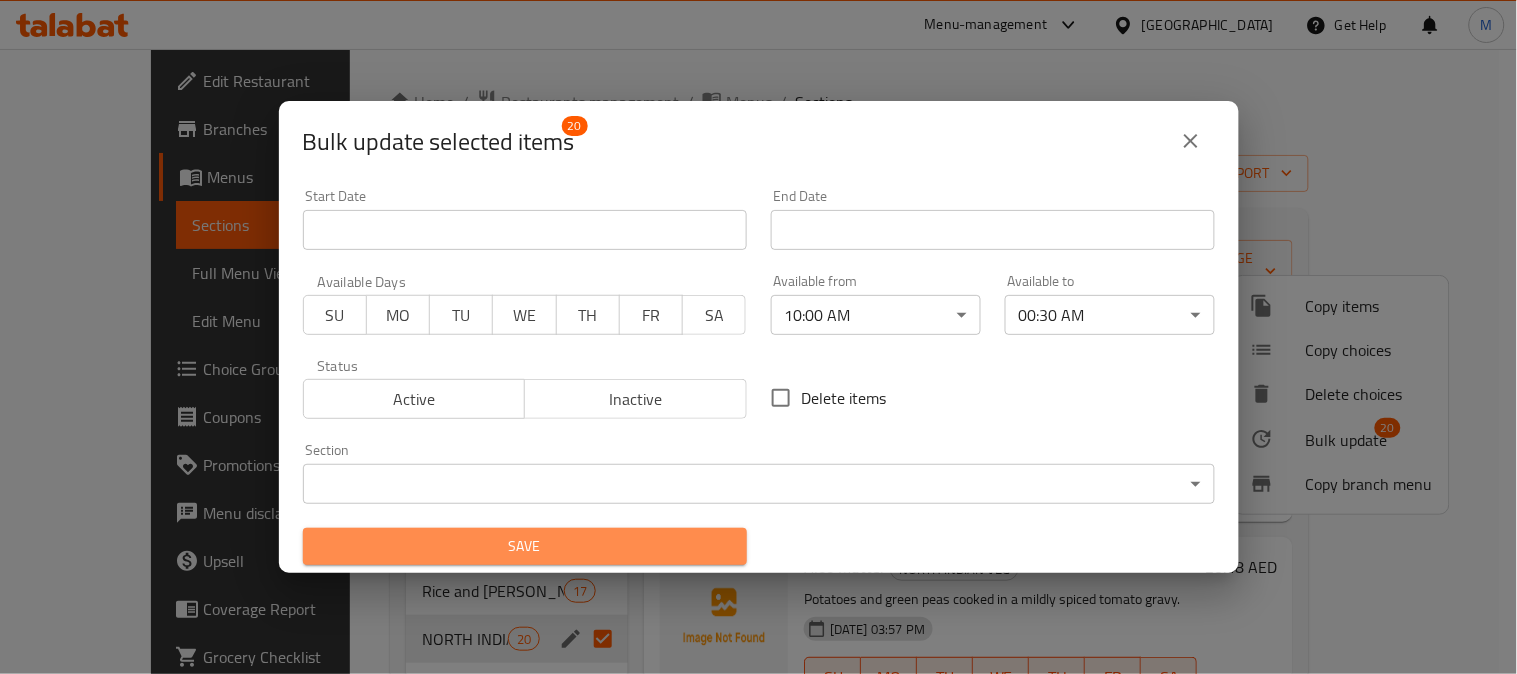 click on "Save" at bounding box center (525, 546) 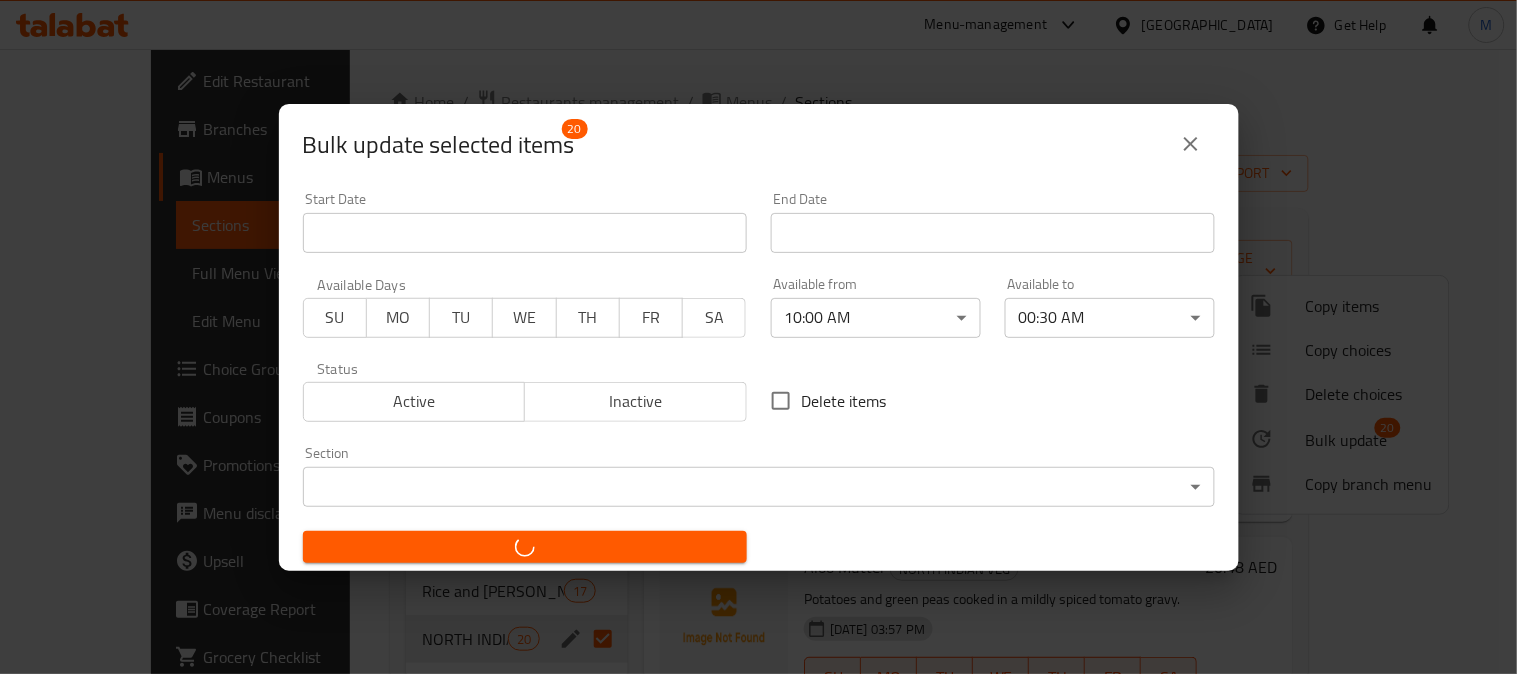 checkbox on "false" 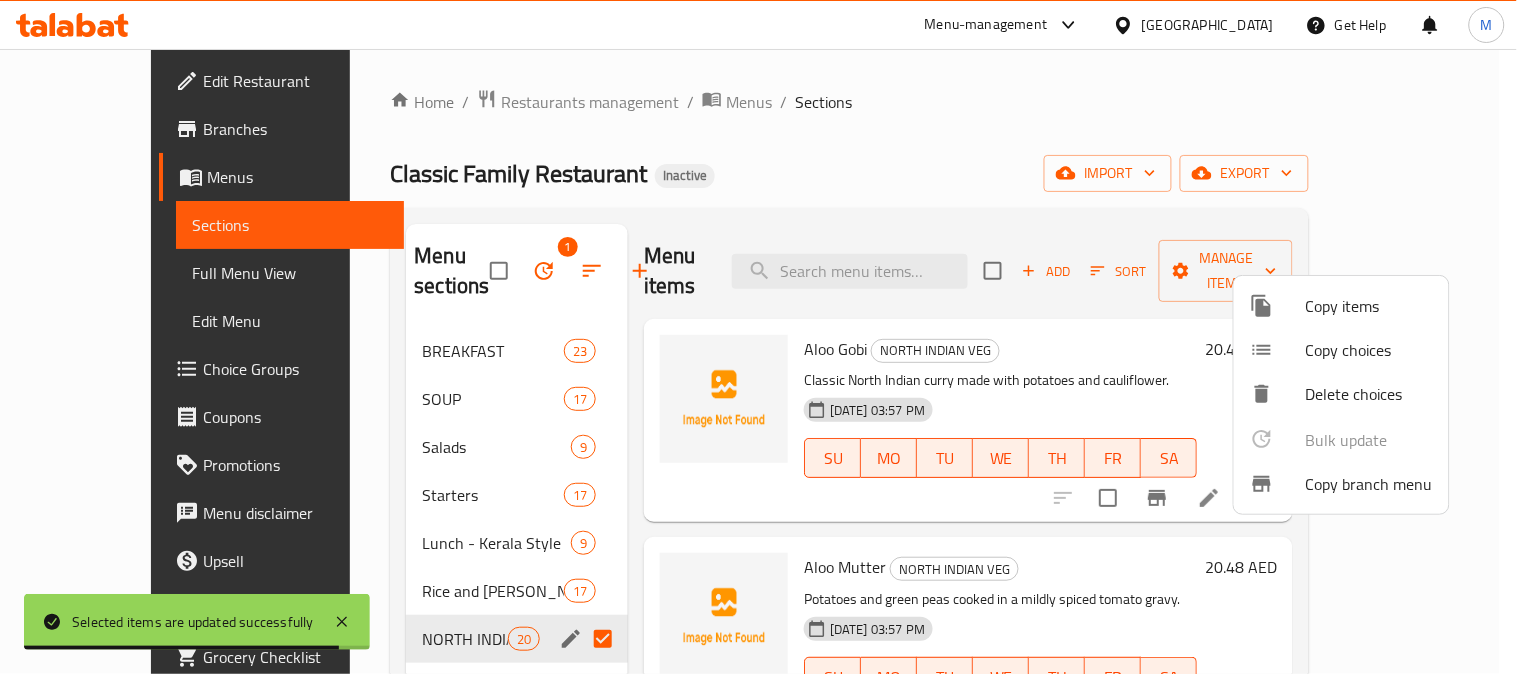 drag, startPoint x: 1516, startPoint y: 121, endPoint x: 1512, endPoint y: 193, distance: 72.11102 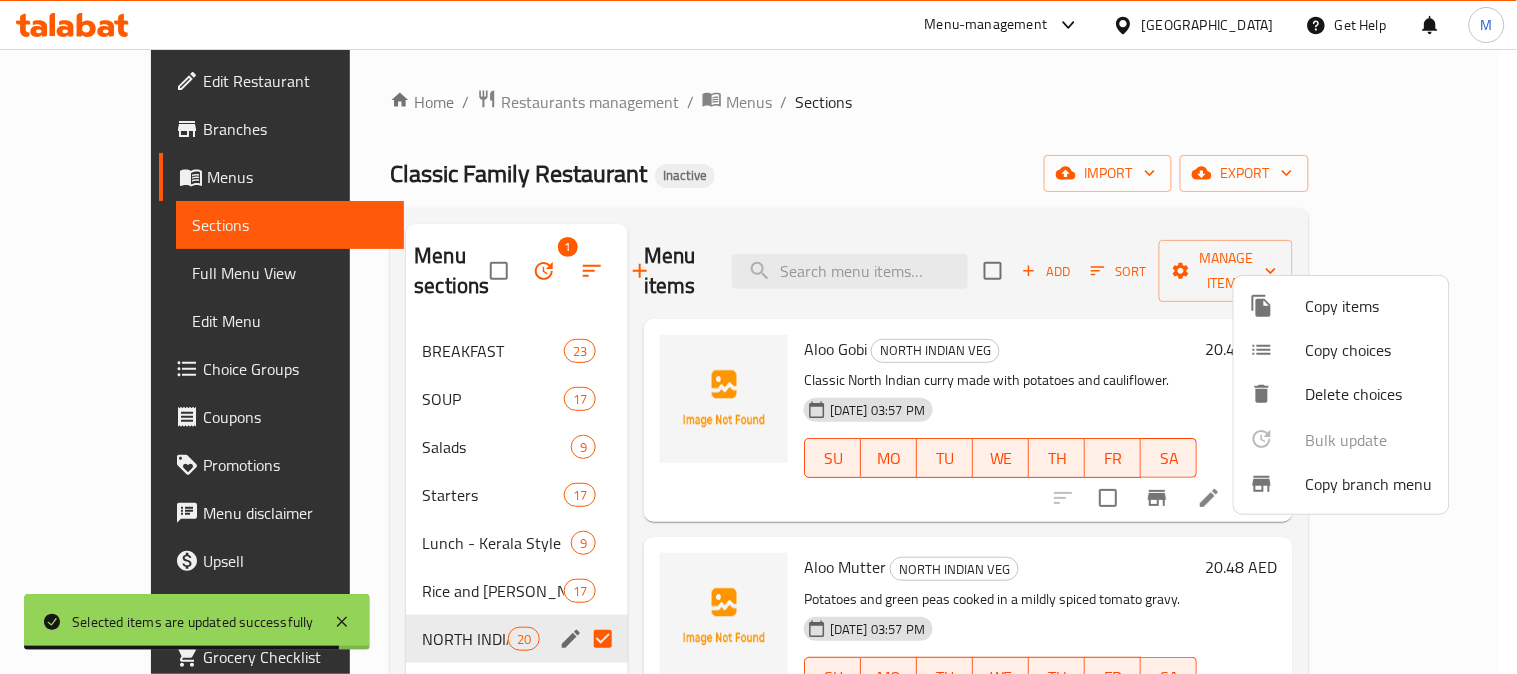 click at bounding box center [758, 337] 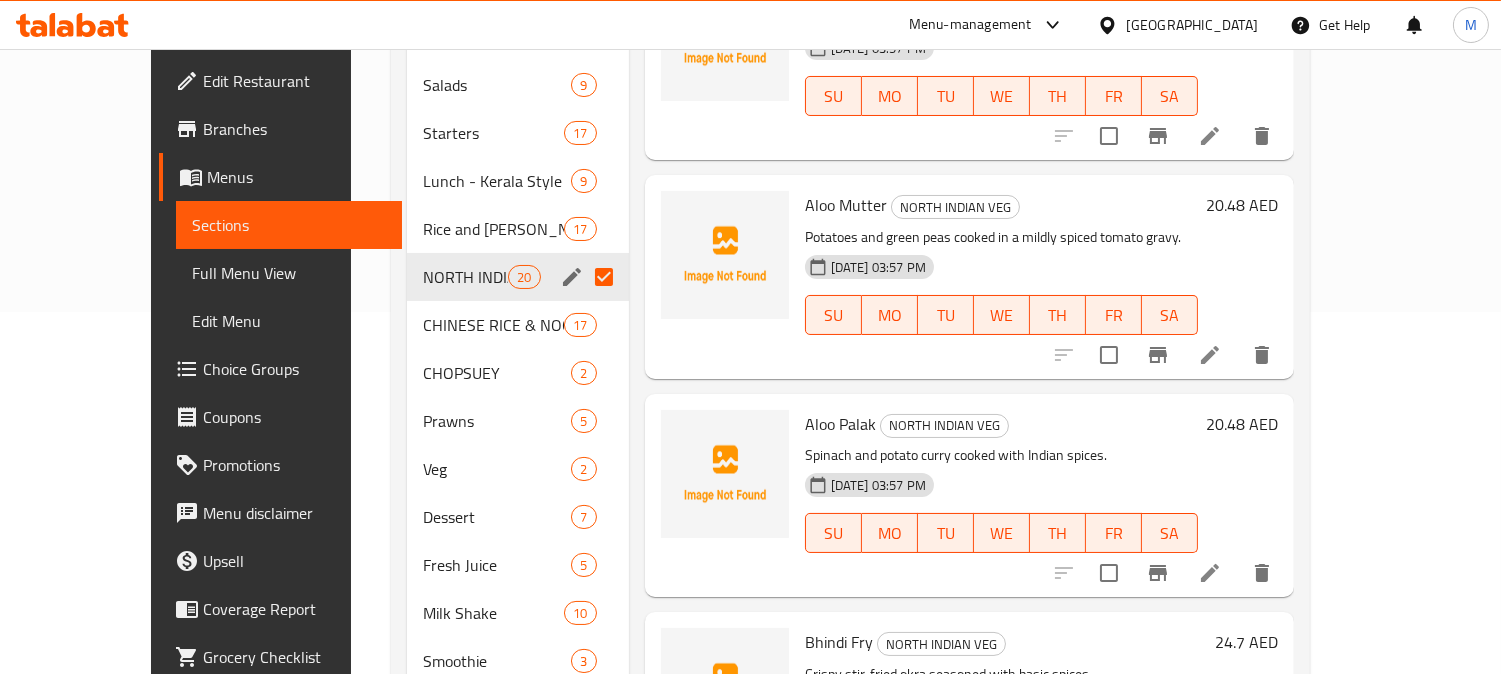 scroll, scrollTop: 372, scrollLeft: 0, axis: vertical 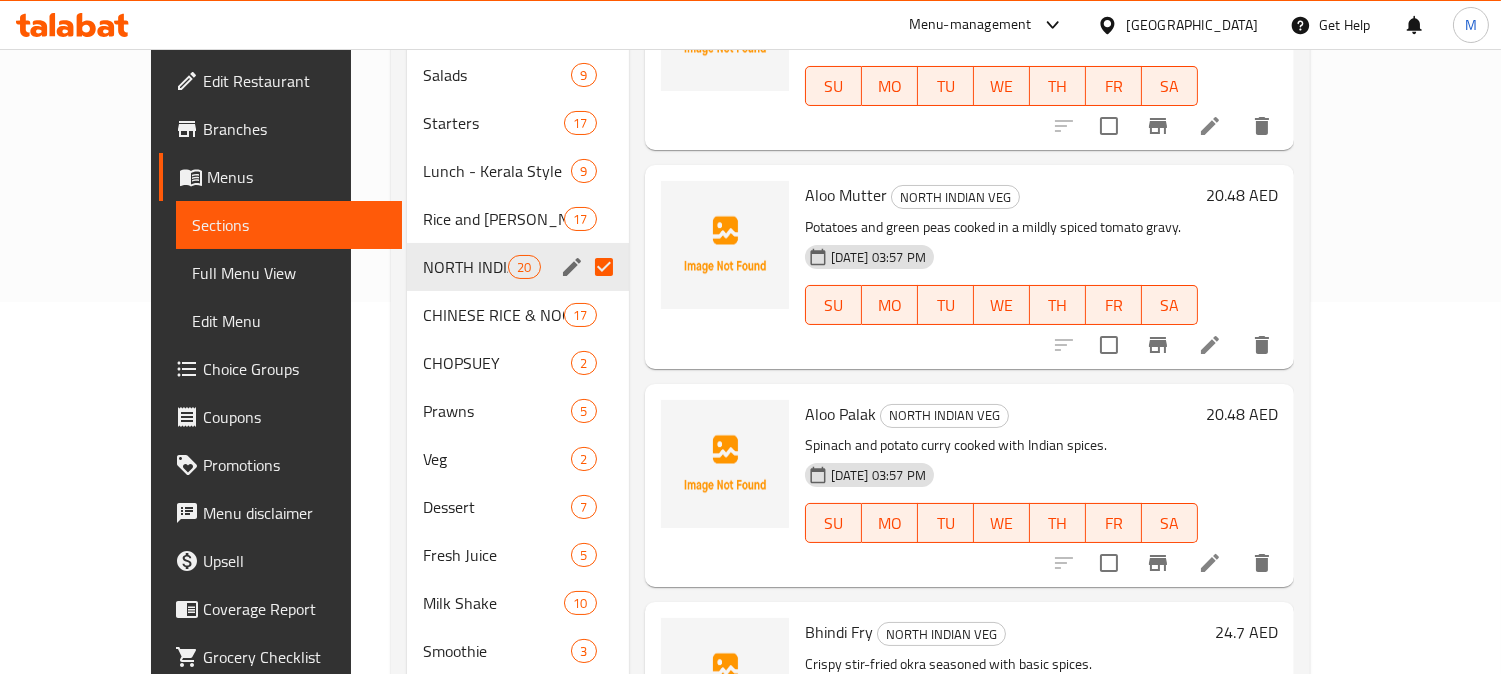 type 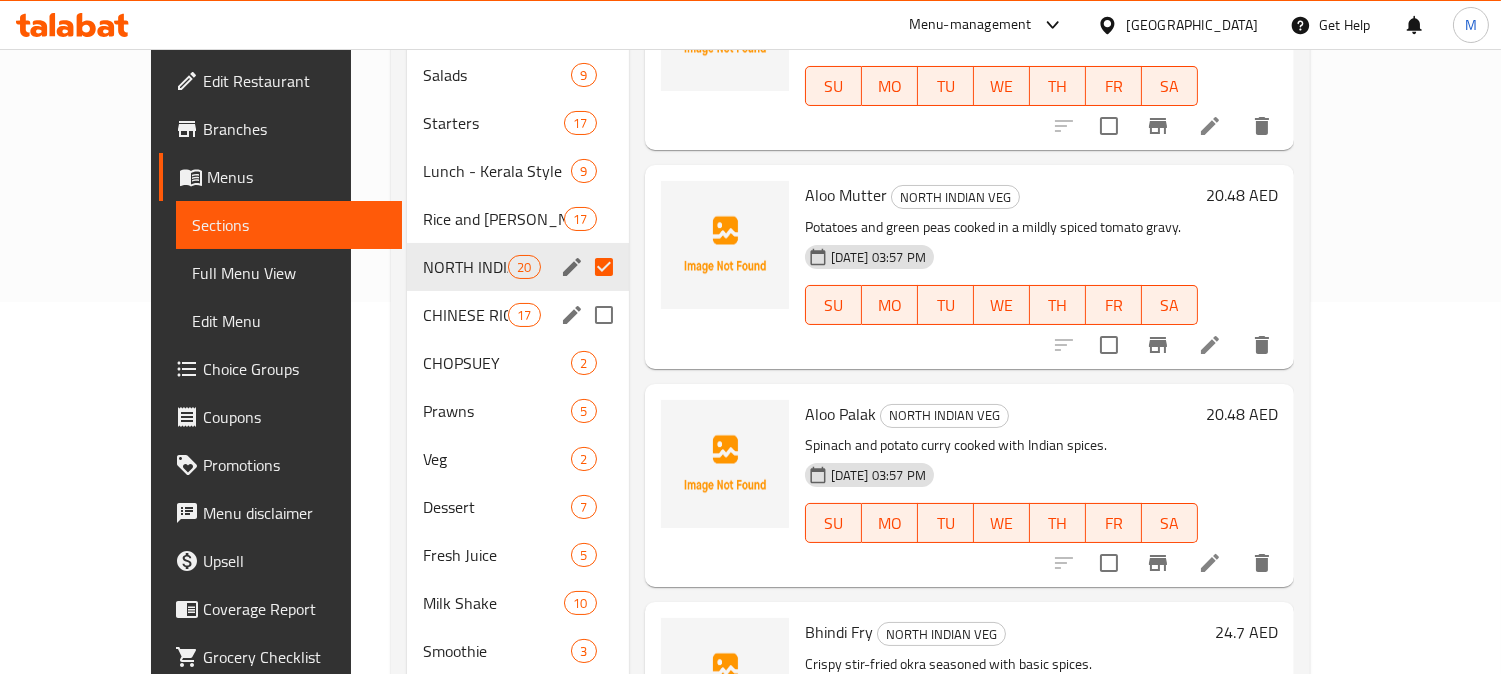click at bounding box center (604, 315) 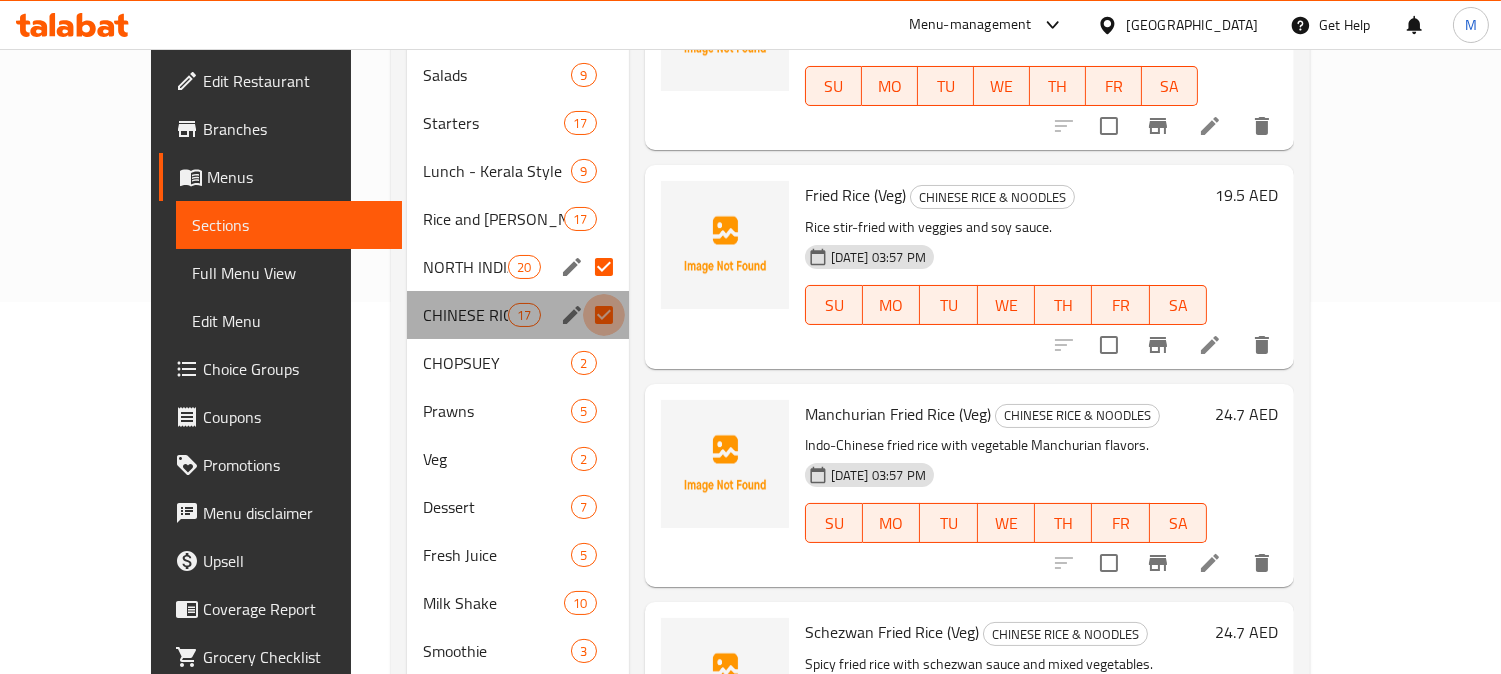 click at bounding box center [604, 315] 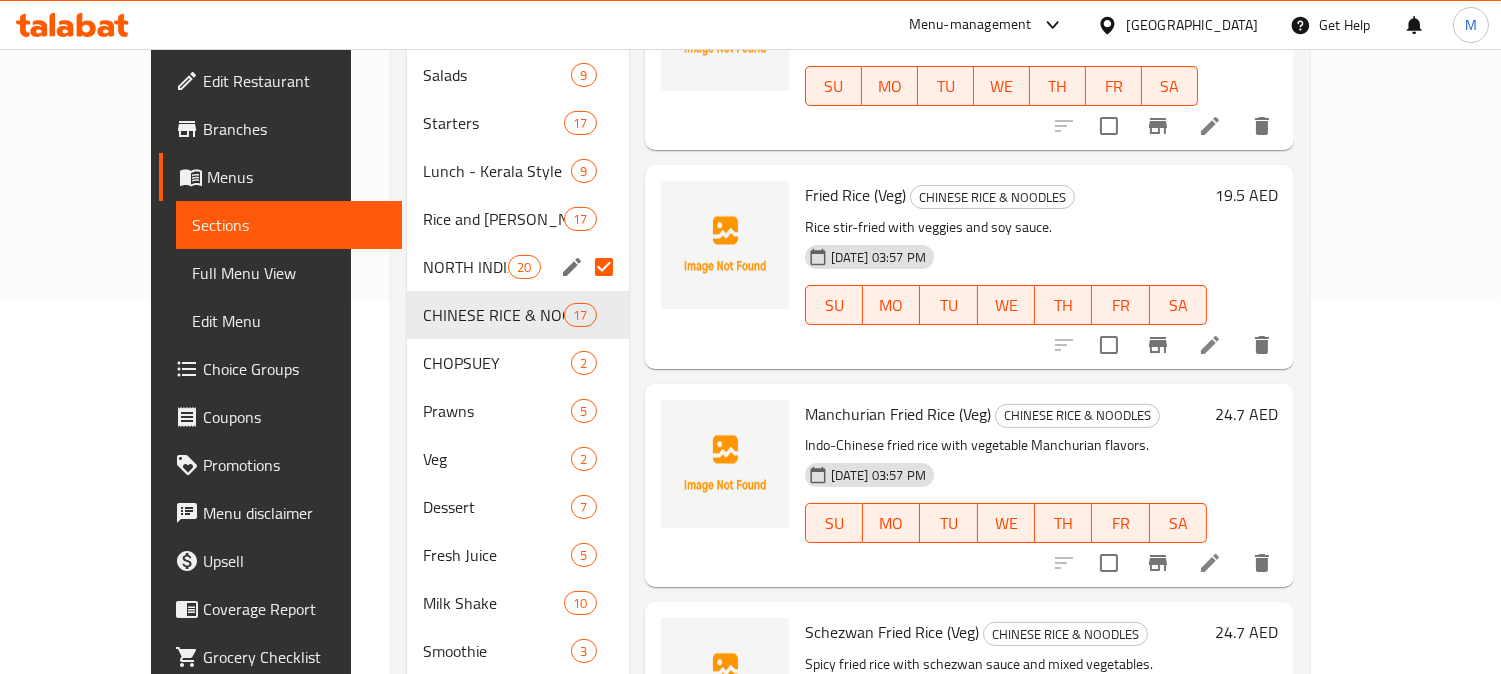 drag, startPoint x: 1490, startPoint y: 240, endPoint x: 1501, endPoint y: 275, distance: 36.687874 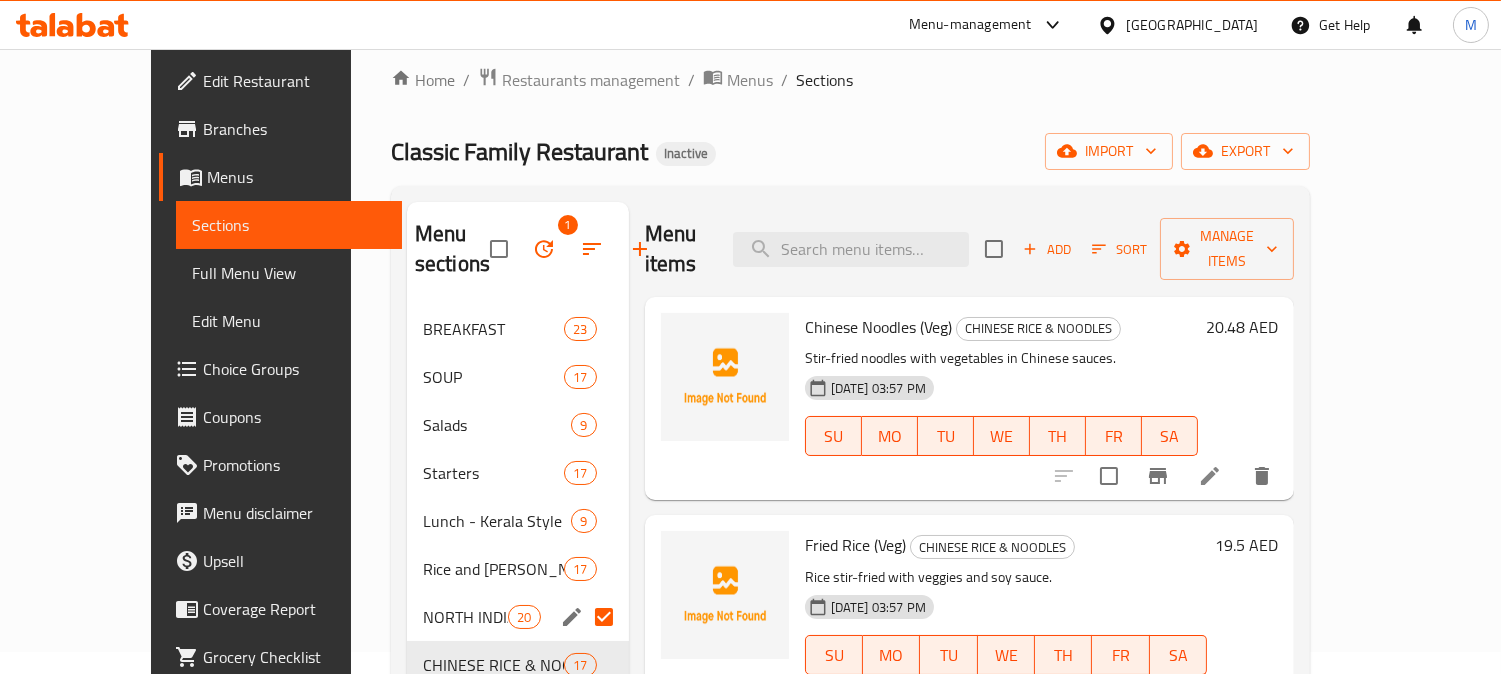 scroll, scrollTop: 0, scrollLeft: 0, axis: both 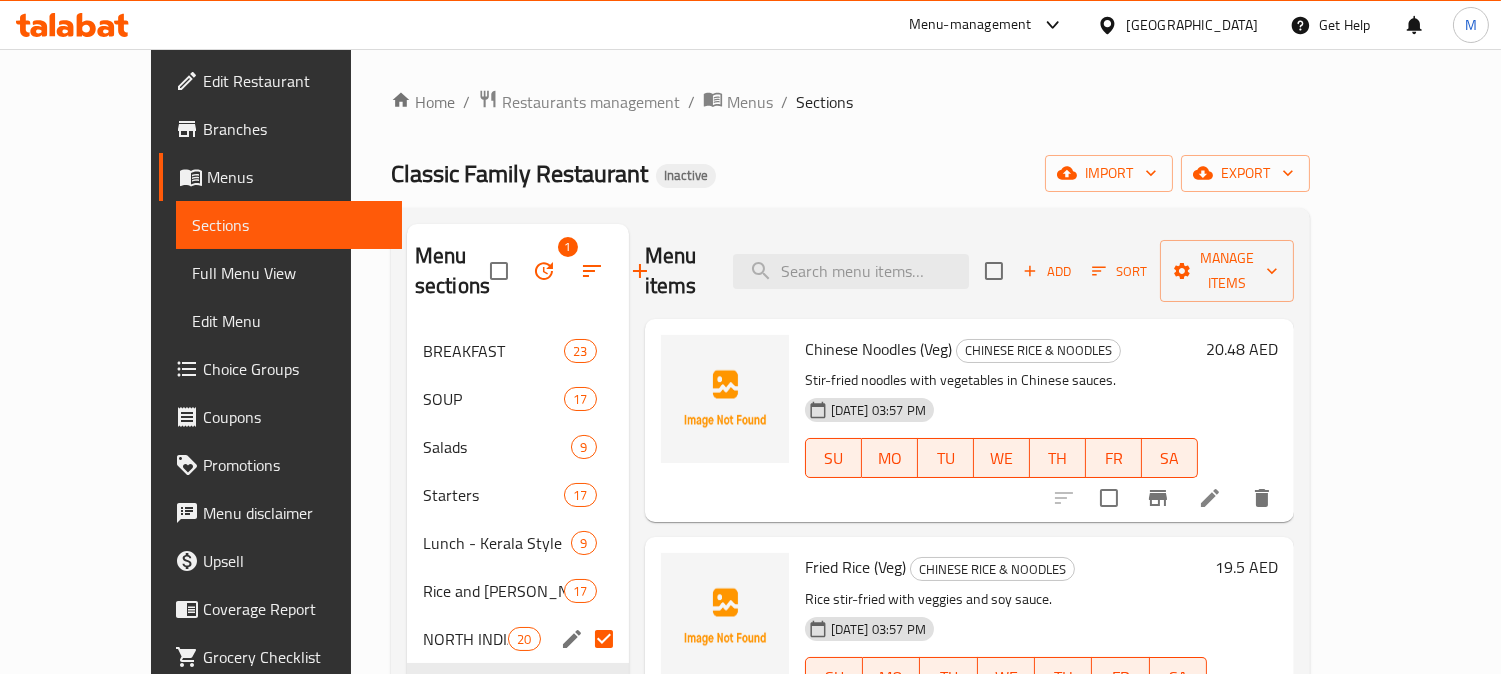 click on "Home / Restaurants management / Menus / Sections Classic Family Restaurant Inactive import export Menu sections 1 BREAKFAST 23 SOUP 17 Salads 9 Starters 17 Lunch - Kerala Style 9 Rice and Biriyani 17 NORTH INDIAN VEG 20 CHINESE RICE & NOODLES 17 CHOPSUEY 2 Prawns 5 Veg 2 Dessert 7 Fresh Juice 5 Milk Shake 10 Smoothie 3 MOJITO DRINKS 15 CHAYAPPEDIA - BEVERAGES 8 SNACKS 17 Indian Breads 18 Puttu 3 Vegetable 3 Menu items Add Sort Manage items Chinese Noodles (Veg)   CHINESE RICE & NOODLES Stir-fried noodles with vegetables in Chinese sauces. 16-07-2025 03:57 PM SU MO TU WE TH FR SA 20.48   AED Fried Rice (Veg)   CHINESE RICE & NOODLES Rice stir-fried with veggies and soy sauce. 16-07-2025 03:57 PM SU MO TU WE TH FR SA 19.5   AED Manchurian Fried Rice (Veg)   CHINESE RICE & NOODLES Indo-Chinese fried rice with vegetable Manchurian flavors. 16-07-2025 03:57 PM SU MO TU WE TH FR SA 24.7   AED Schezwan Fried Rice (Veg)   CHINESE RICE & NOODLES Spicy fried rice with schezwan sauce and mixed vegetables. SU MO TU WE TH" at bounding box center (850, 724) 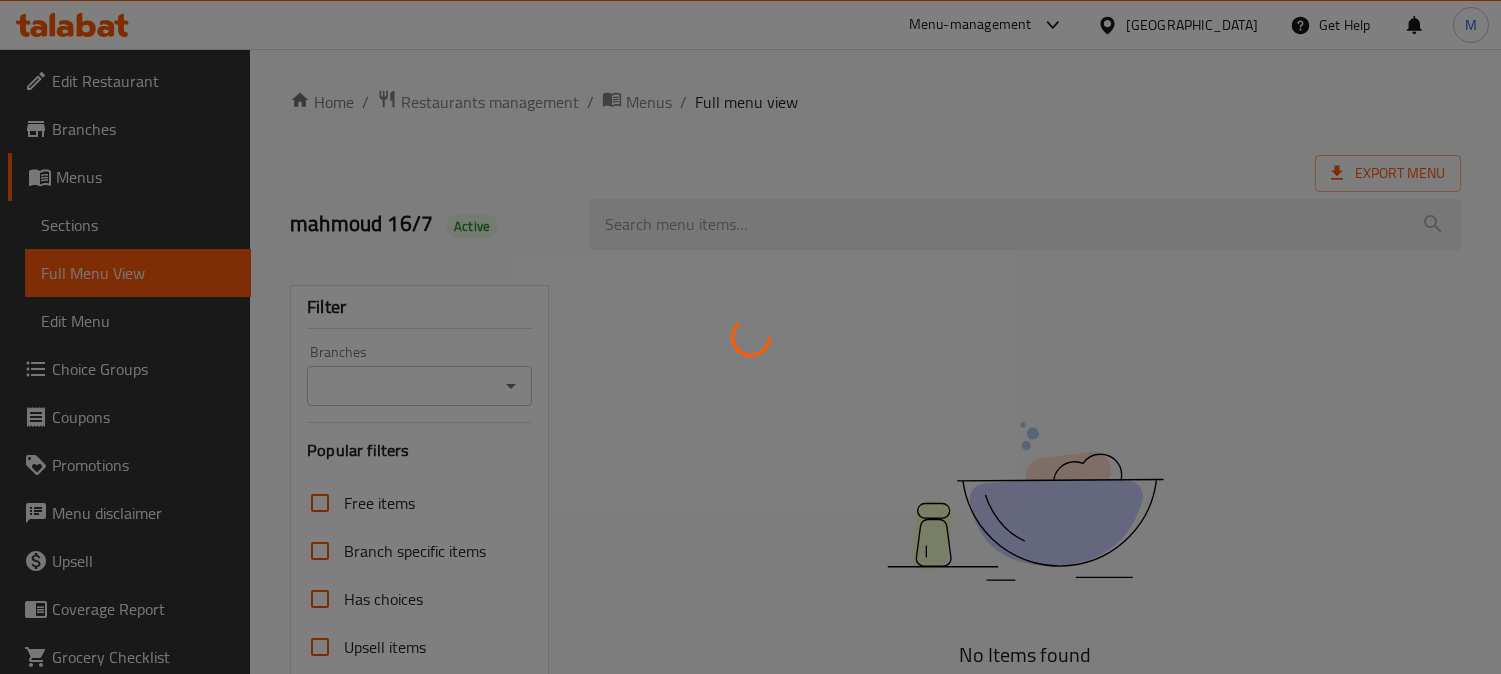 scroll, scrollTop: 0, scrollLeft: 0, axis: both 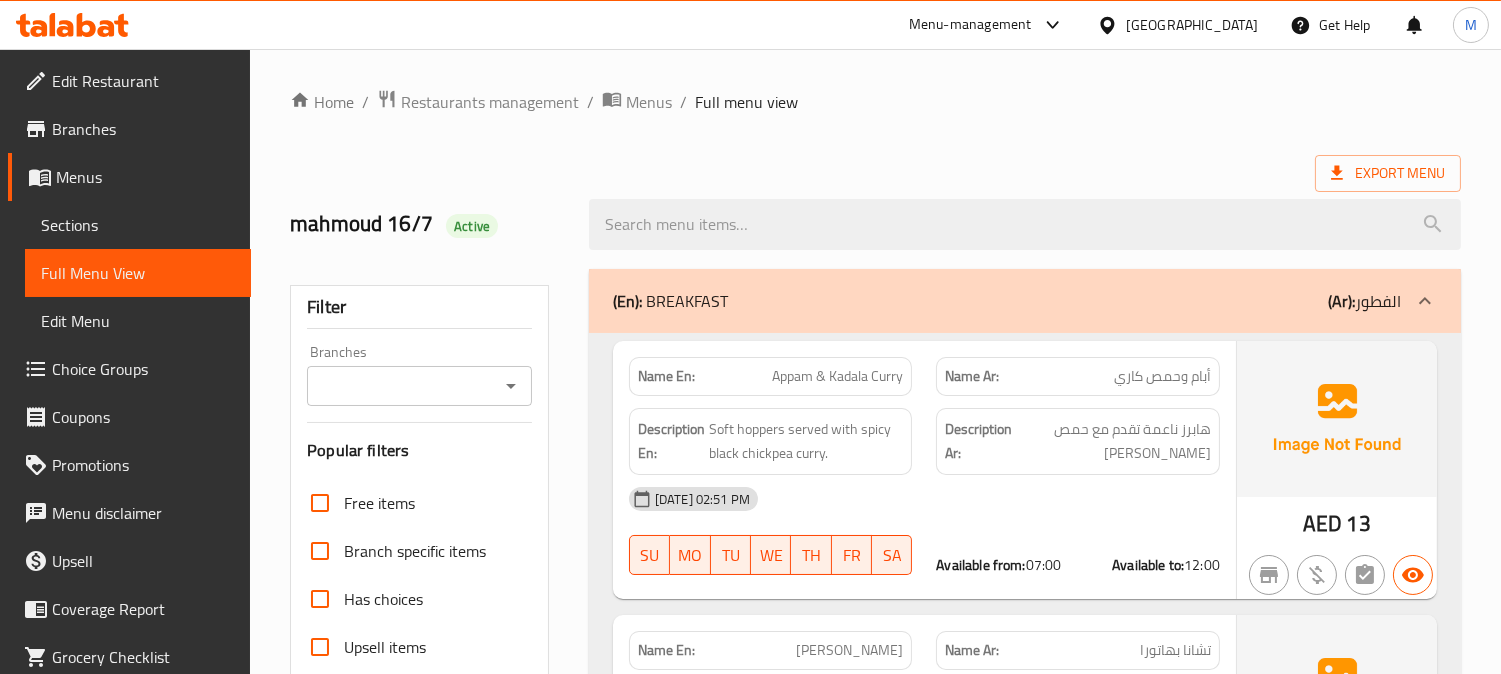 click on "Export Menu" at bounding box center (875, 173) 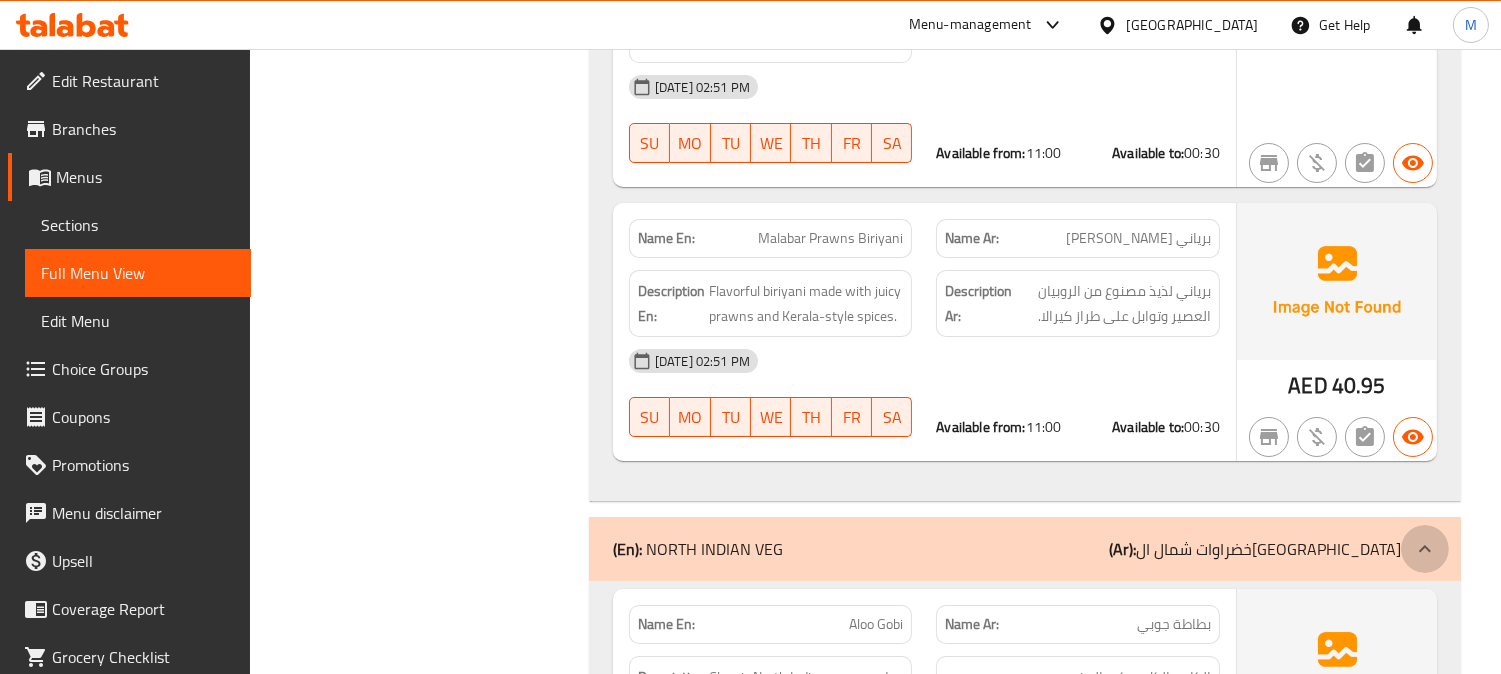 click 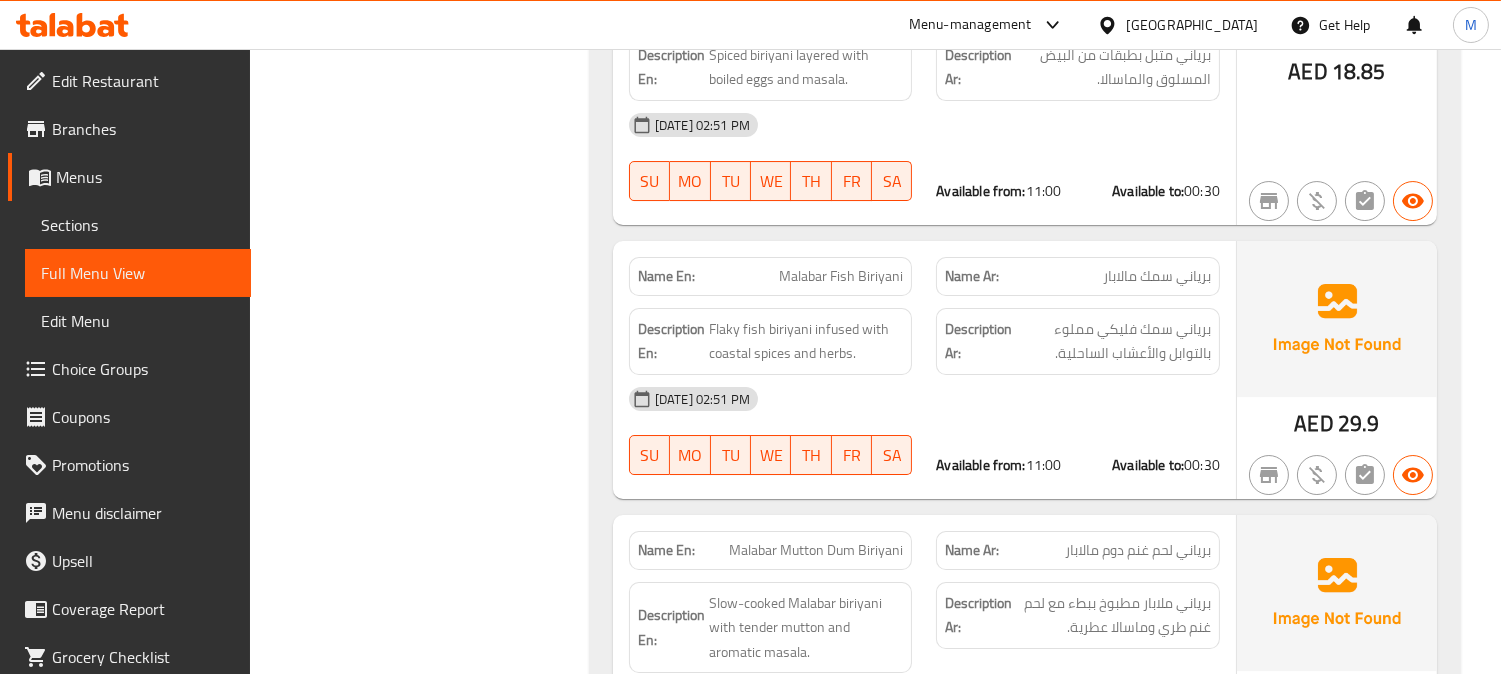 scroll, scrollTop: 10544, scrollLeft: 0, axis: vertical 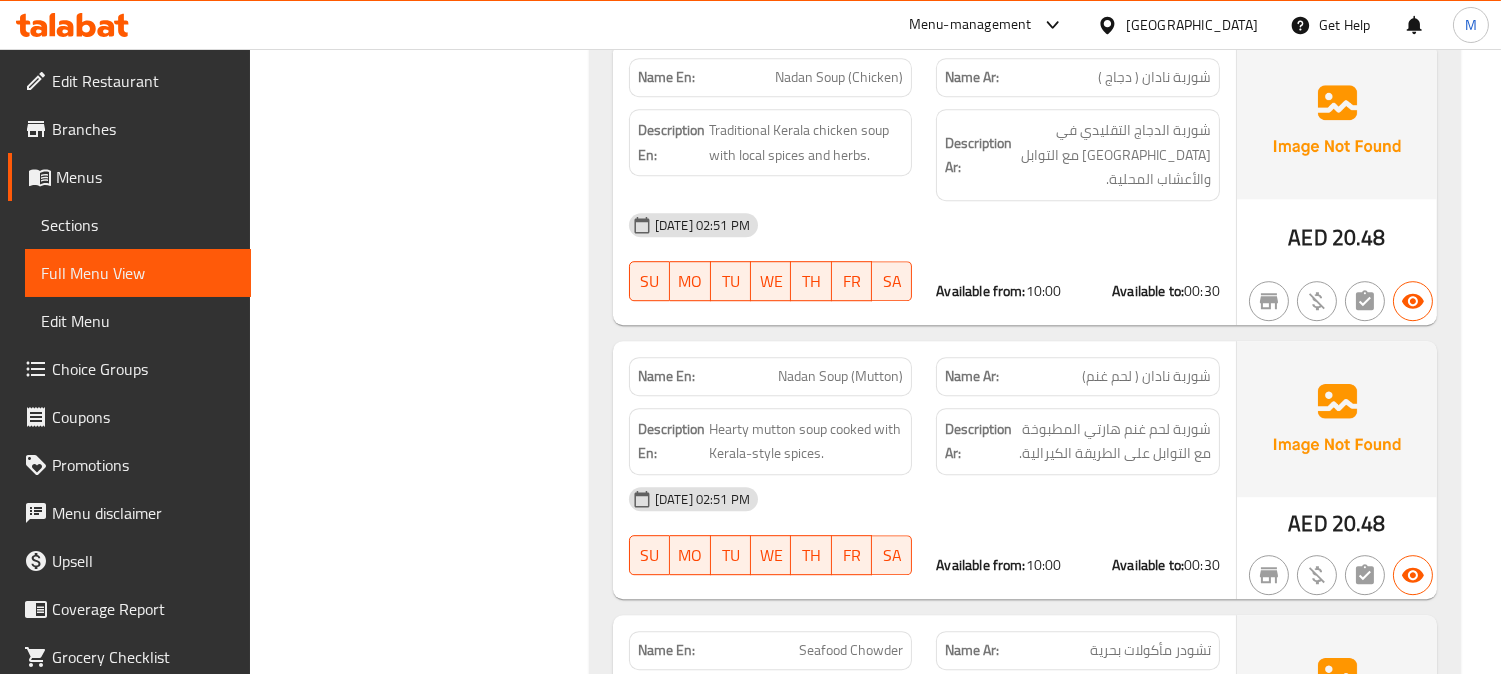 click on "Name En: Crackling Spinach Name Ar: كريلينج سبانخ Description En: Crispy fried spinach tossed with mild spices and sesame seeds. Description Ar: سبانخ مقلية مقرمشة ممزوجة بالتوابل الخفيفة وبذور السمسم. 16-07-2025 02:51 PM SU MO TU WE TH FR SA Available from:  10:00 Available to:  00:30 AED 13.65 Name En: Cream of Soup (Mushroom) Name Ar: شوربة كريمة مشروم Description En: Smooth and creamy mushroom soup with a rich, earthy flavor. Description Ar: شوربة مشروم الناعمة والكريمية ذات النكهة الغنية والترابية. 16-07-2025 02:51 PM SU MO TU WE TH FR SA Available from:  10:00 Available to:  00:30 AED 16.58 Name En: Cream of Soup (Tomato) Name Ar: شوربة كريمة طماطم Description En: Velvety tomato soup with a hint of cream and herbs. Description Ar: شوربة الطماطم المخملية مع لمسة من الكريمة والأعشاب. 16-07-2025 02:51 PM SU MO TU WE TH FR SA" at bounding box center (1025, -6946) 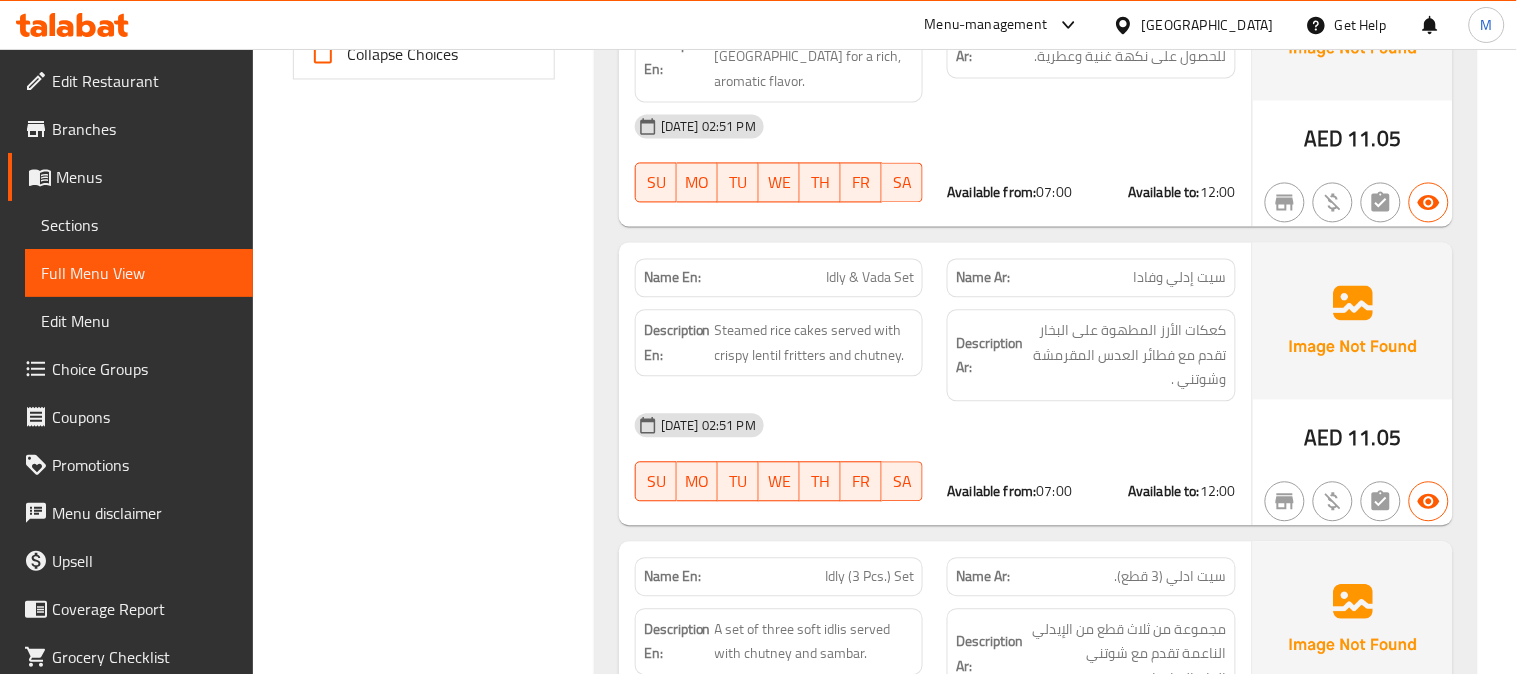 scroll, scrollTop: 1415, scrollLeft: 0, axis: vertical 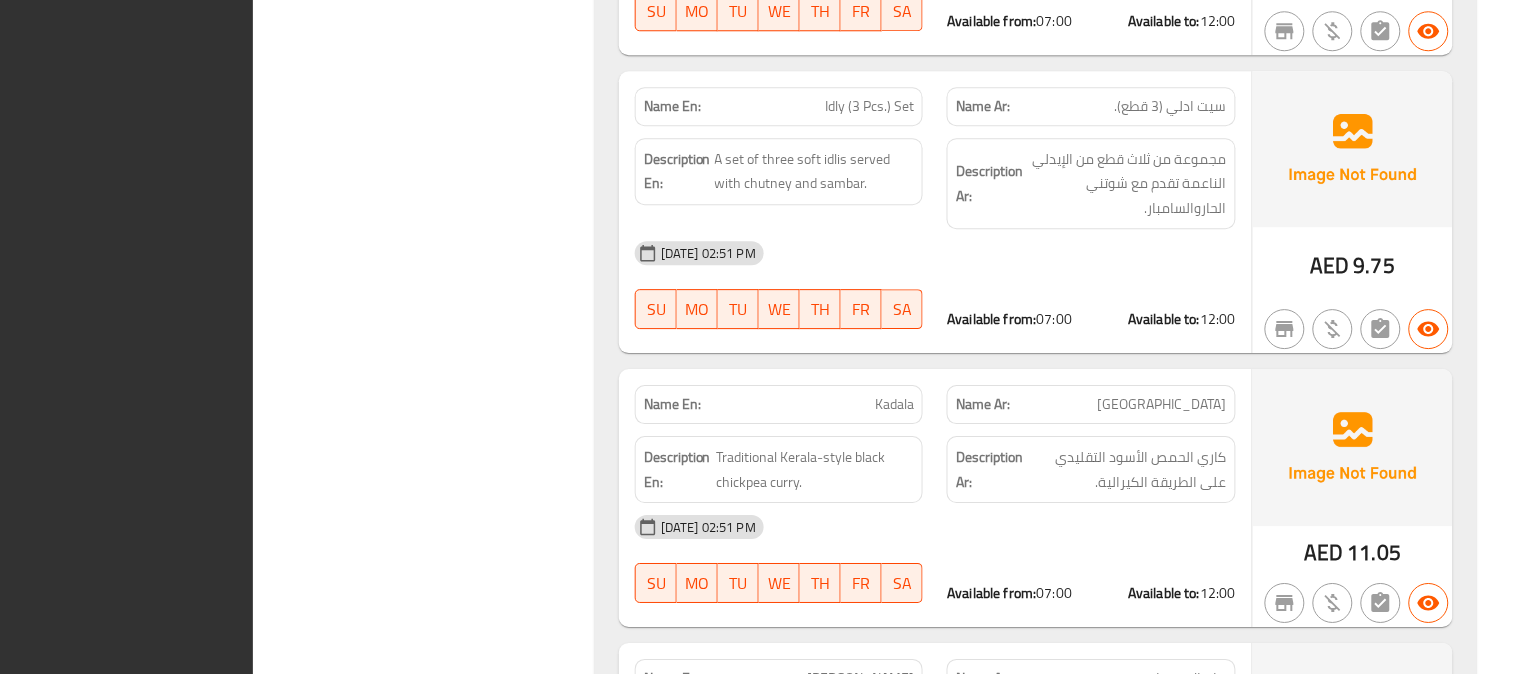 click on "Name En: Appam & Kadala Curry Name Ar: أبام وحمص كاري Description En: Soft hoppers served with spicy black chickpea curry. Description Ar: هابرز ناعمة تقدم مع حمص كاري اسود حار 16-07-2025 02:51 PM SU MO TU WE TH FR SA Available from:  07:00 Available to:  12:00 AED 13 Name En: Channa Bhatura  Name Ar: تشانا بهاتورا Description En: Puffy deep-fried bread served with tangy chickpea masala. Description Ar: خبز مقلي باقي يقدم مع ماسالا الحمص اللذيذة. 16-07-2025 02:51 PM SU MO TU WE TH FR SA Available from:  07:00 Available to:  12:00 AED 19.5 Name En: Ghee Roast  Name Ar: سمنة مشوية Description En: Crispy dosa roasted in ghee for a rich, aromatic flavor. Description Ar: دوسا مقرمشة محمرة بالسمن للحصول على نكهة غنية وعطرية. 16-07-2025 02:51 PM SU MO TU WE TH FR SA Available from:  07:00 Available to:  12:00 AED 11.05 Name En: Idly & Vada Set Name Ar: Description En: SU MO TU" at bounding box center (1036, 2171) 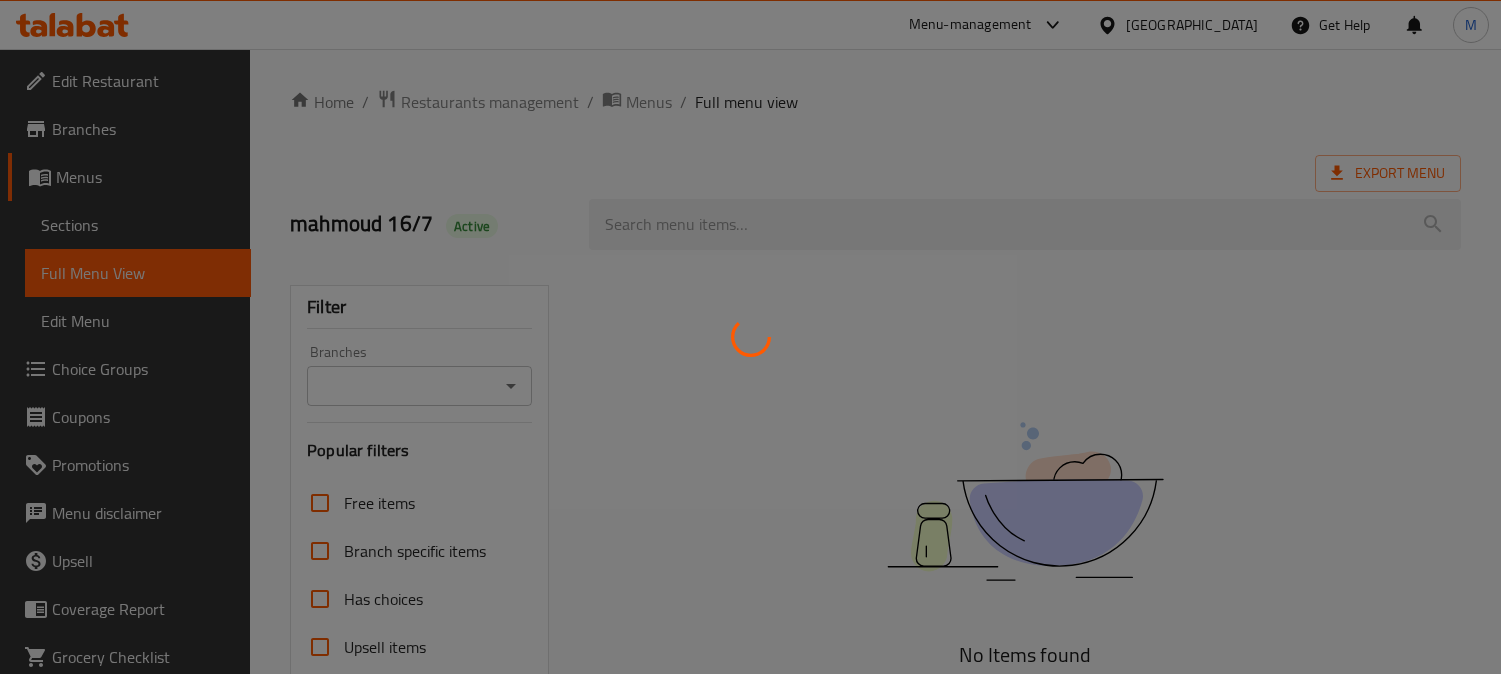 scroll, scrollTop: 0, scrollLeft: 0, axis: both 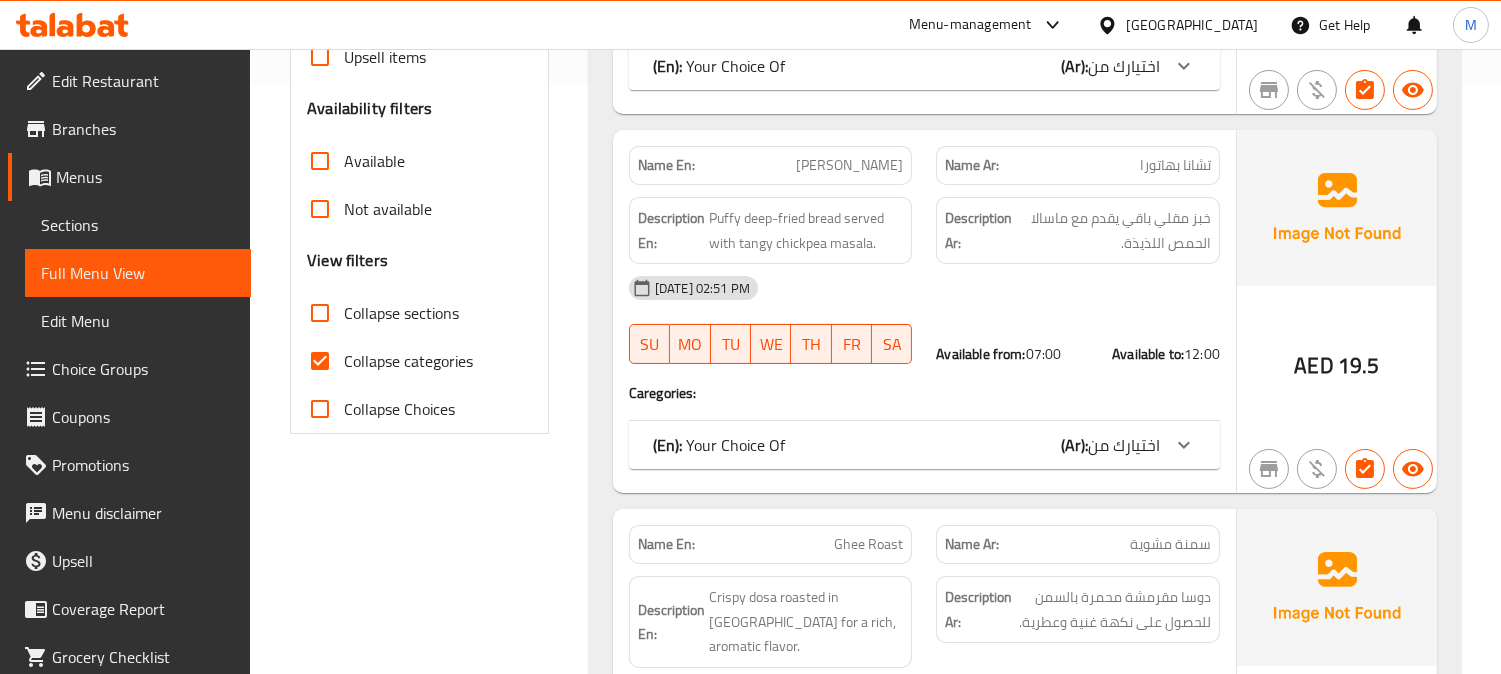 click on "Collapse categories" at bounding box center [408, 361] 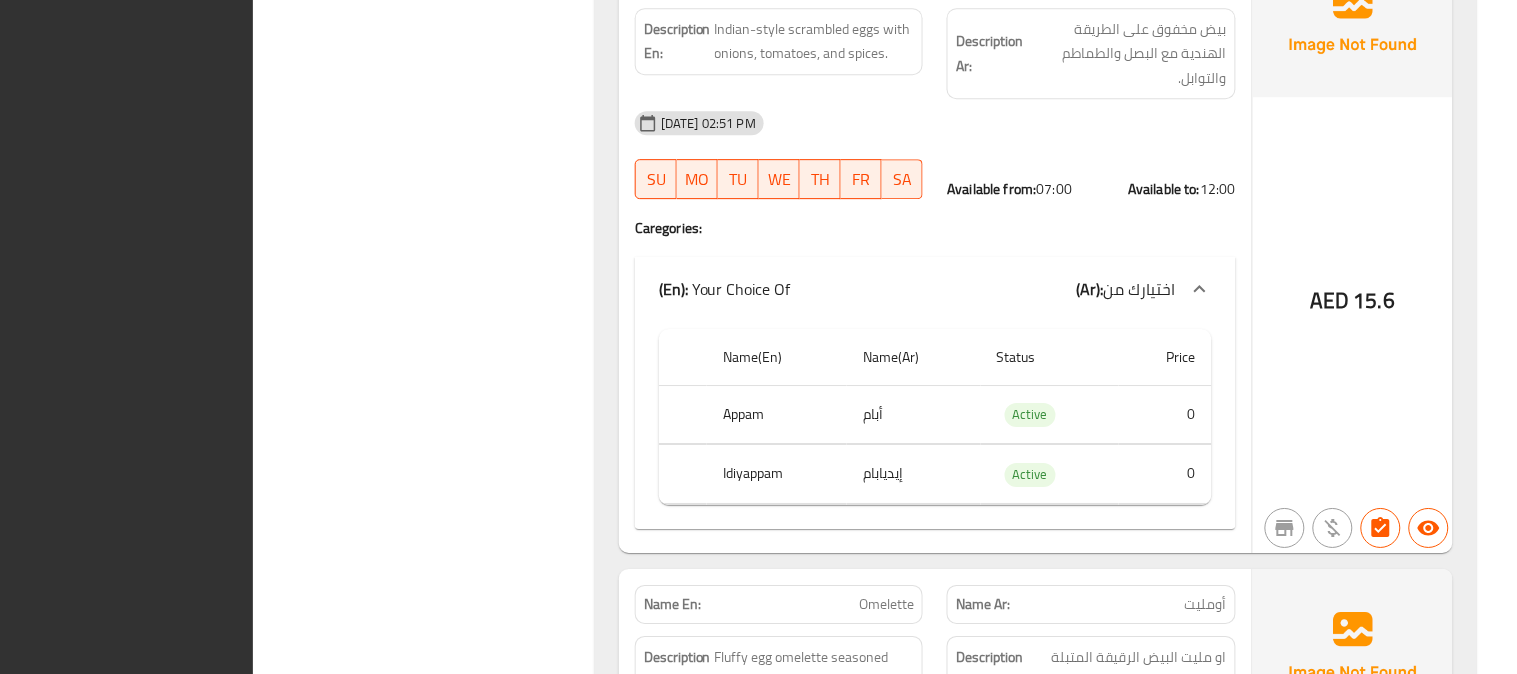 scroll, scrollTop: 13687, scrollLeft: 0, axis: vertical 